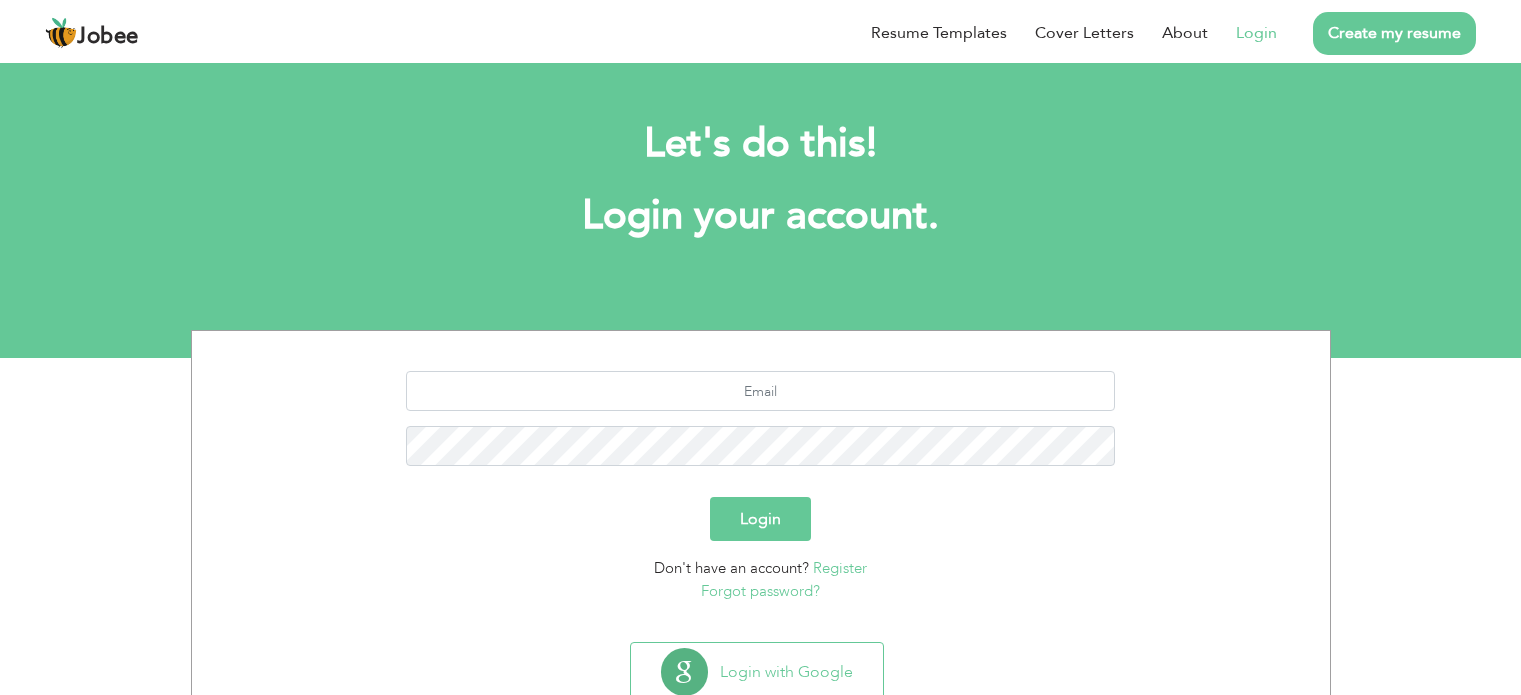 scroll, scrollTop: 0, scrollLeft: 0, axis: both 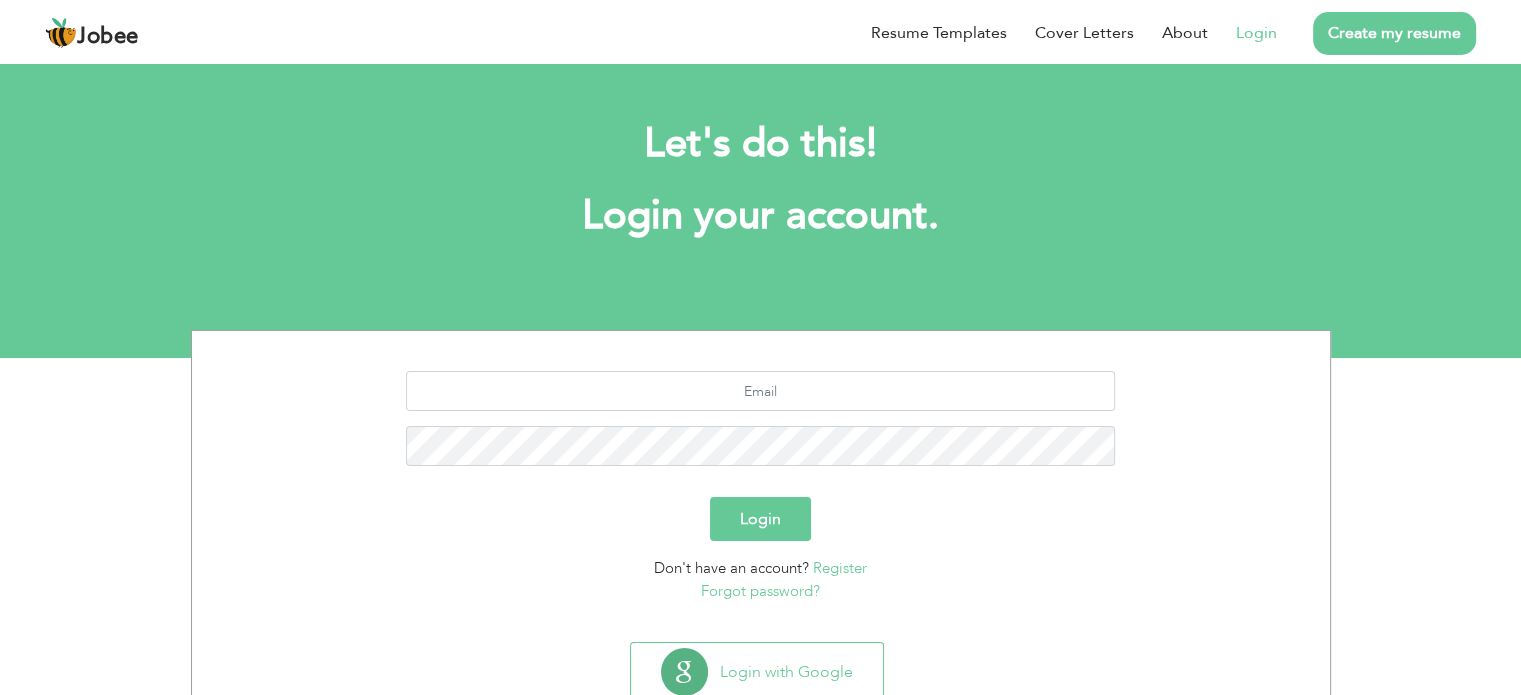 click on "Login" at bounding box center (1256, 33) 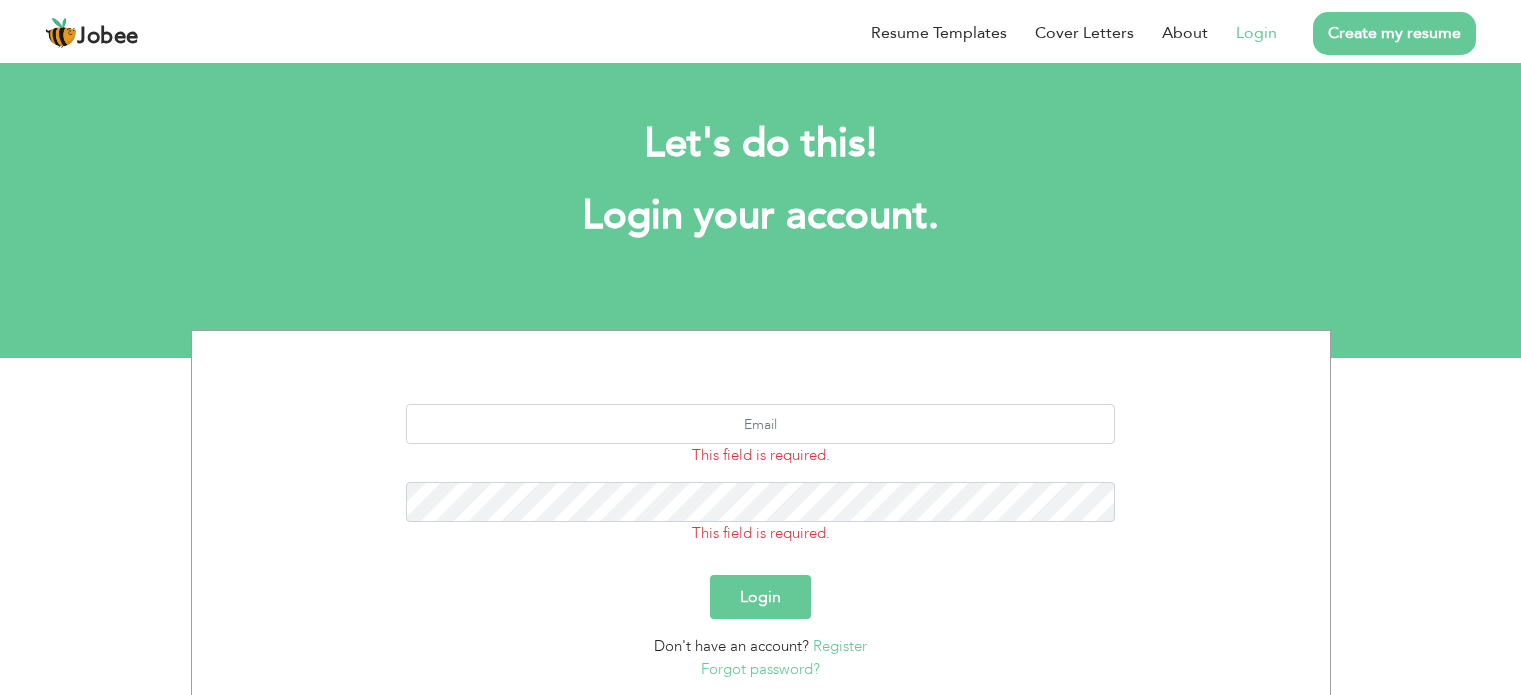 scroll, scrollTop: 0, scrollLeft: 0, axis: both 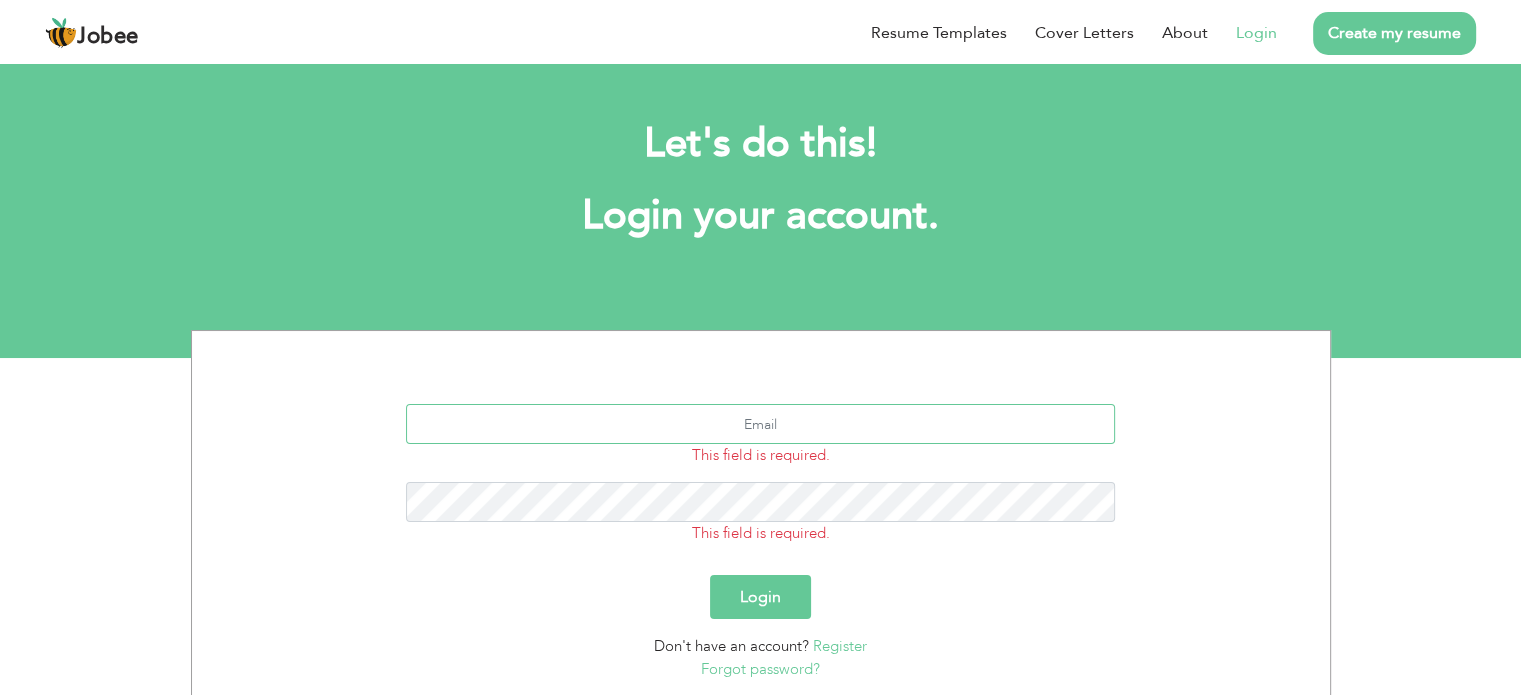 click at bounding box center (760, 424) 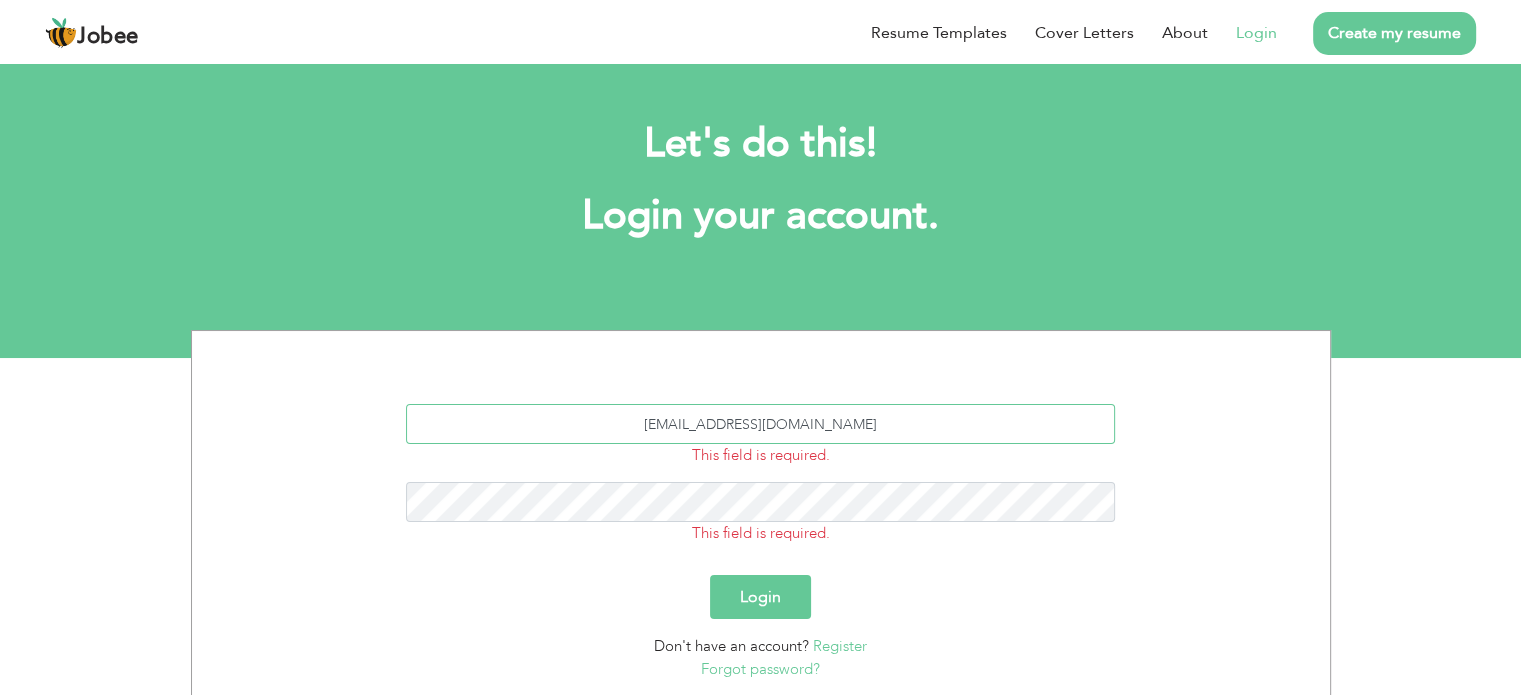 type on "faisal.karnalia@gmail.com" 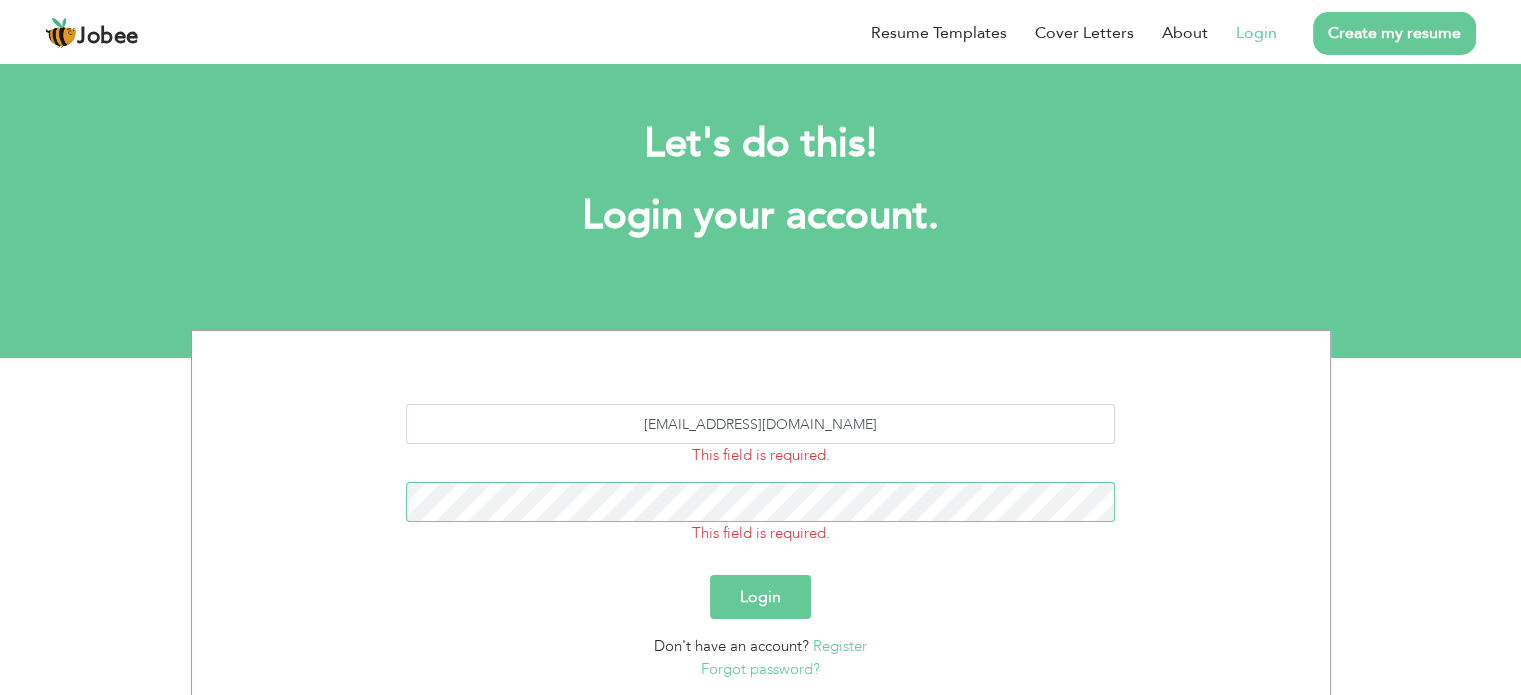 click on "Login" at bounding box center [760, 597] 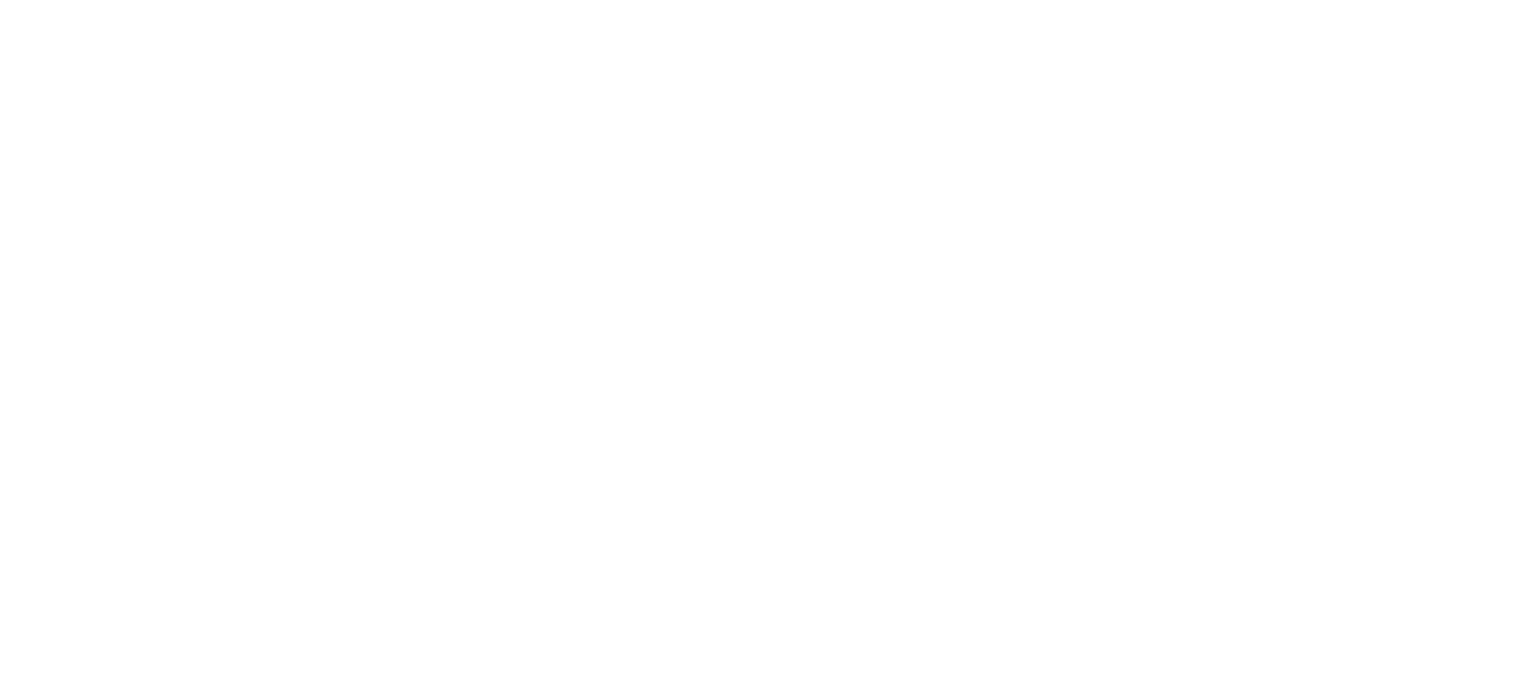 scroll, scrollTop: 0, scrollLeft: 0, axis: both 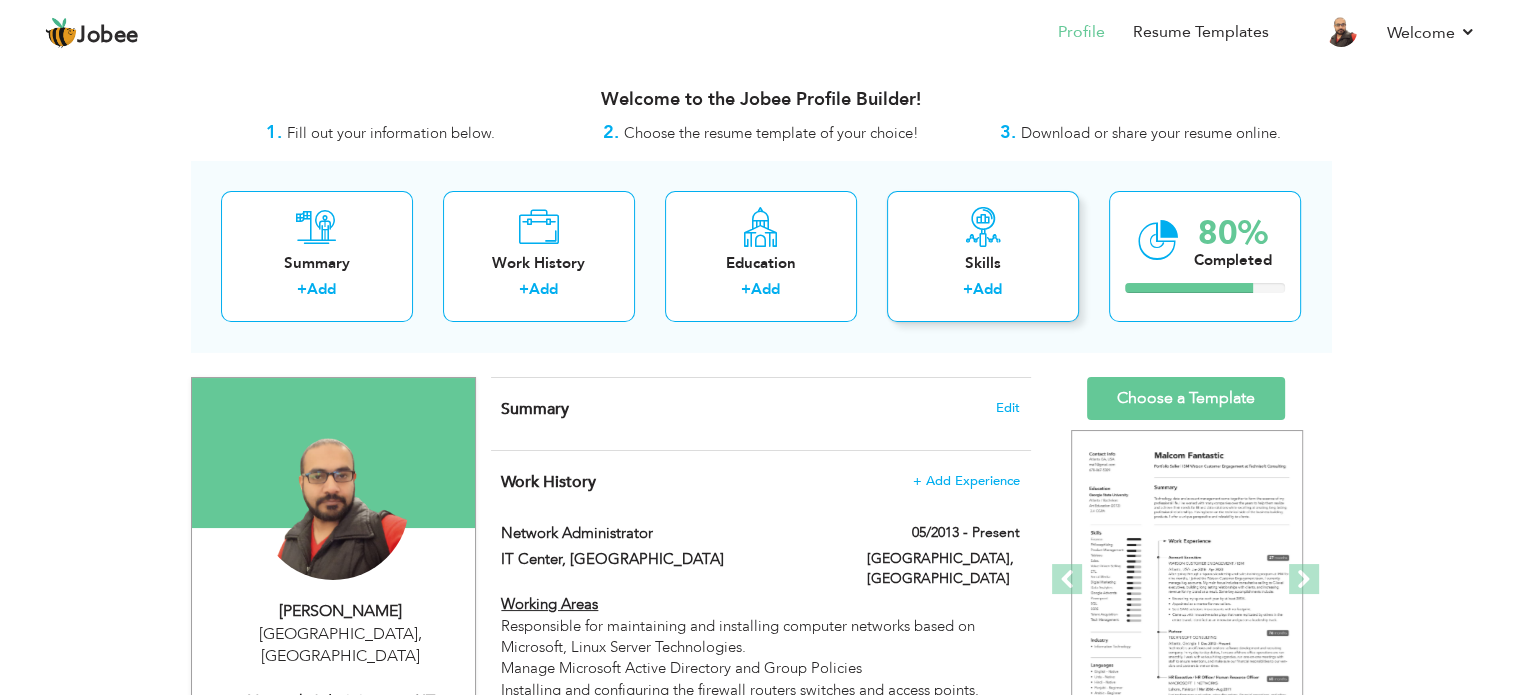 click at bounding box center (983, 227) 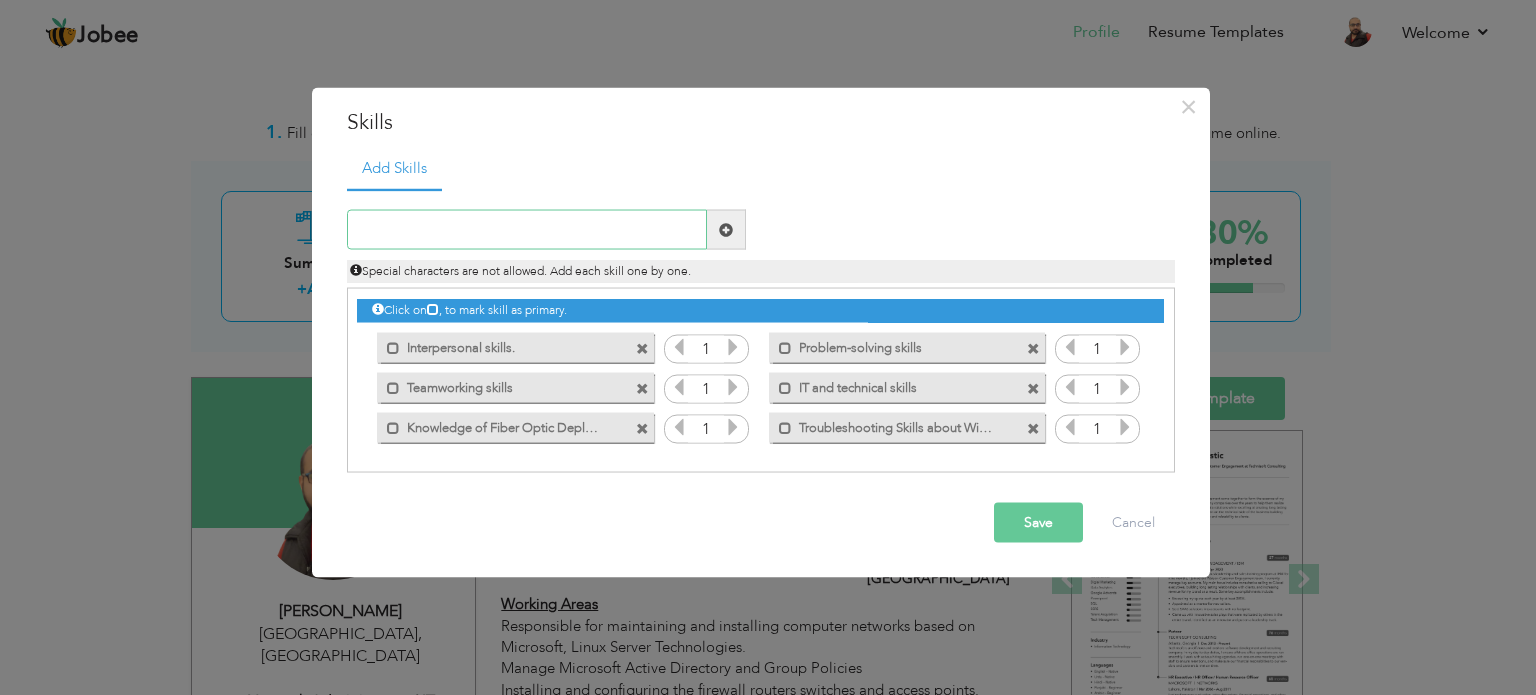 click at bounding box center [527, 230] 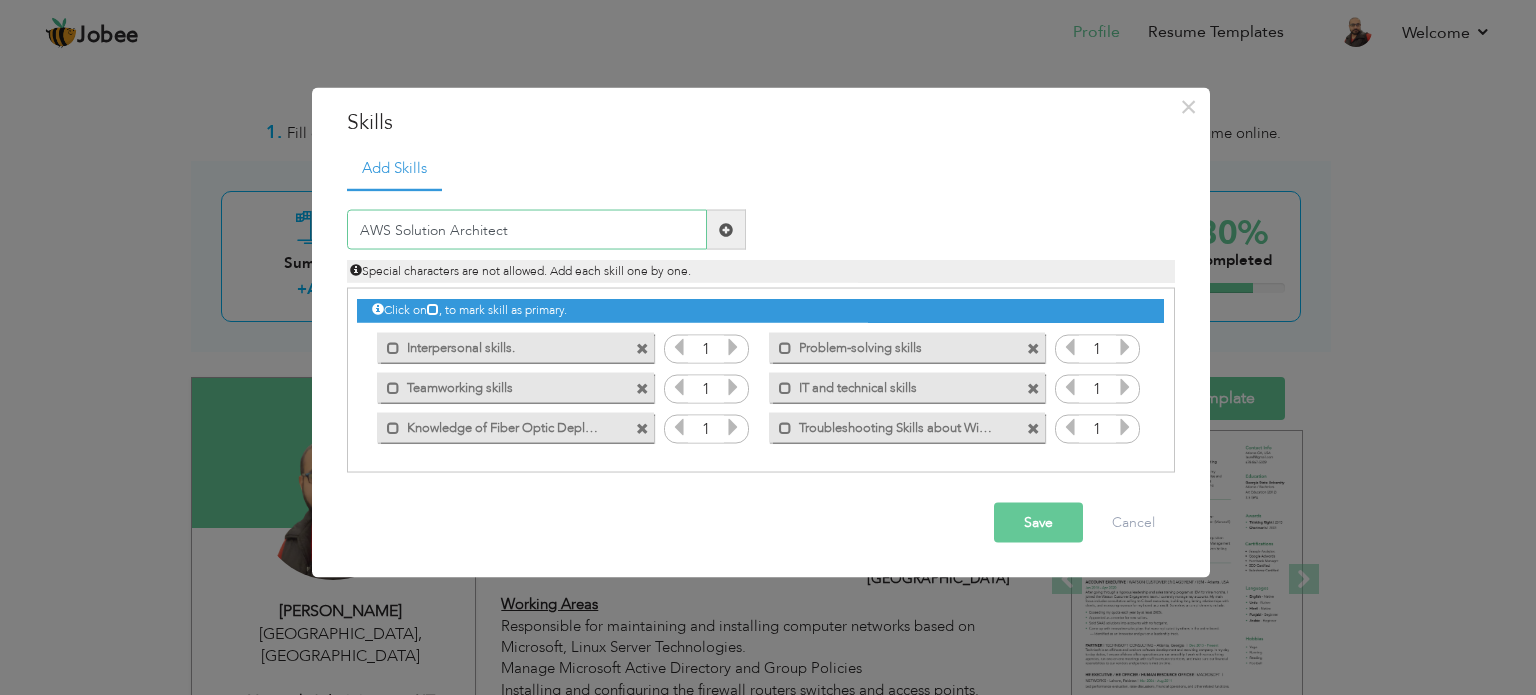 drag, startPoint x: 434, startPoint y: 231, endPoint x: 294, endPoint y: 245, distance: 140.69826 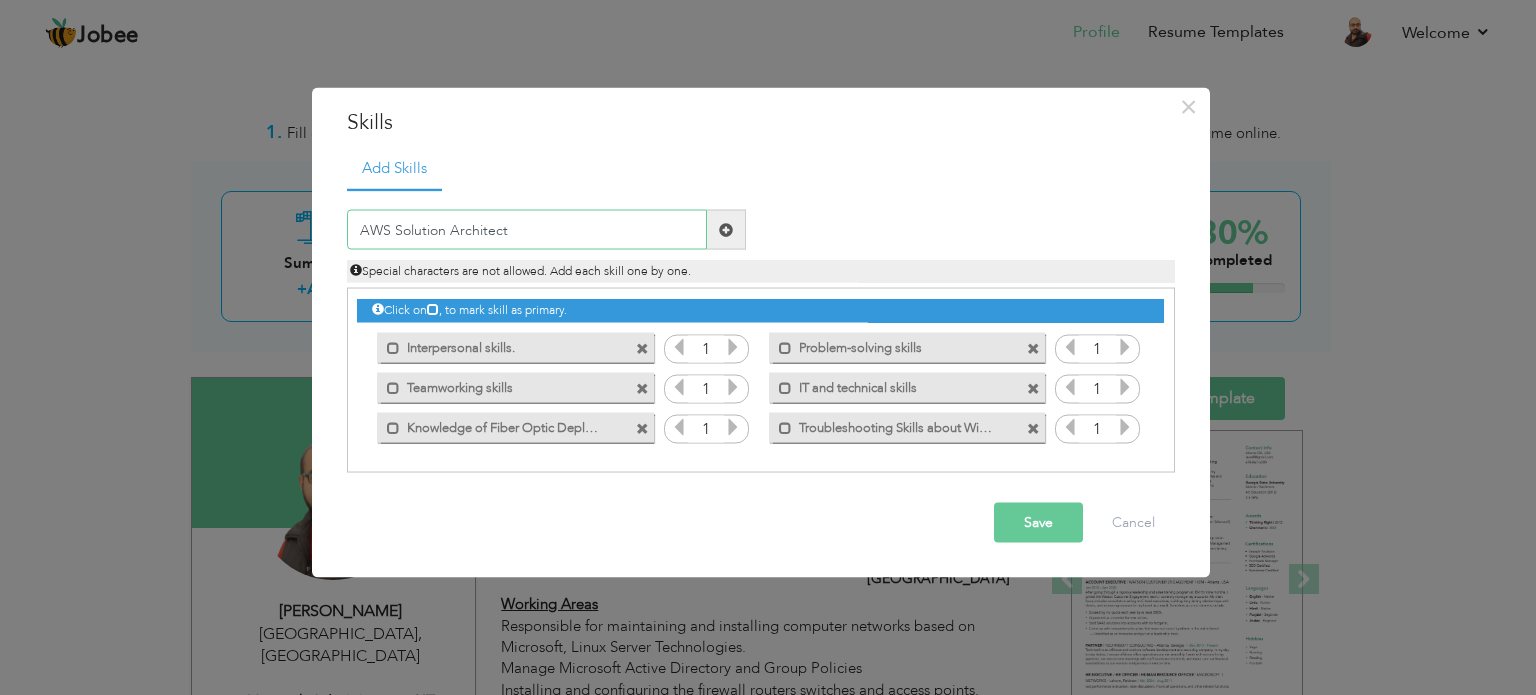 paste on "aws solutions architect" 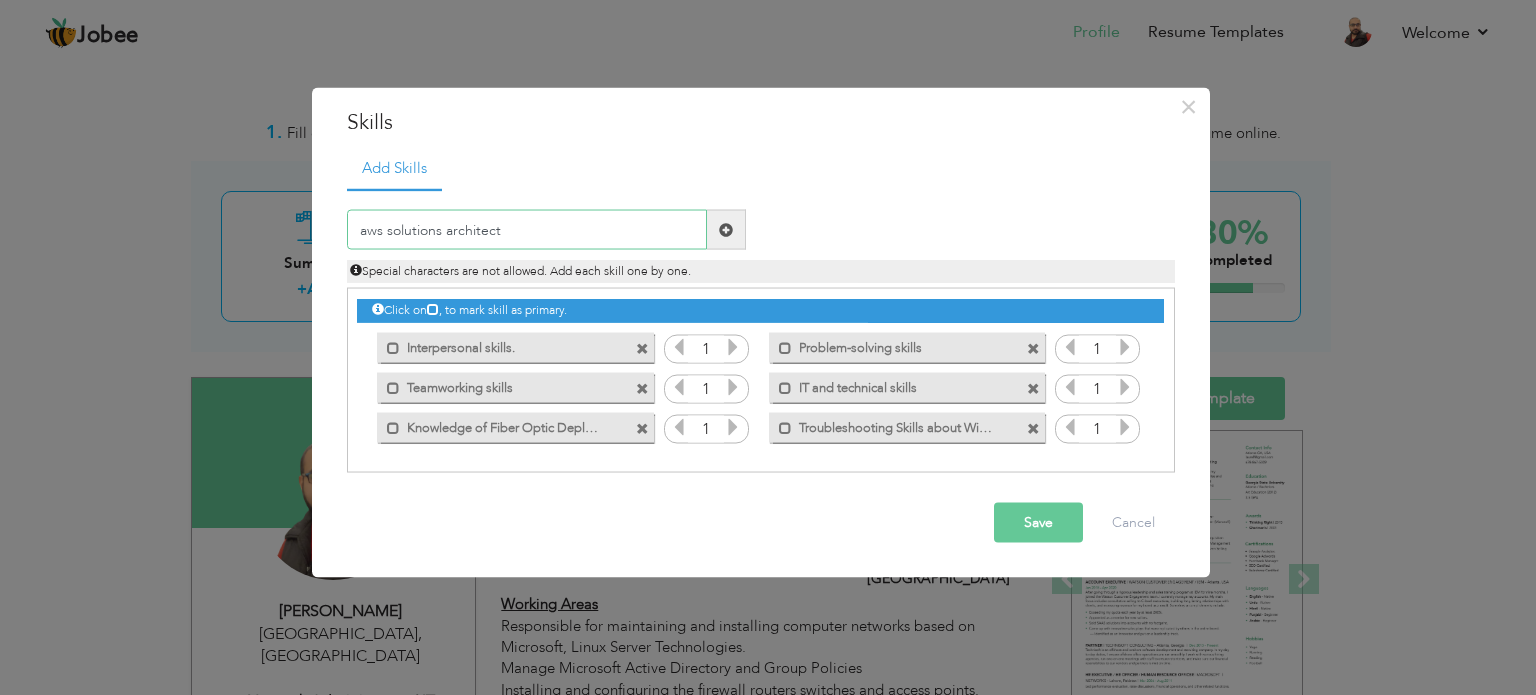 click on "aws solutions architect" at bounding box center (527, 230) 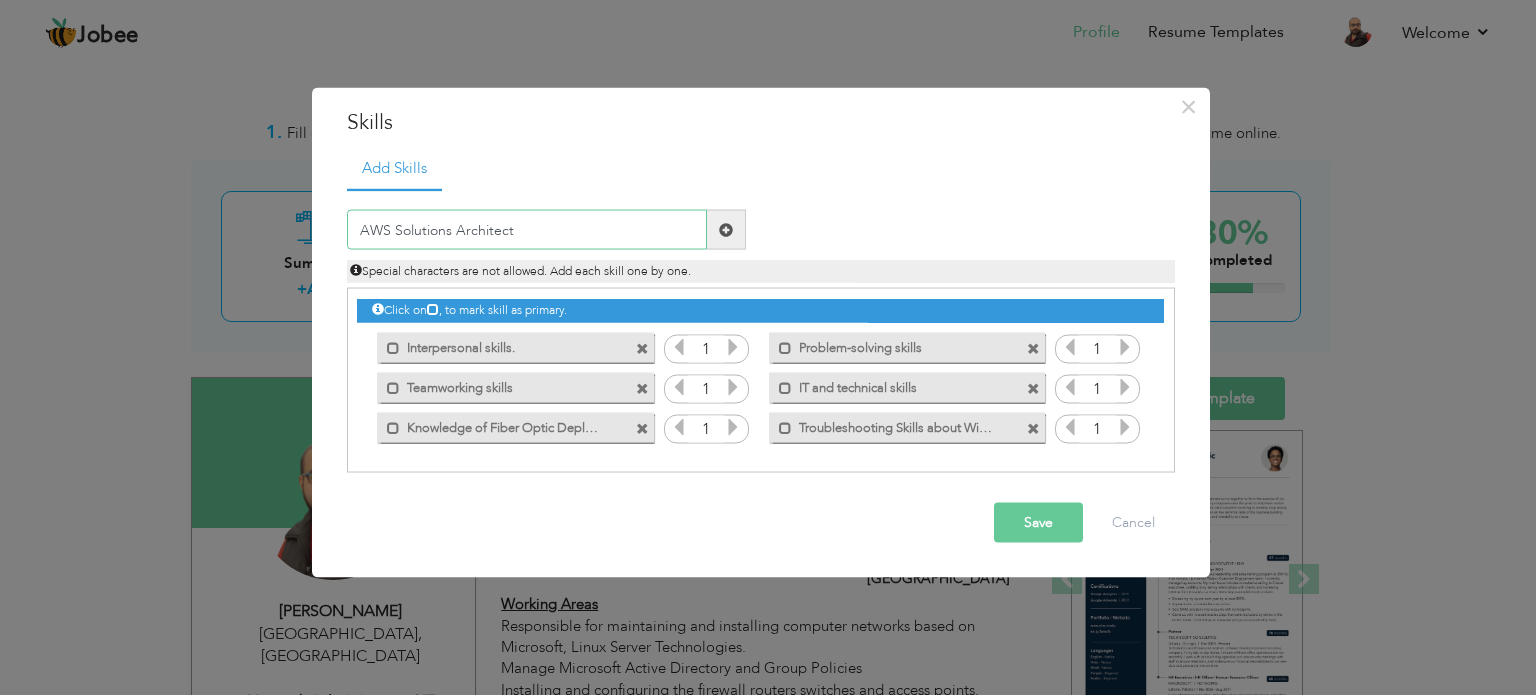 type on "AWS Solutions Architect" 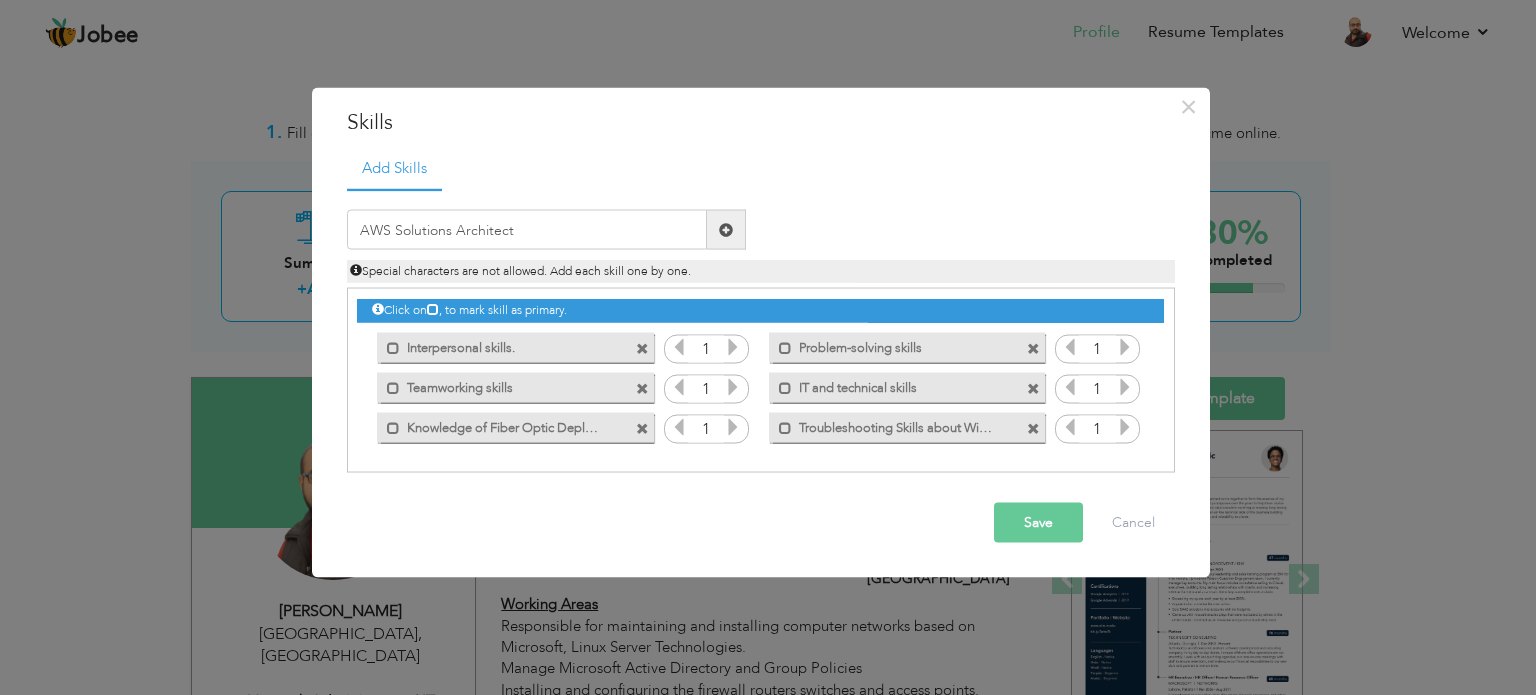 click at bounding box center [726, 229] 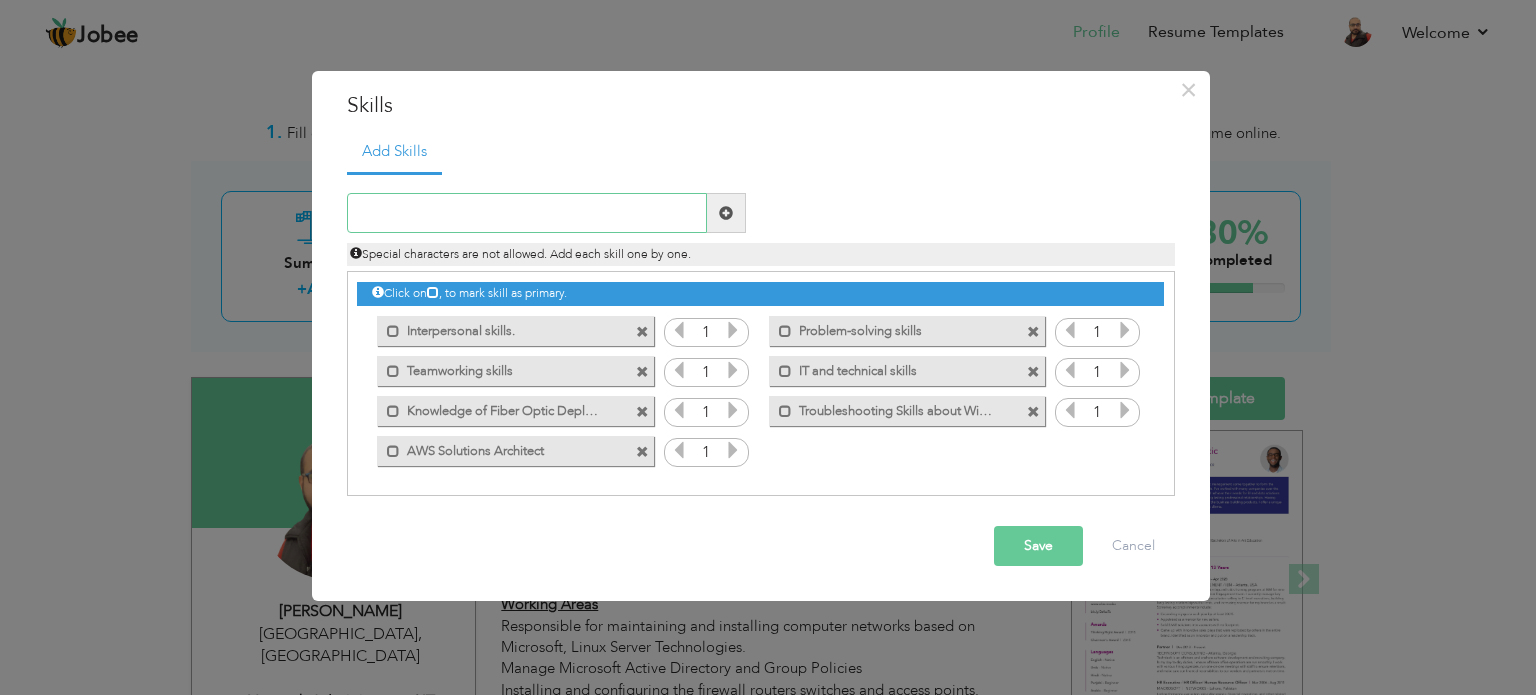 click at bounding box center [527, 213] 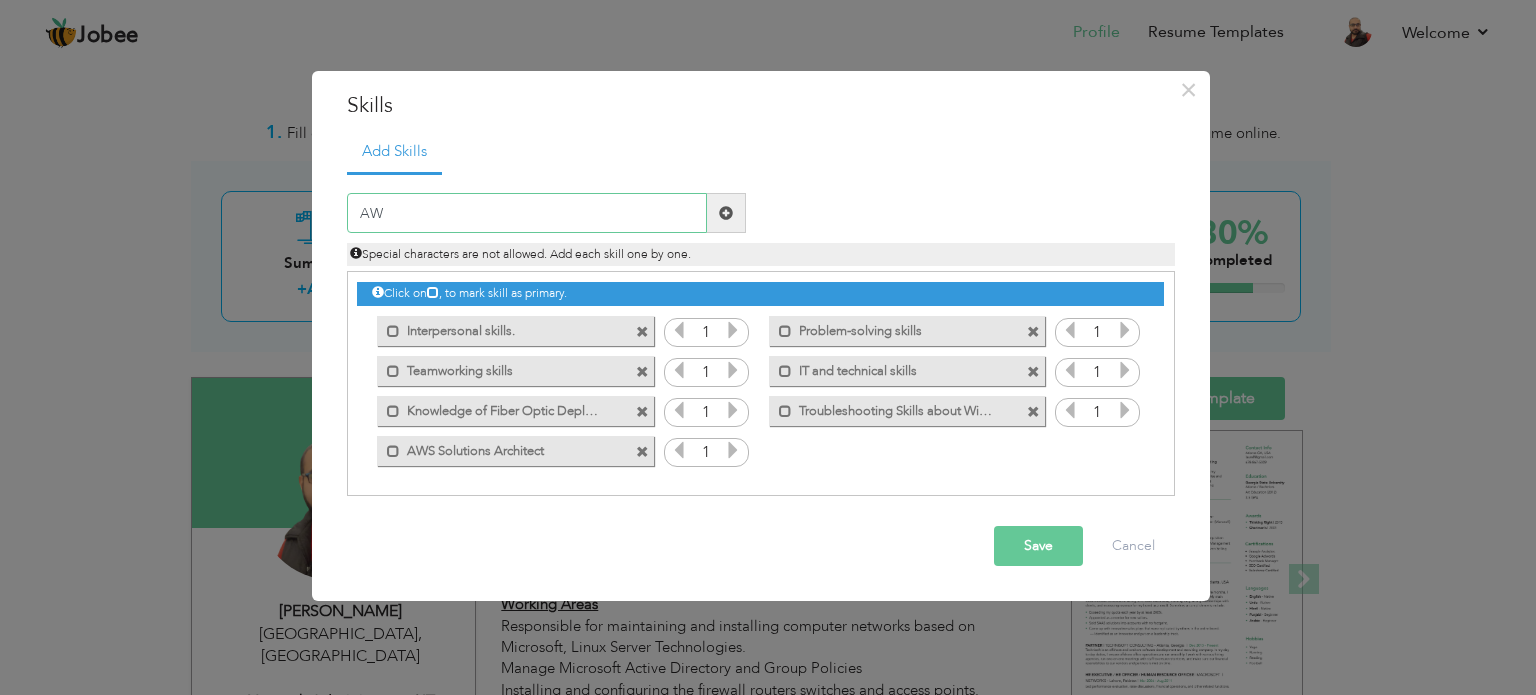 type on "A" 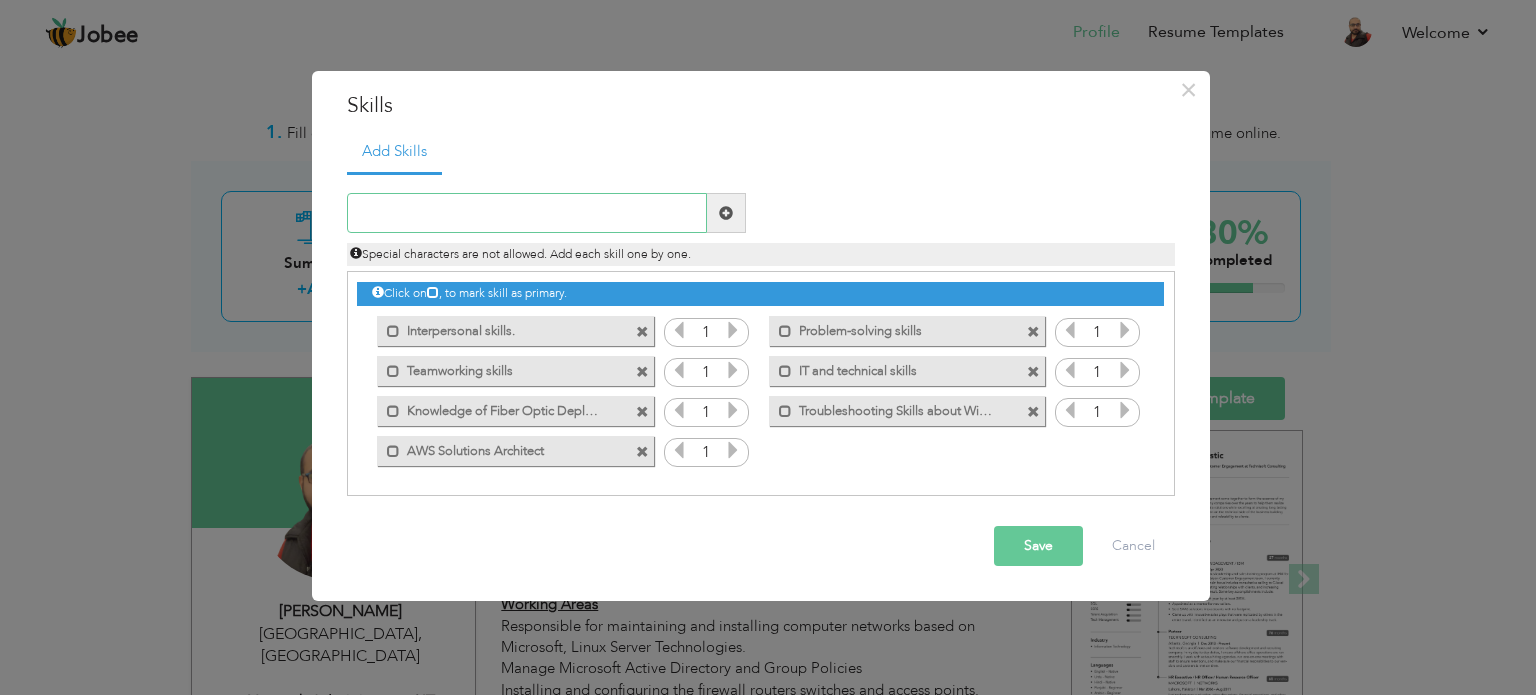 paste on "certified aws security specialist" 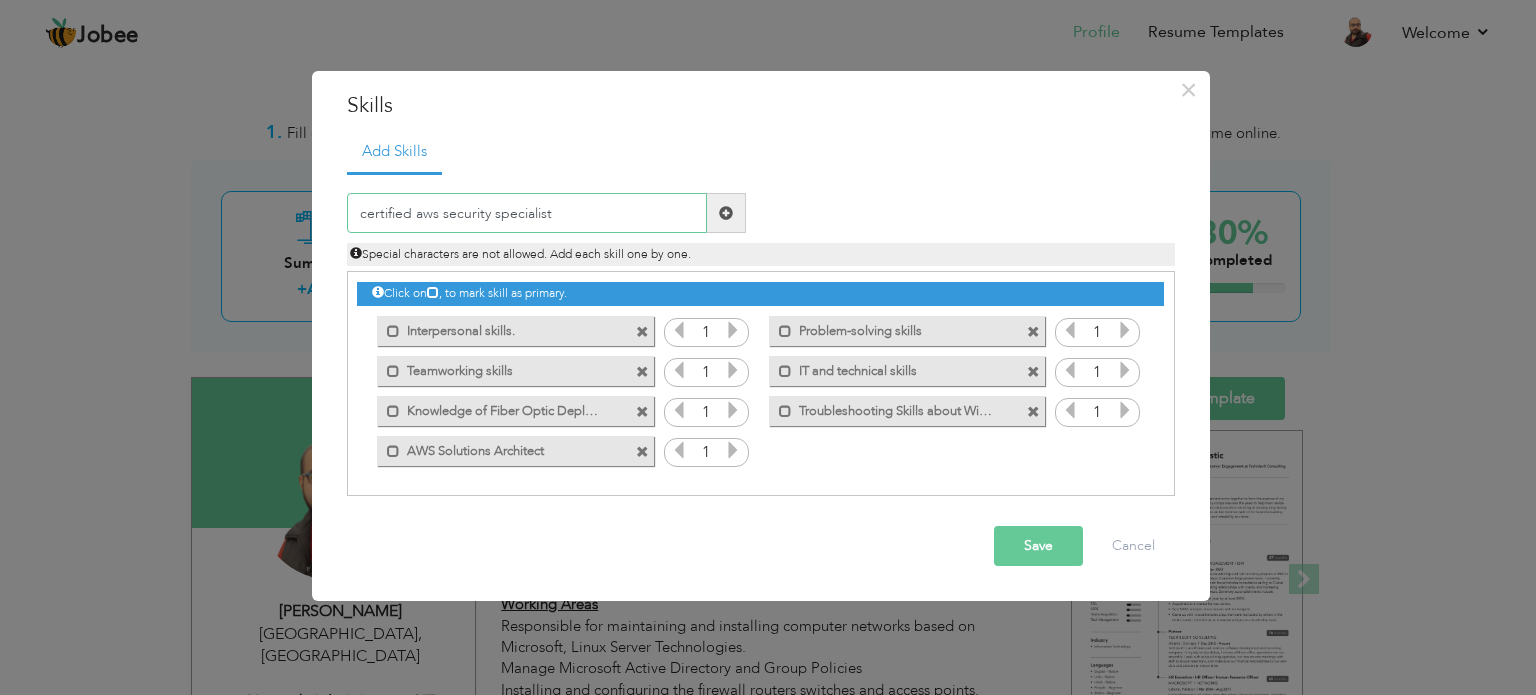 click on "certified aws security specialist" at bounding box center [527, 213] 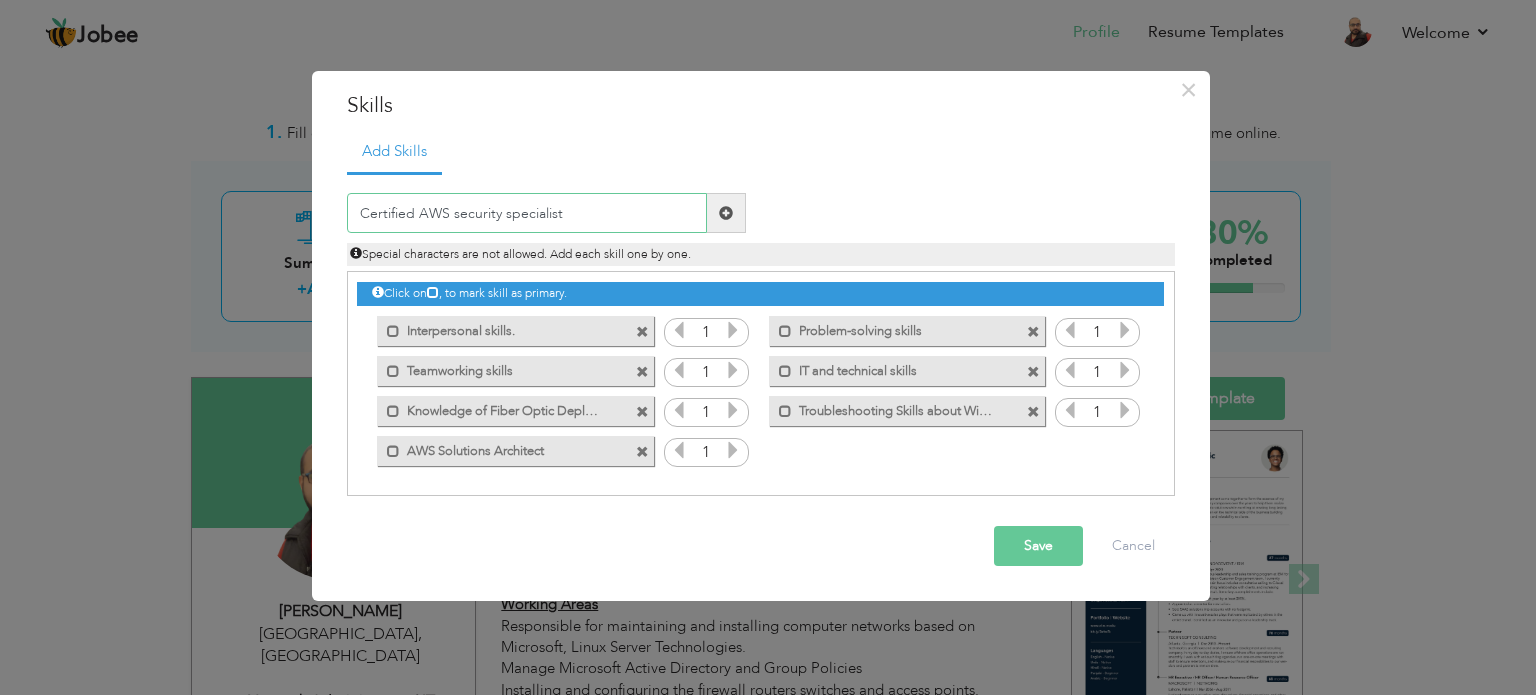 type on "Certified AWS ecurity specialist" 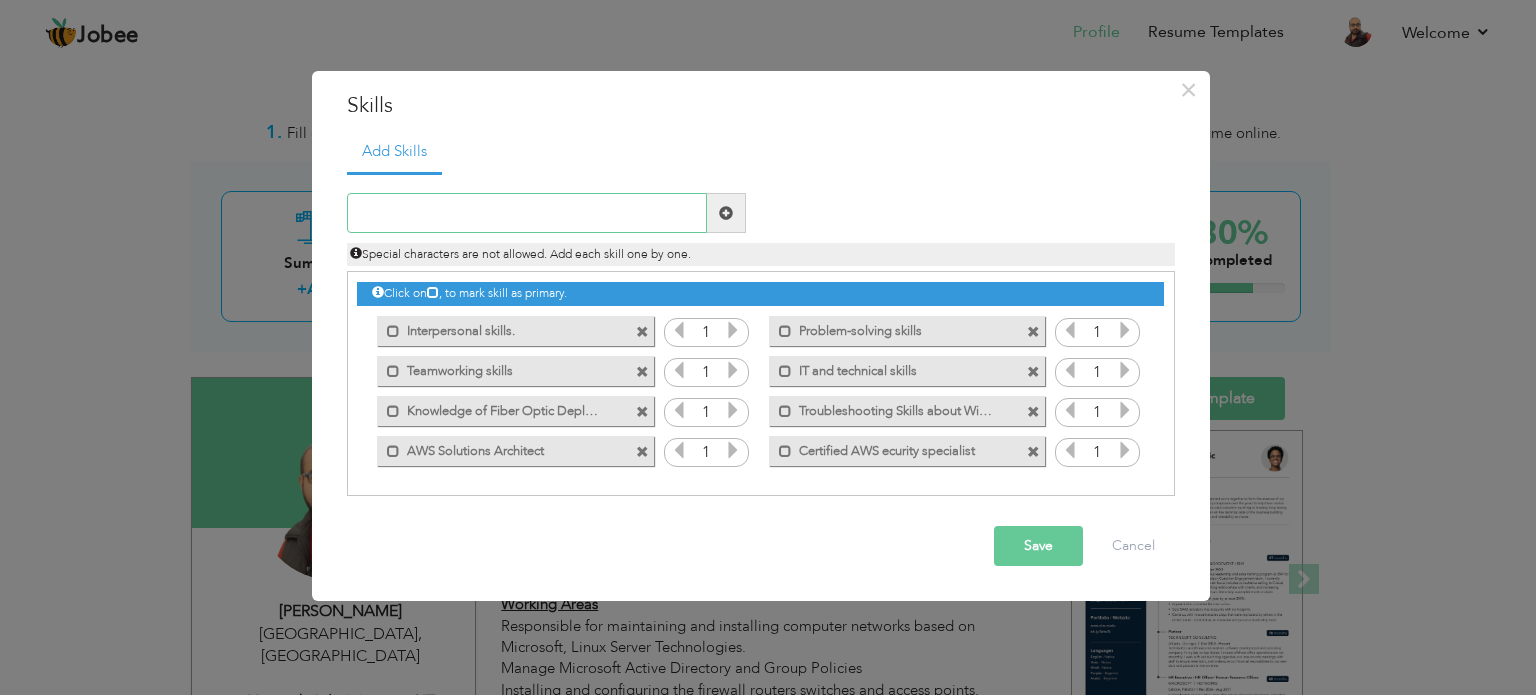 type on "s" 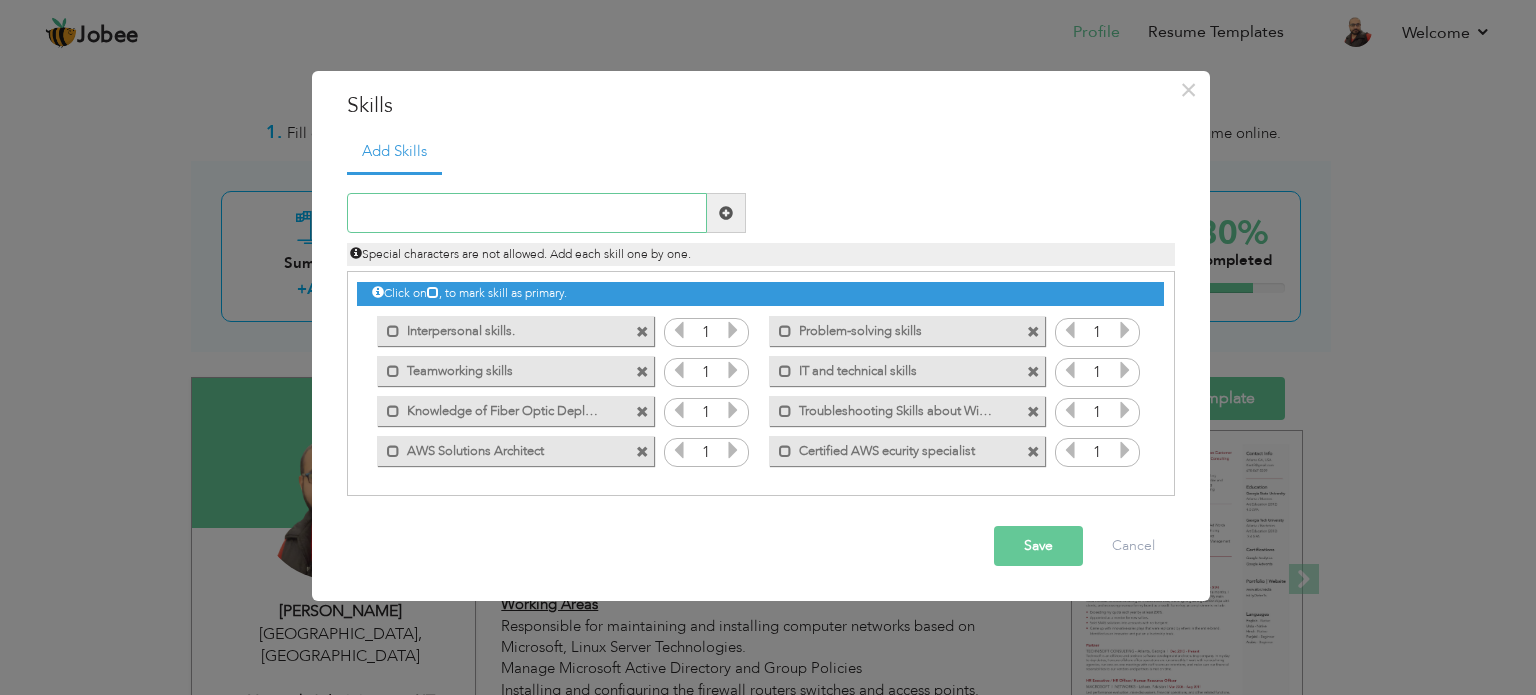 paste on "certified aws security specialist" 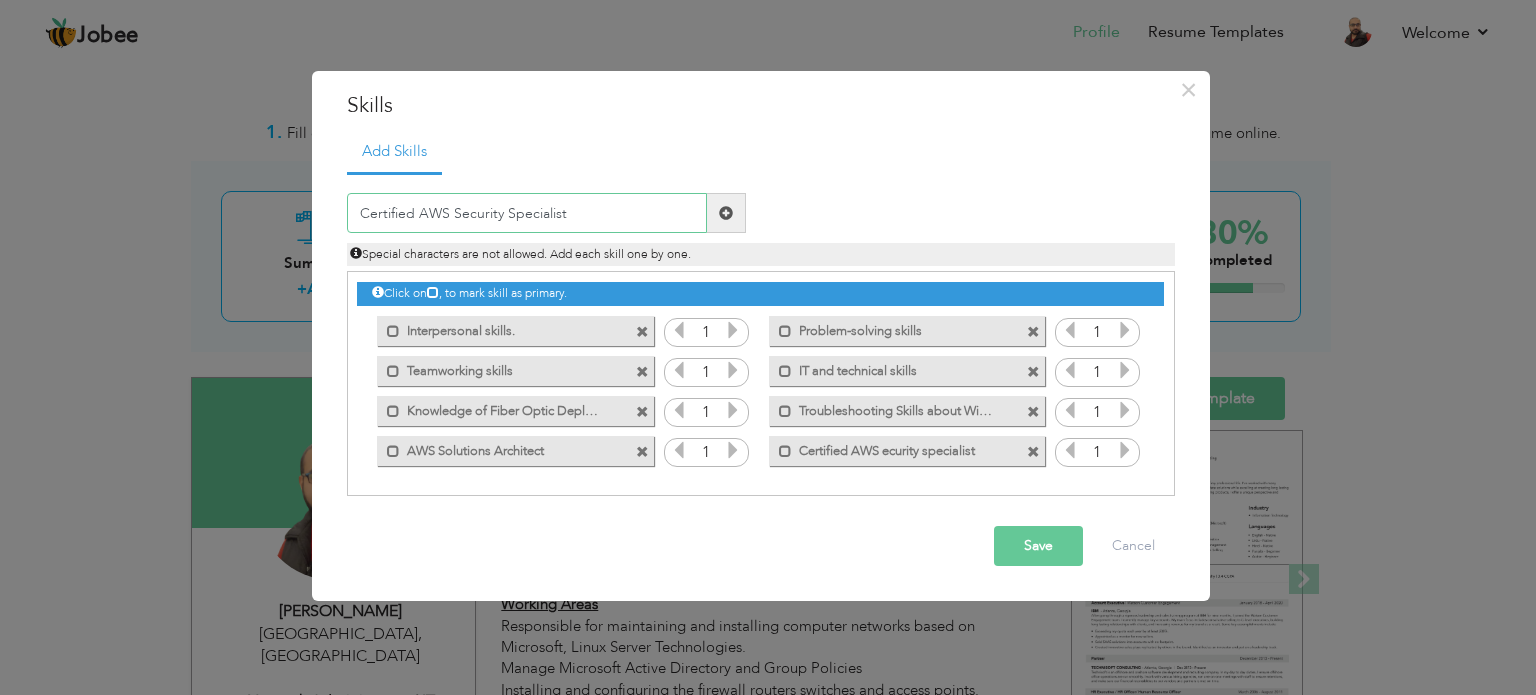 type on "Certified AWS Security Specialist" 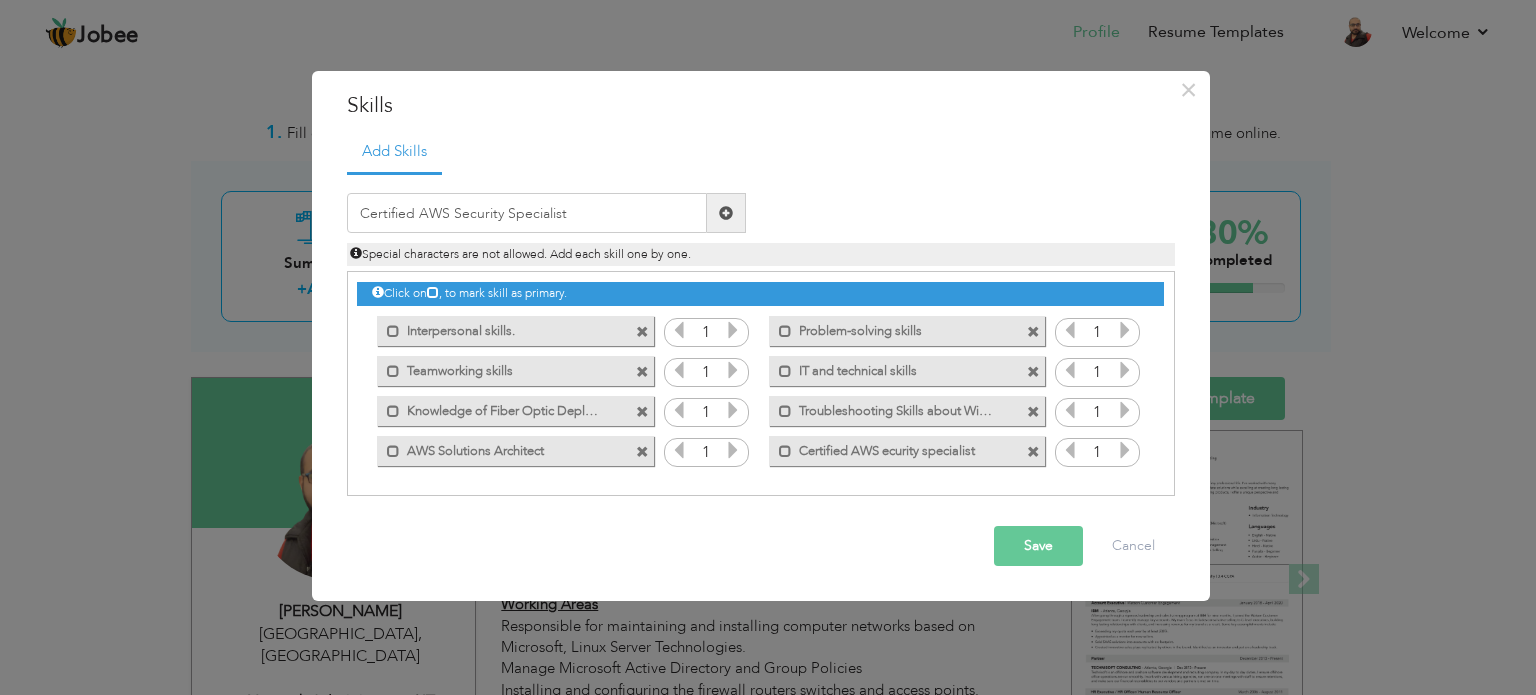 click at bounding box center (726, 213) 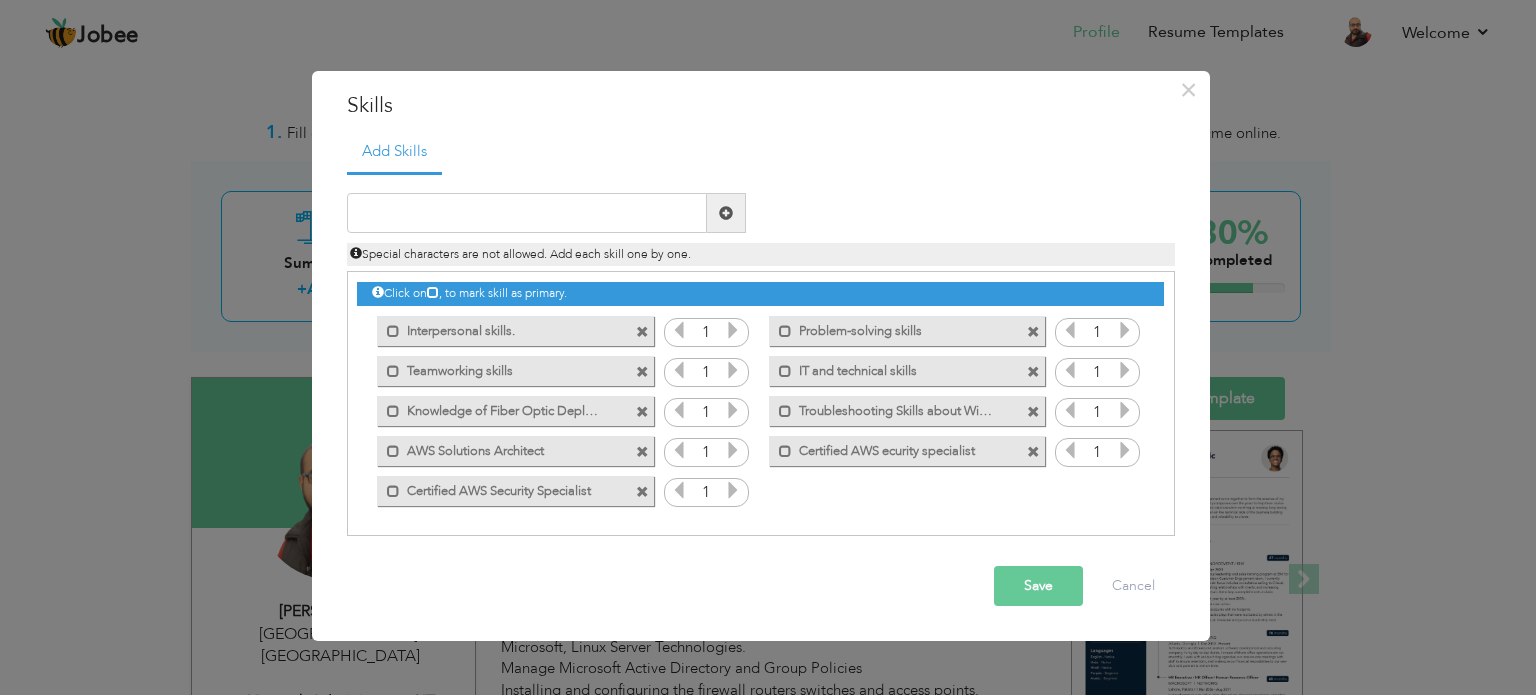 click at bounding box center (642, 492) 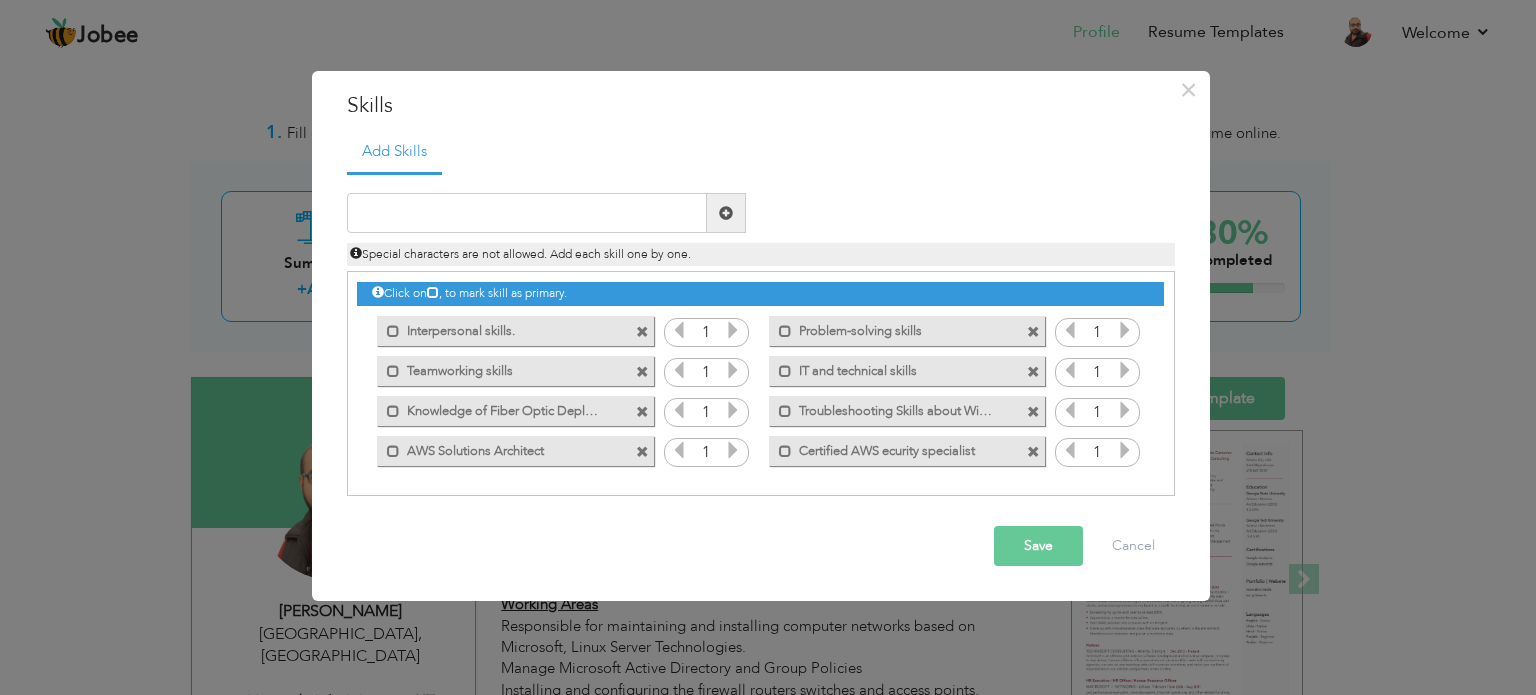 click at bounding box center (642, 452) 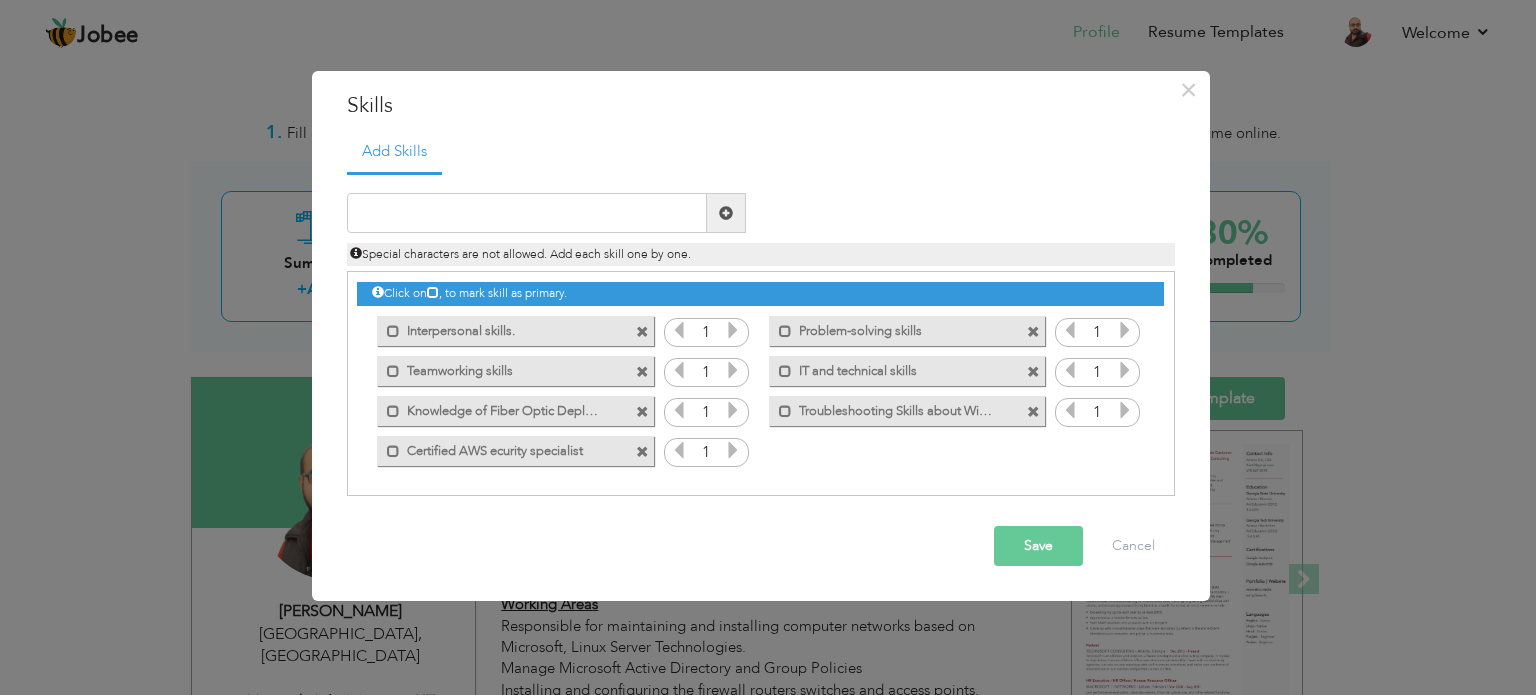 click at bounding box center (642, 452) 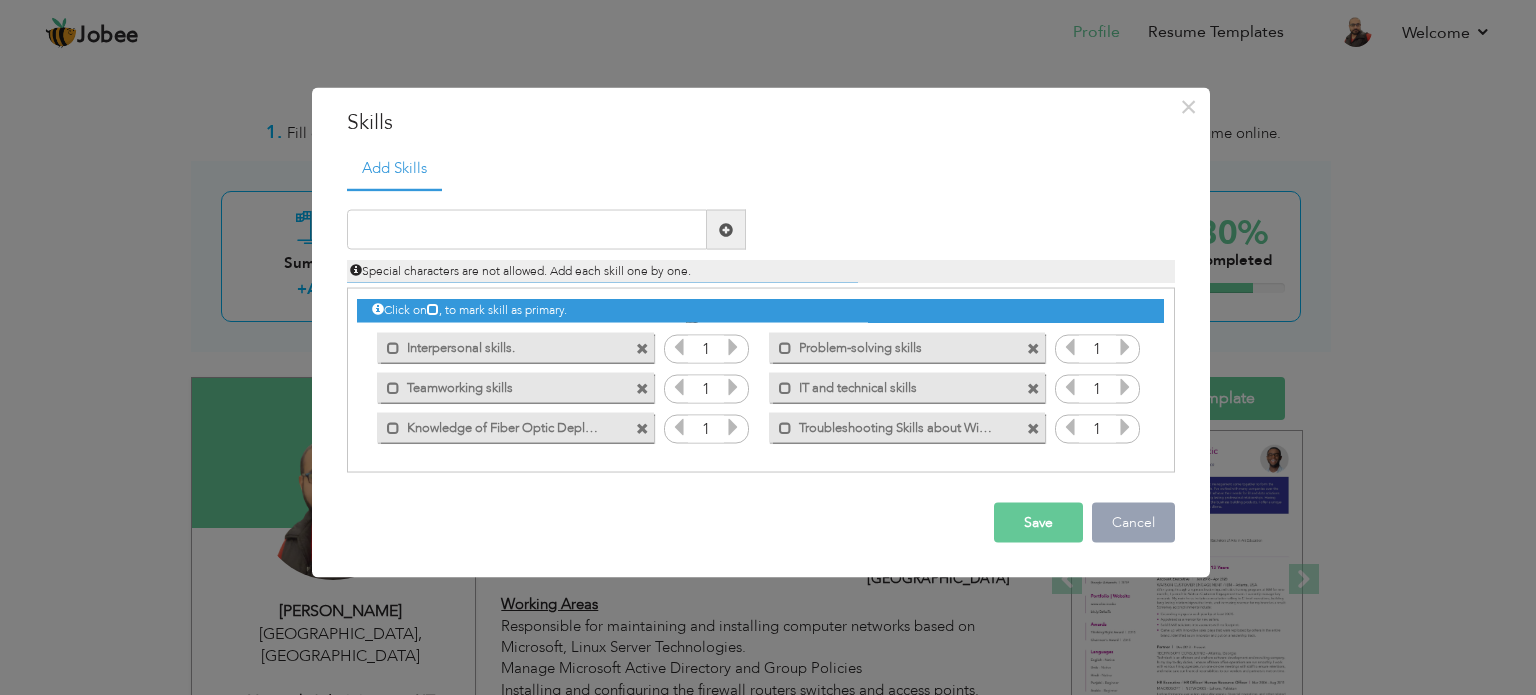 click on "Cancel" at bounding box center [1133, 523] 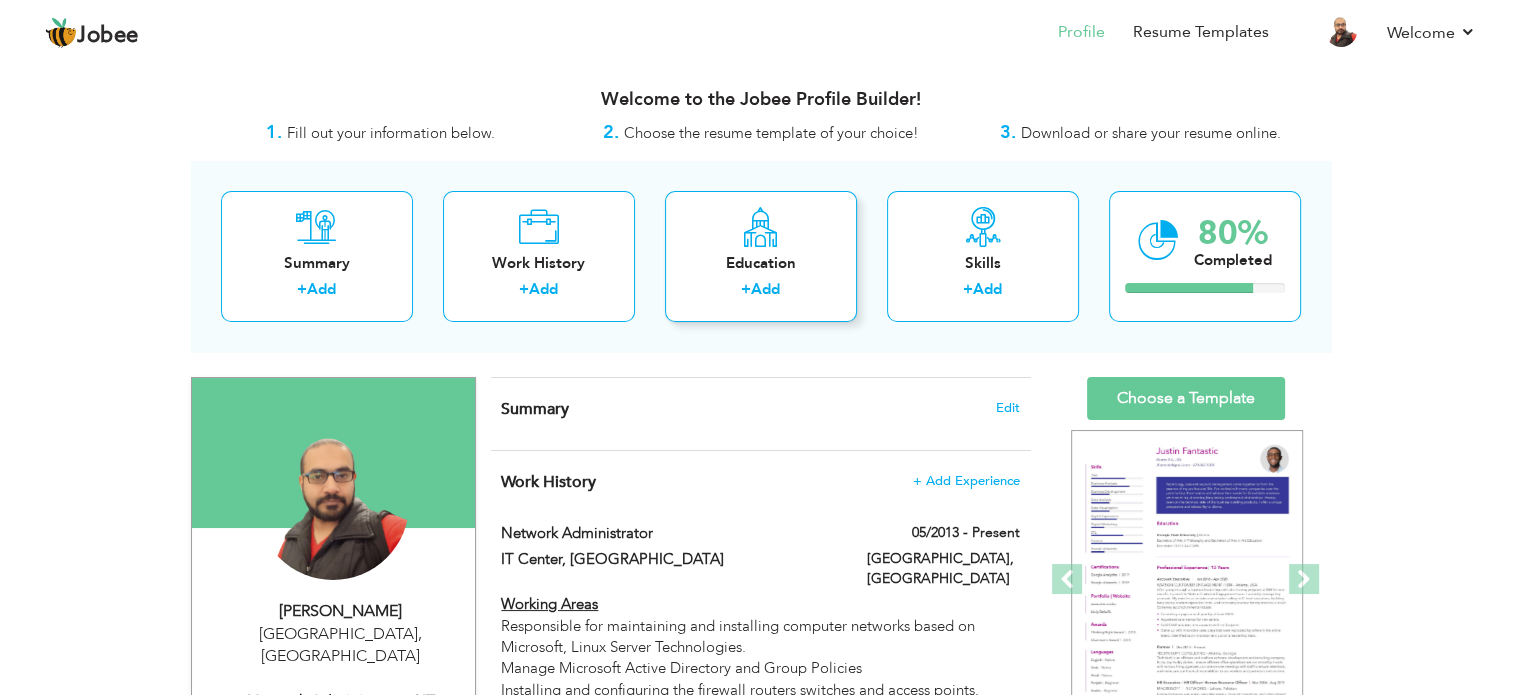 click at bounding box center [760, 227] 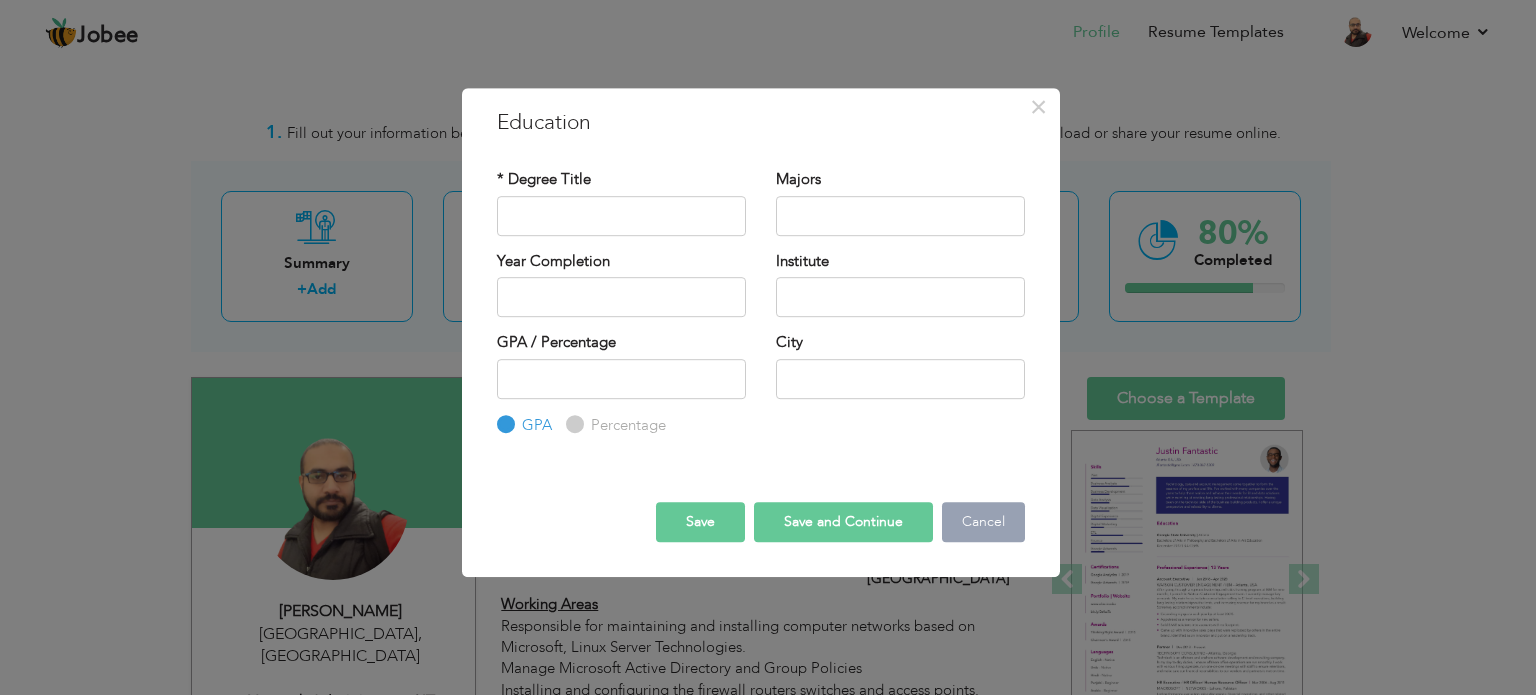 click on "Cancel" at bounding box center [983, 522] 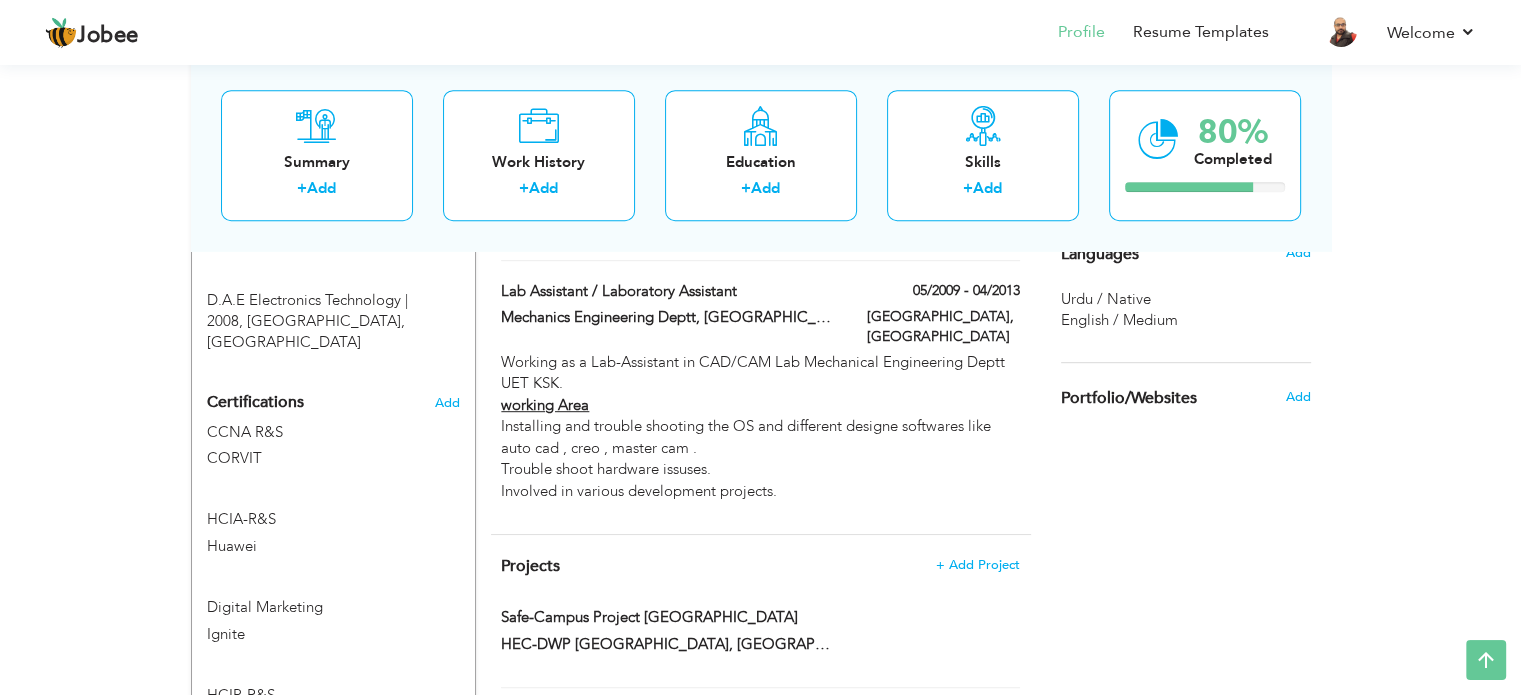 scroll, scrollTop: 900, scrollLeft: 0, axis: vertical 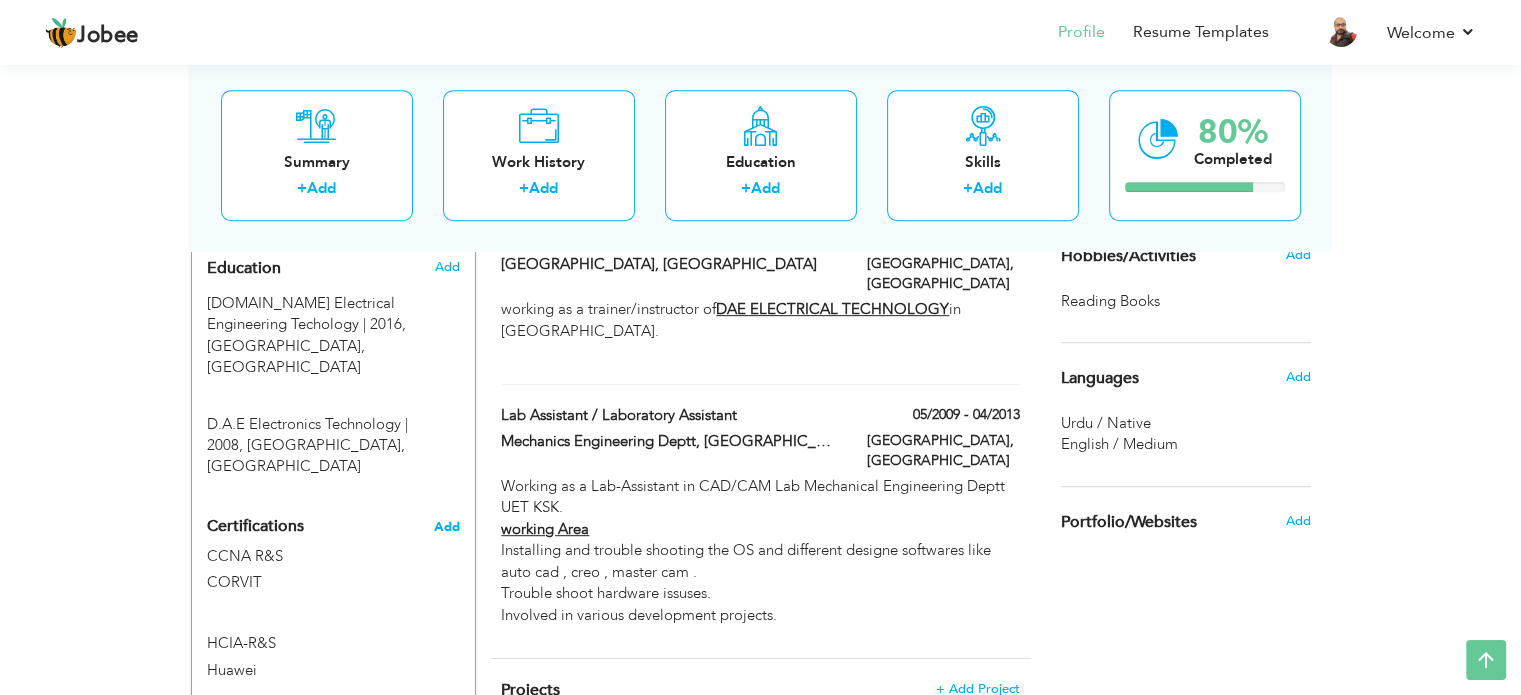 click on "Add" at bounding box center (447, 527) 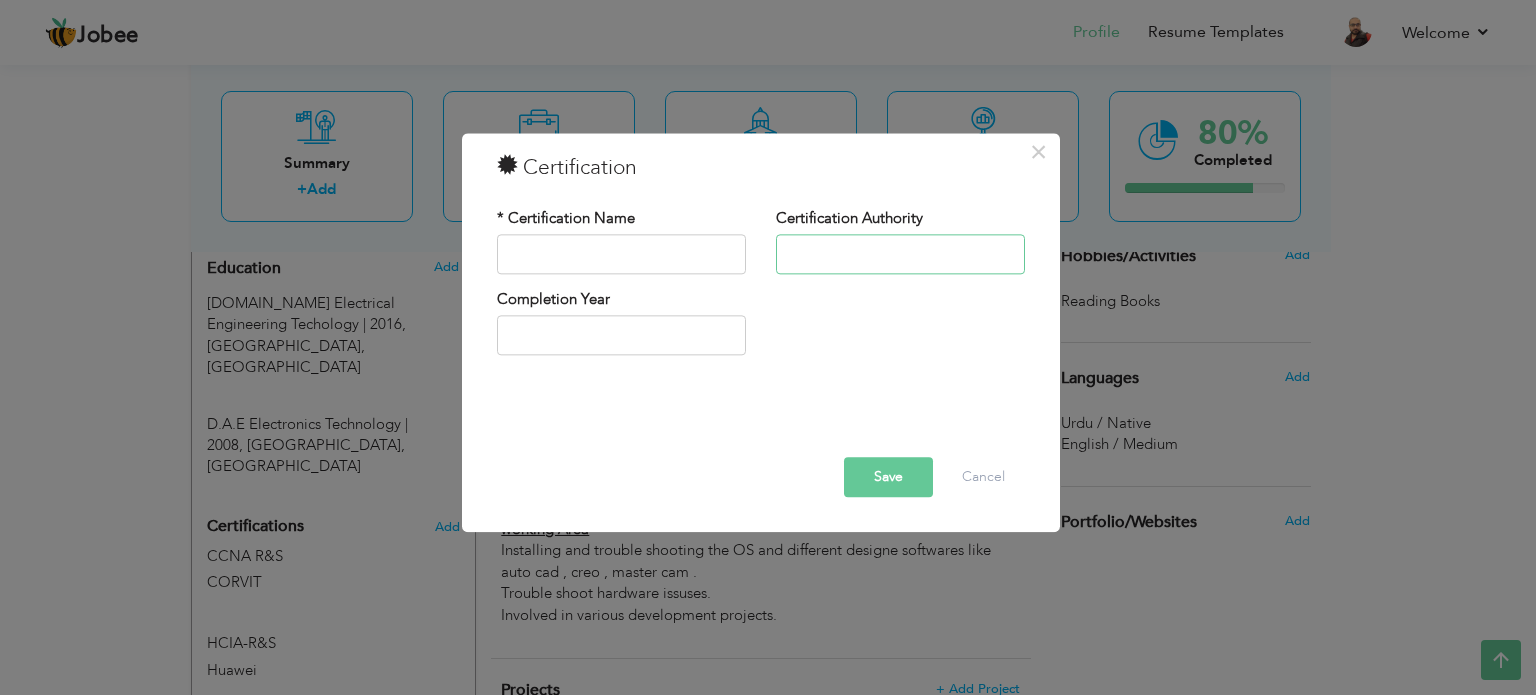 click at bounding box center [900, 254] 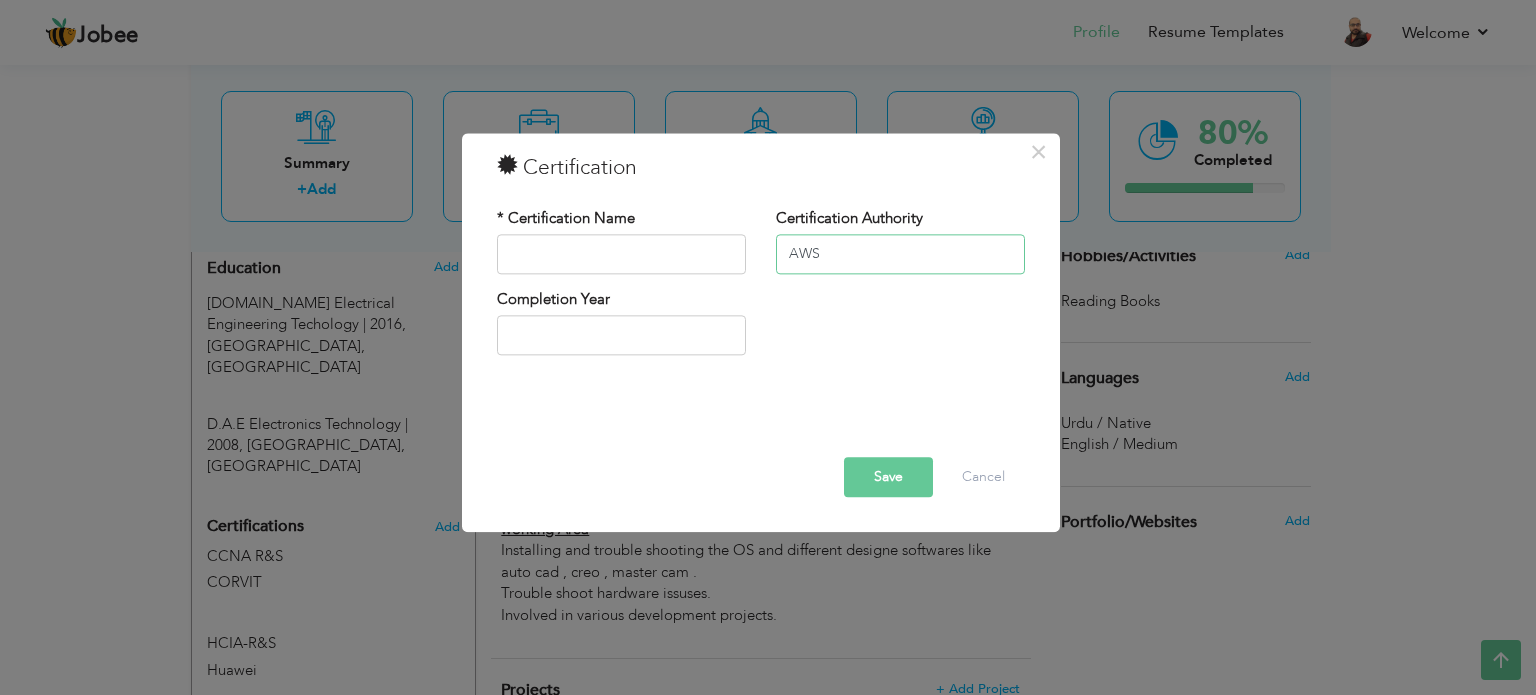 type on "AWS" 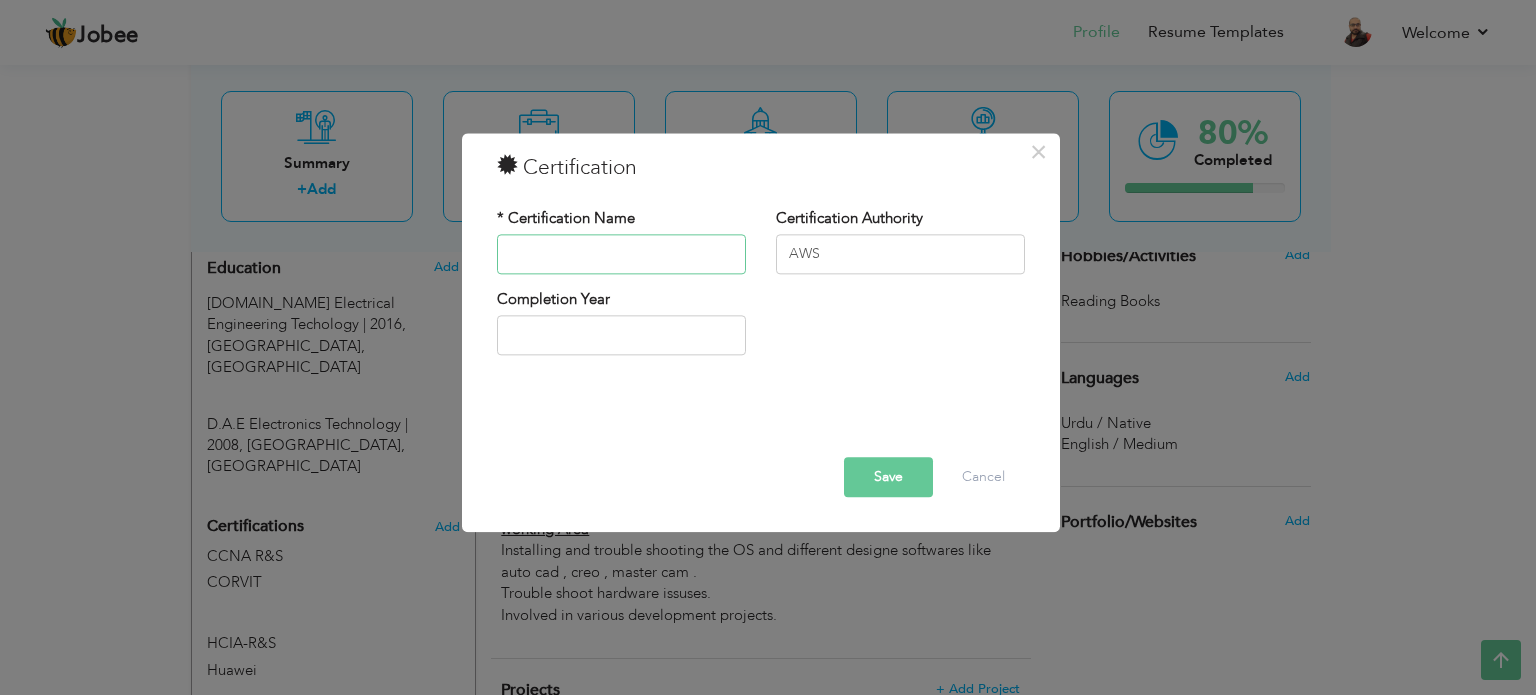 click at bounding box center (621, 254) 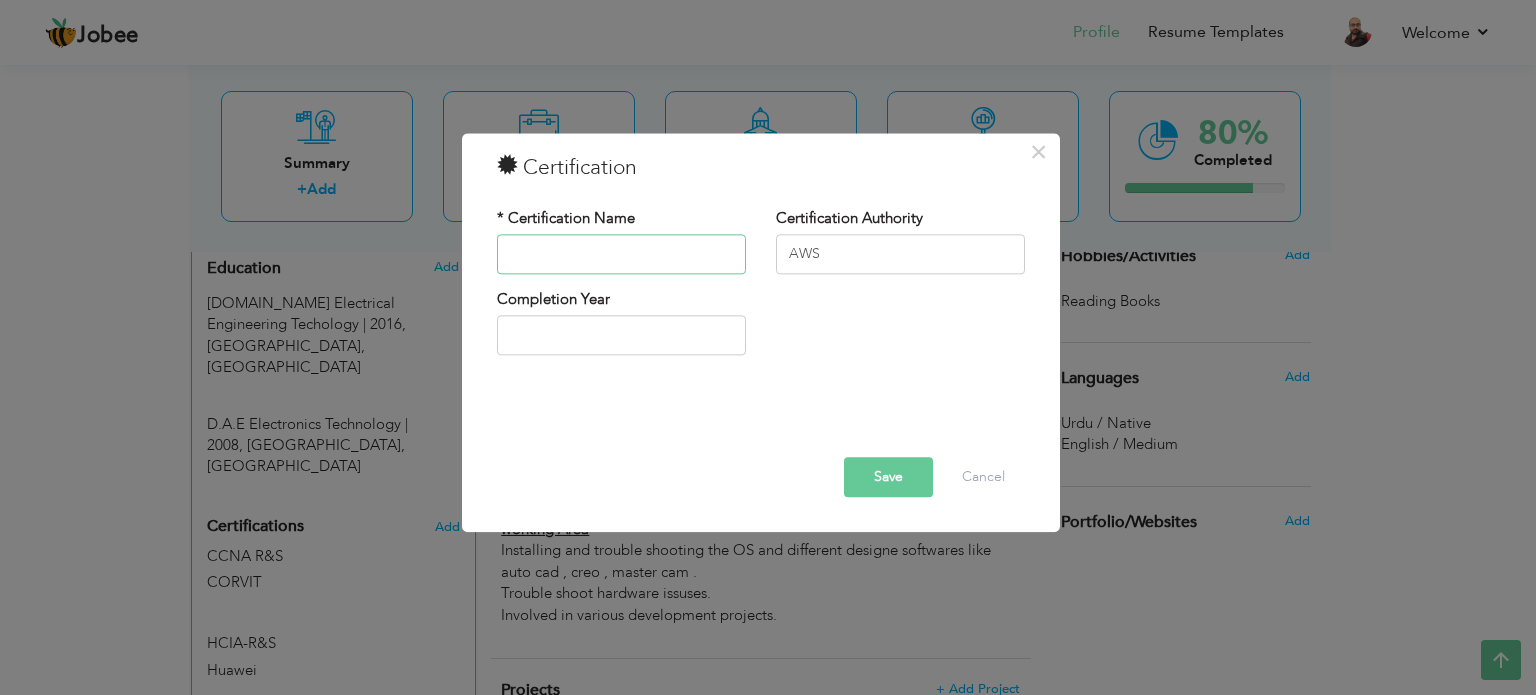 paste on "certified aws security specialist" 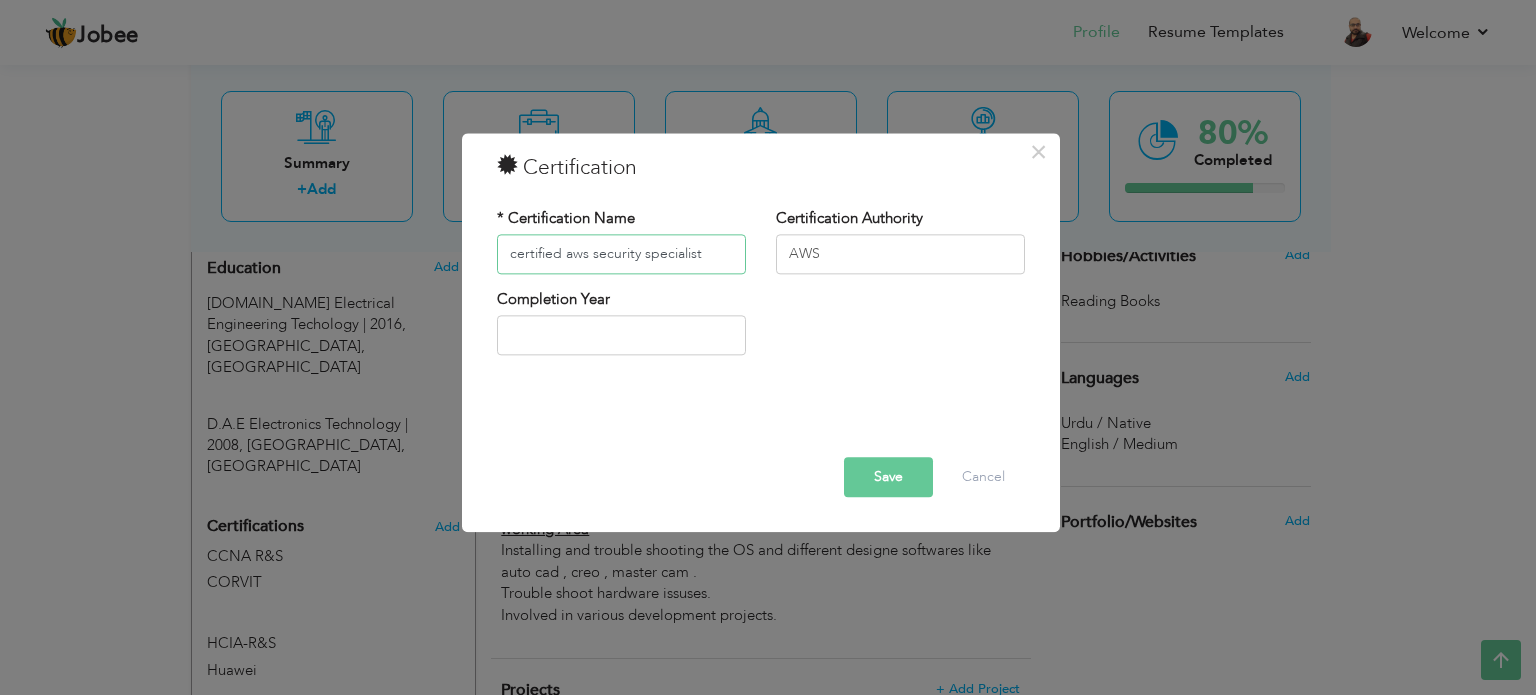 click on "certified aws security specialist" at bounding box center (621, 254) 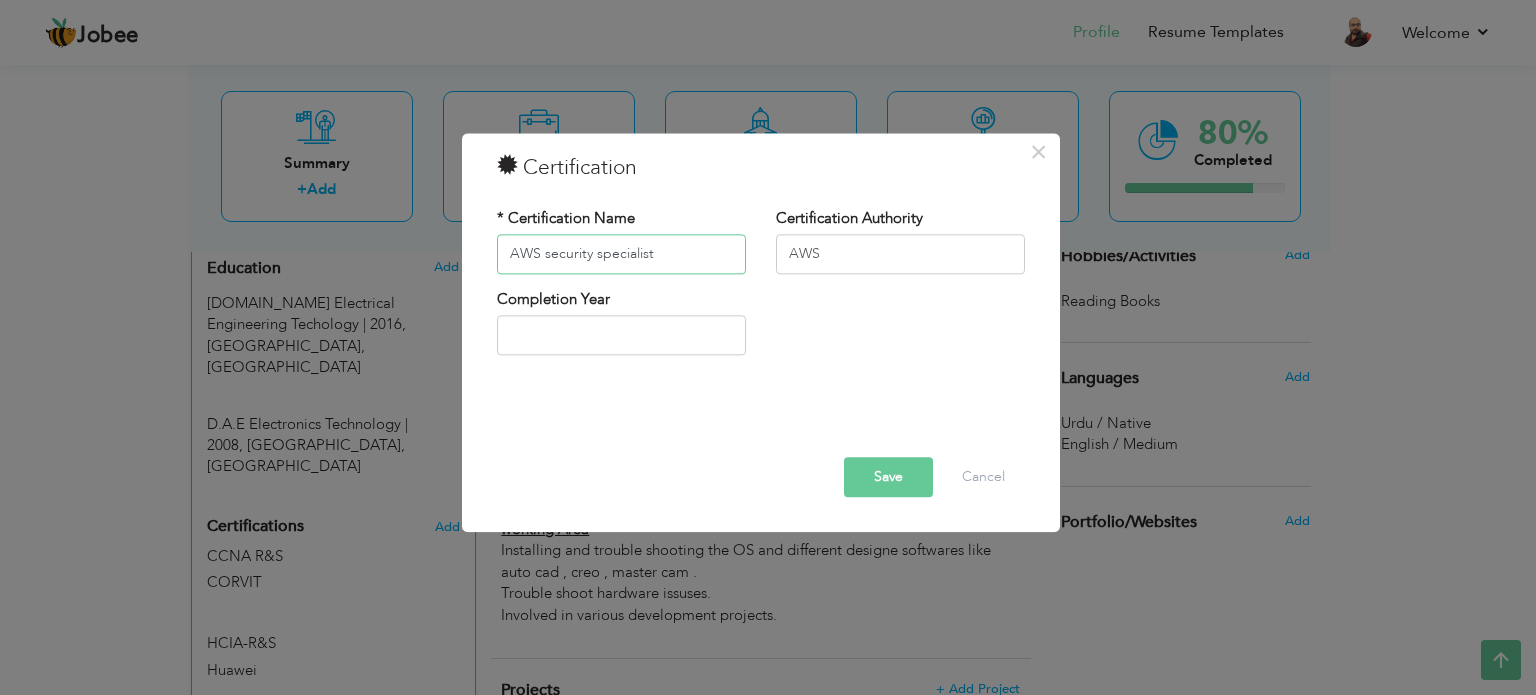 type on "AWS security specialist" 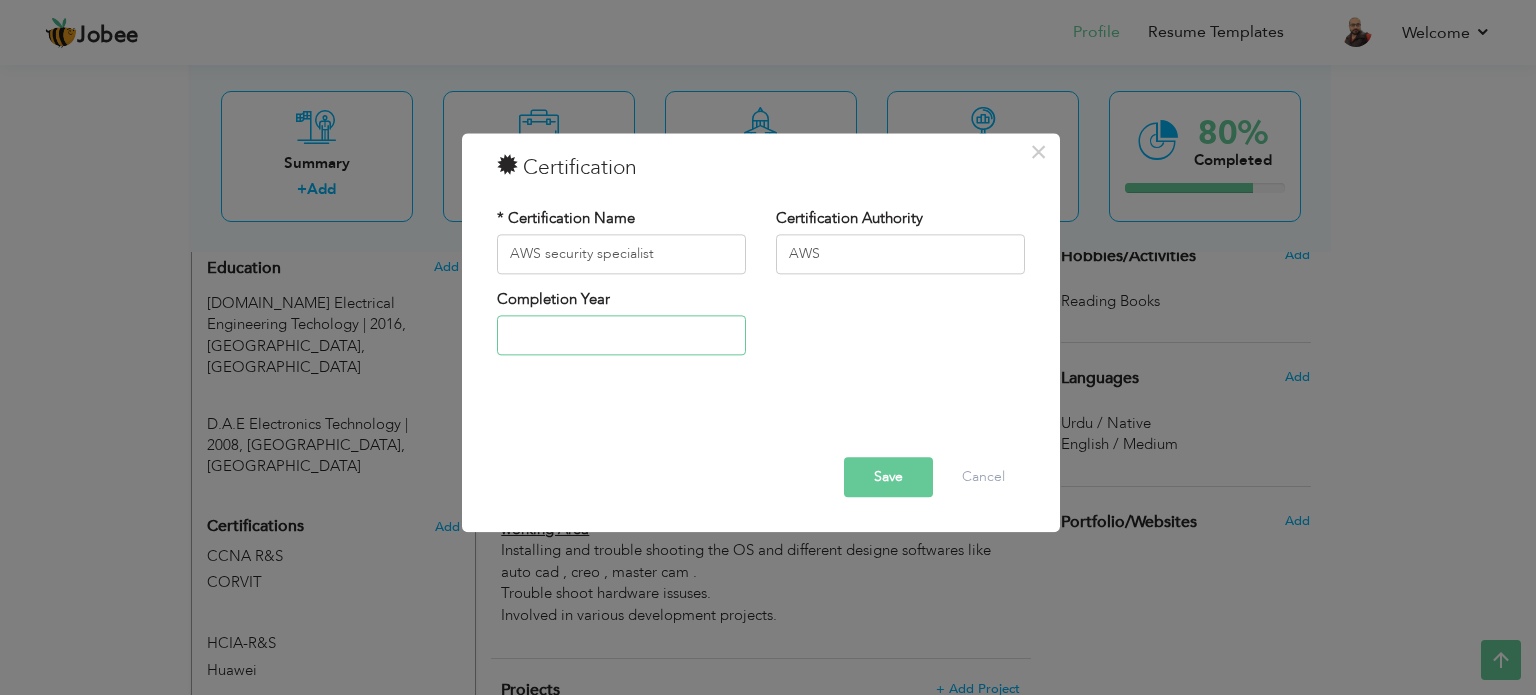 type on "2025" 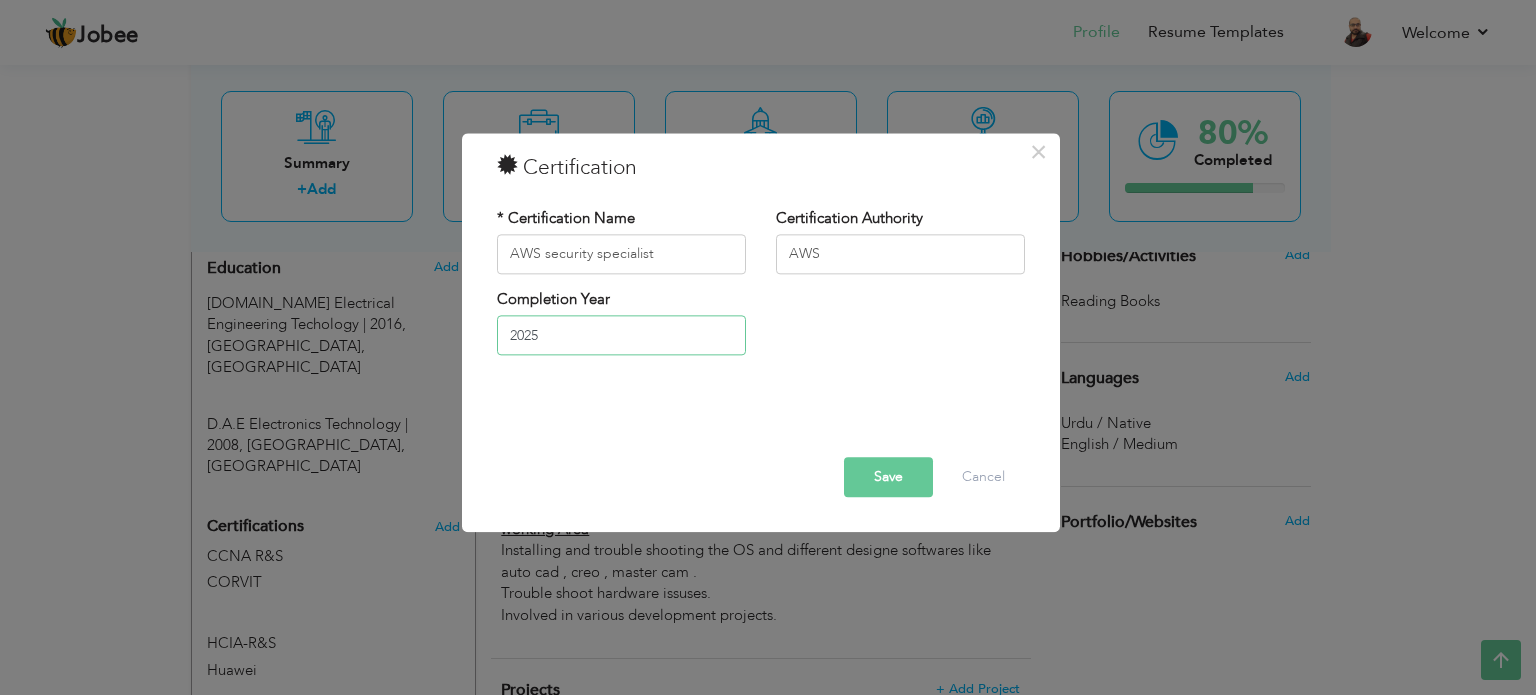 click on "2025" at bounding box center (621, 336) 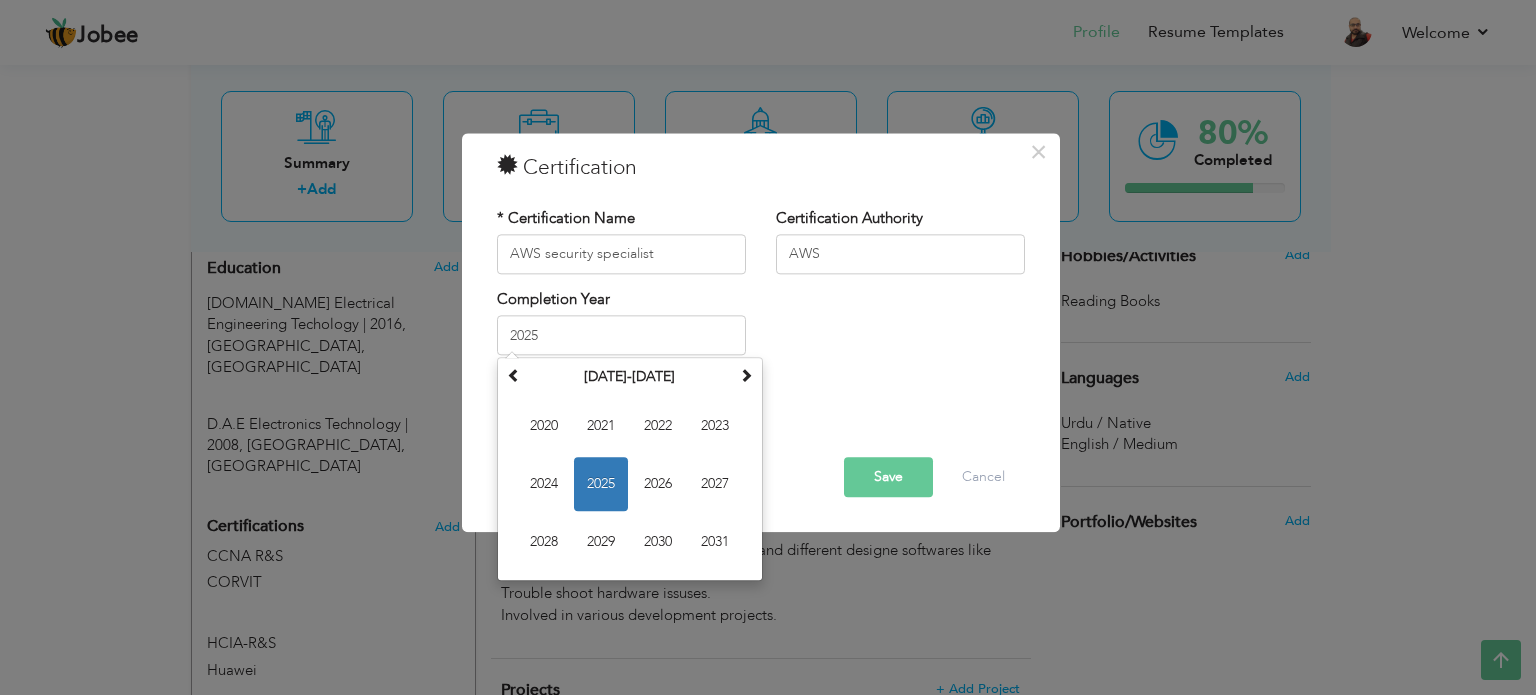 click on "Certification" at bounding box center [761, 168] 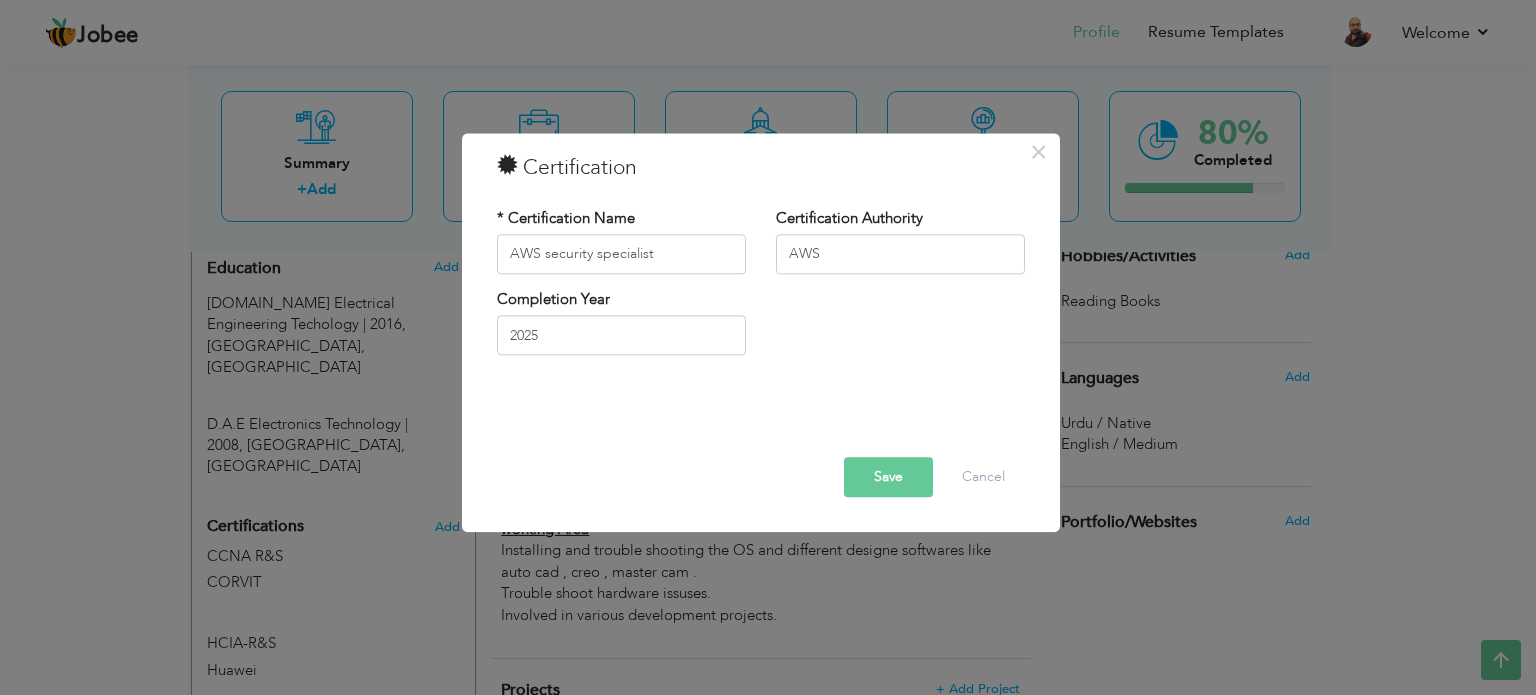 click on "Save" at bounding box center [888, 477] 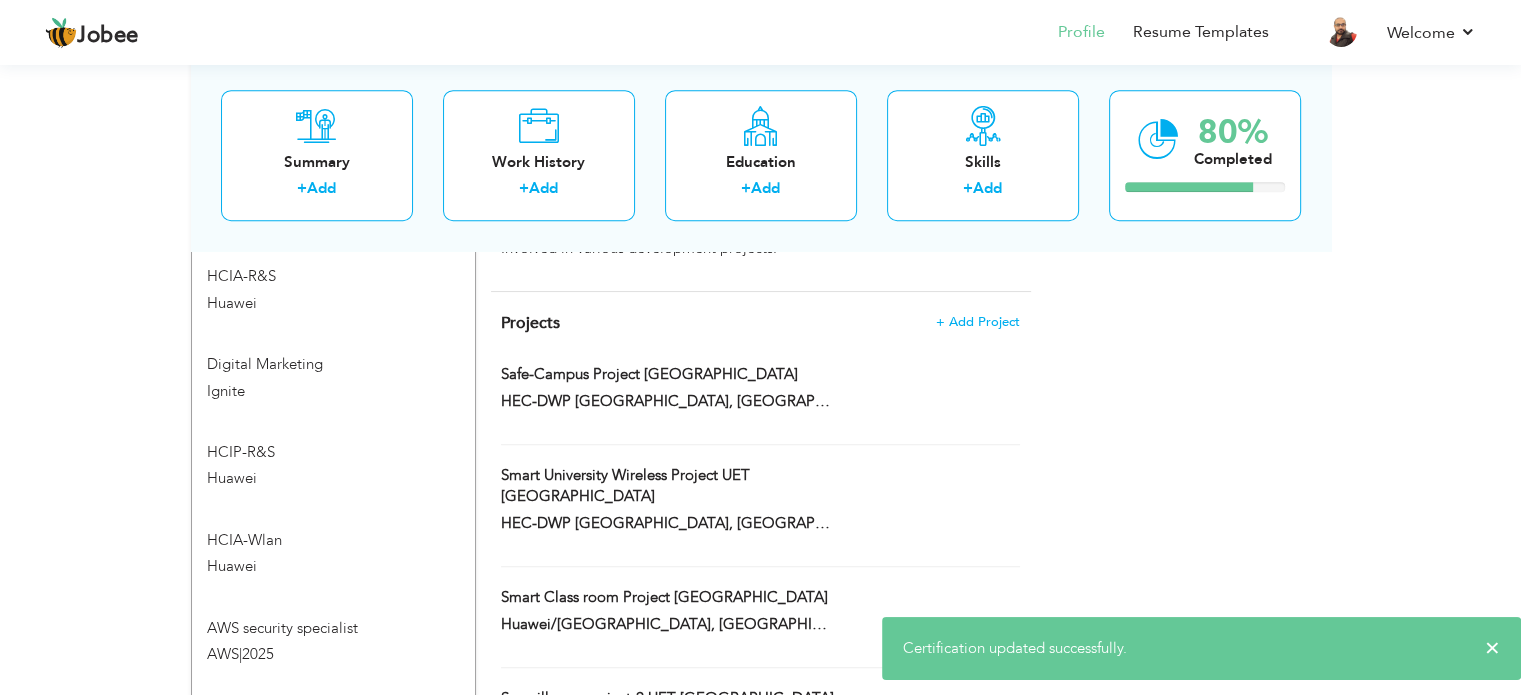 scroll, scrollTop: 1500, scrollLeft: 0, axis: vertical 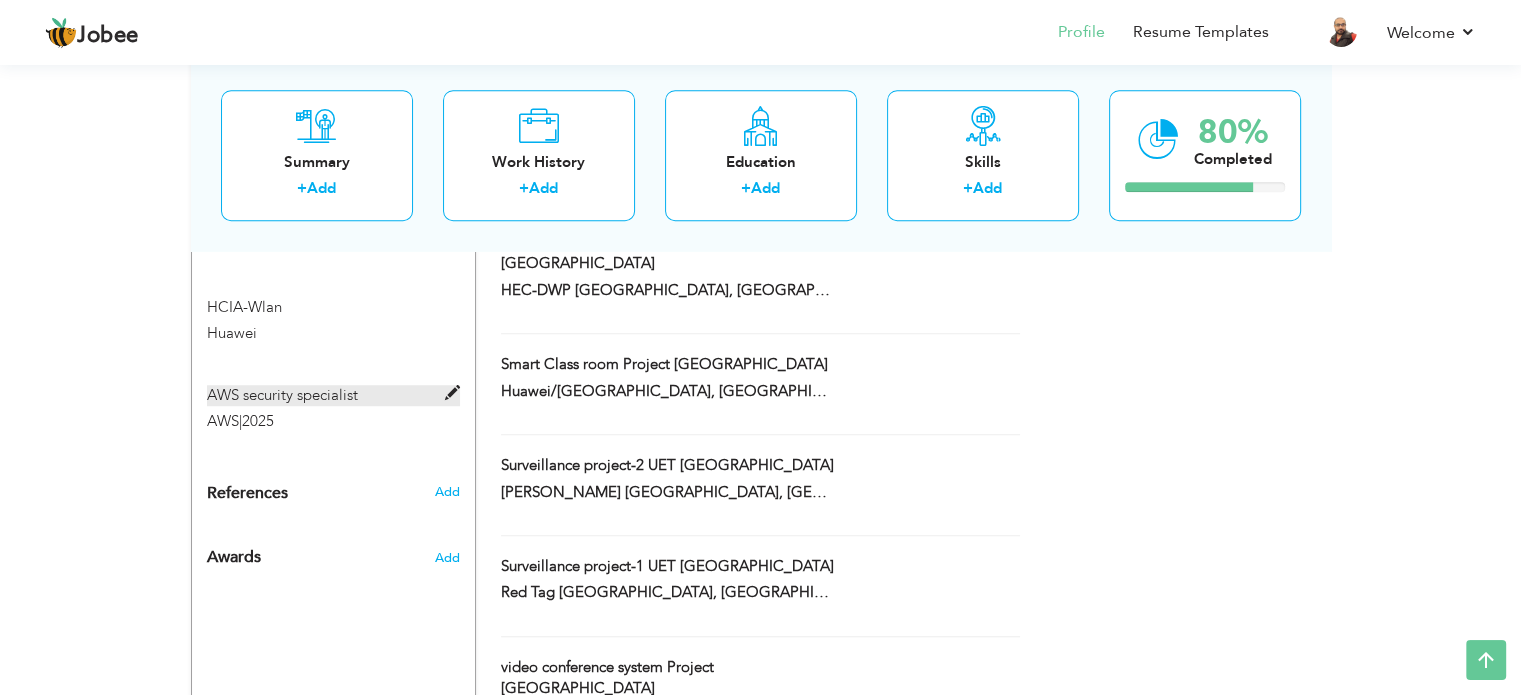 click at bounding box center (452, 393) 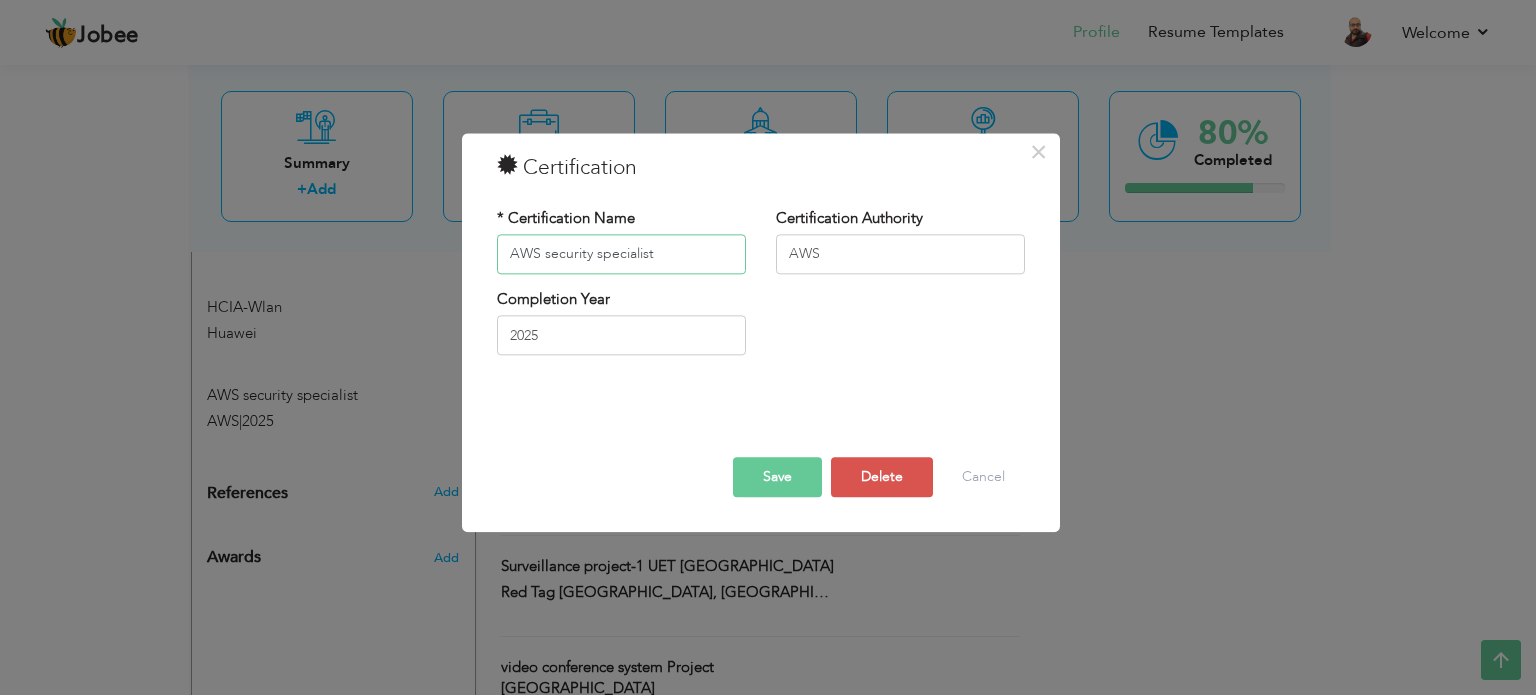 click on "AWS security specialist" at bounding box center [621, 254] 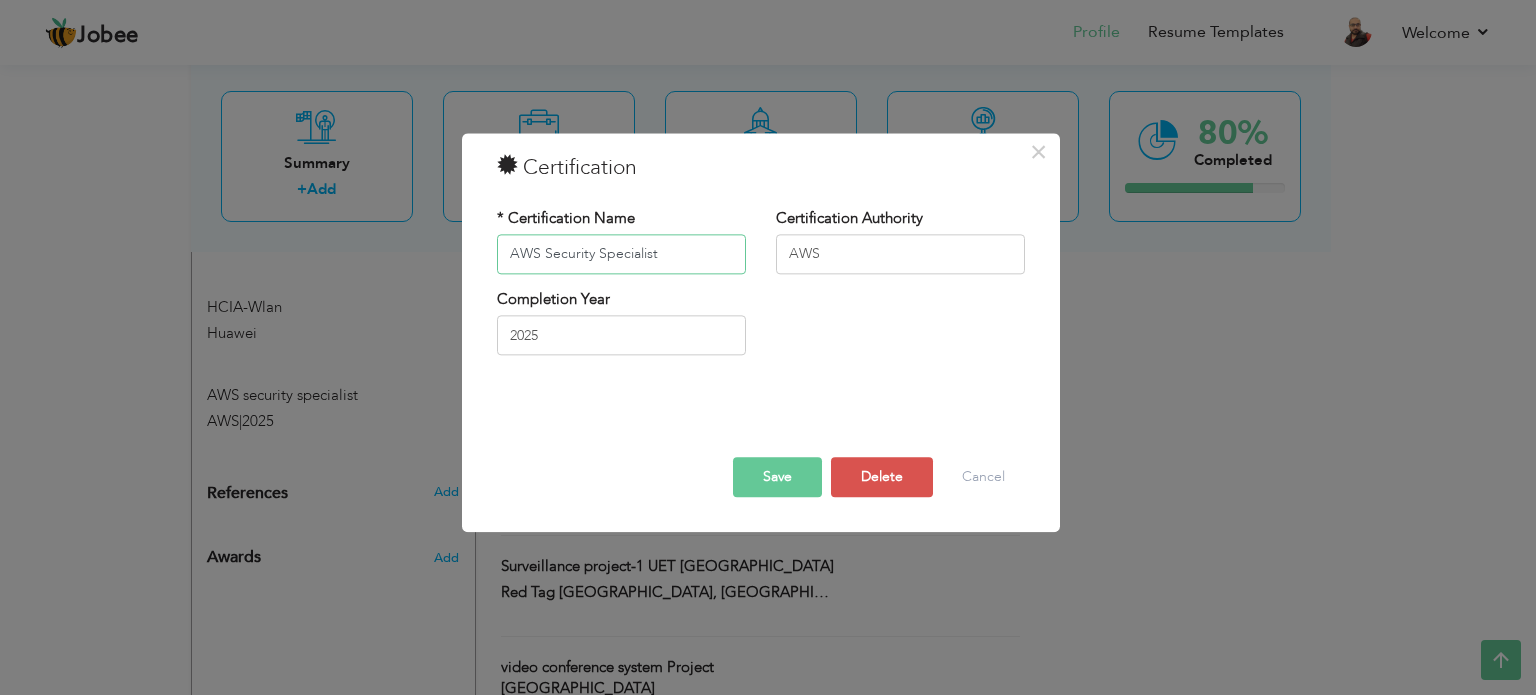 type on "AWS Security Specialist" 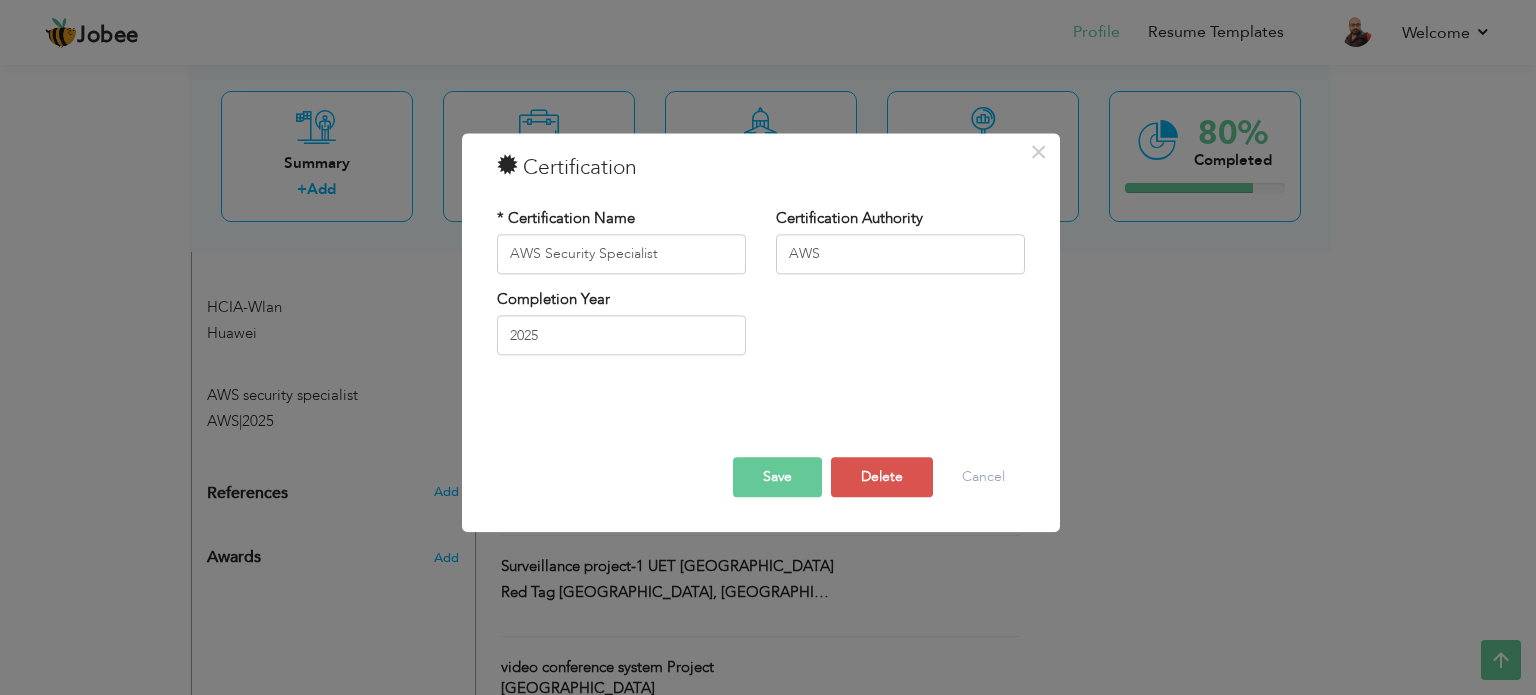 click on "Save" at bounding box center [777, 477] 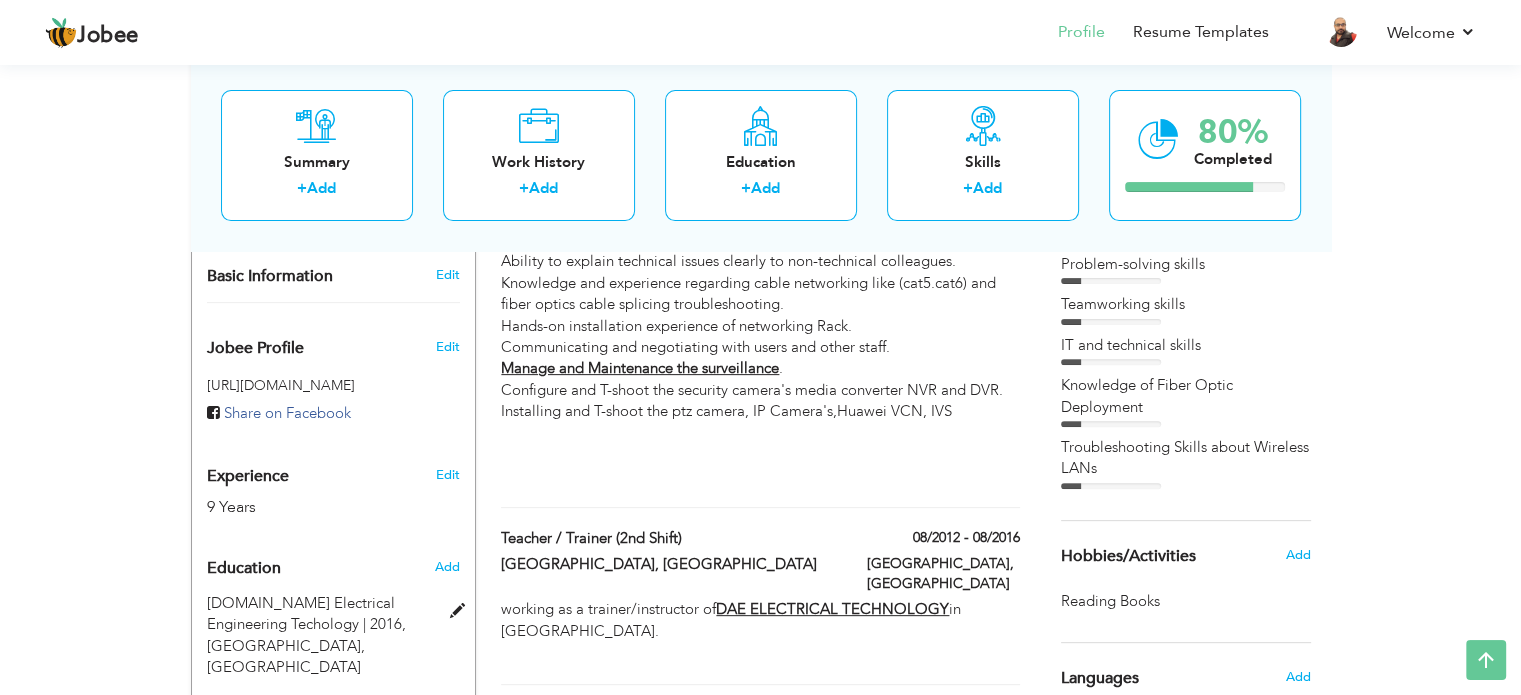 scroll, scrollTop: 1000, scrollLeft: 0, axis: vertical 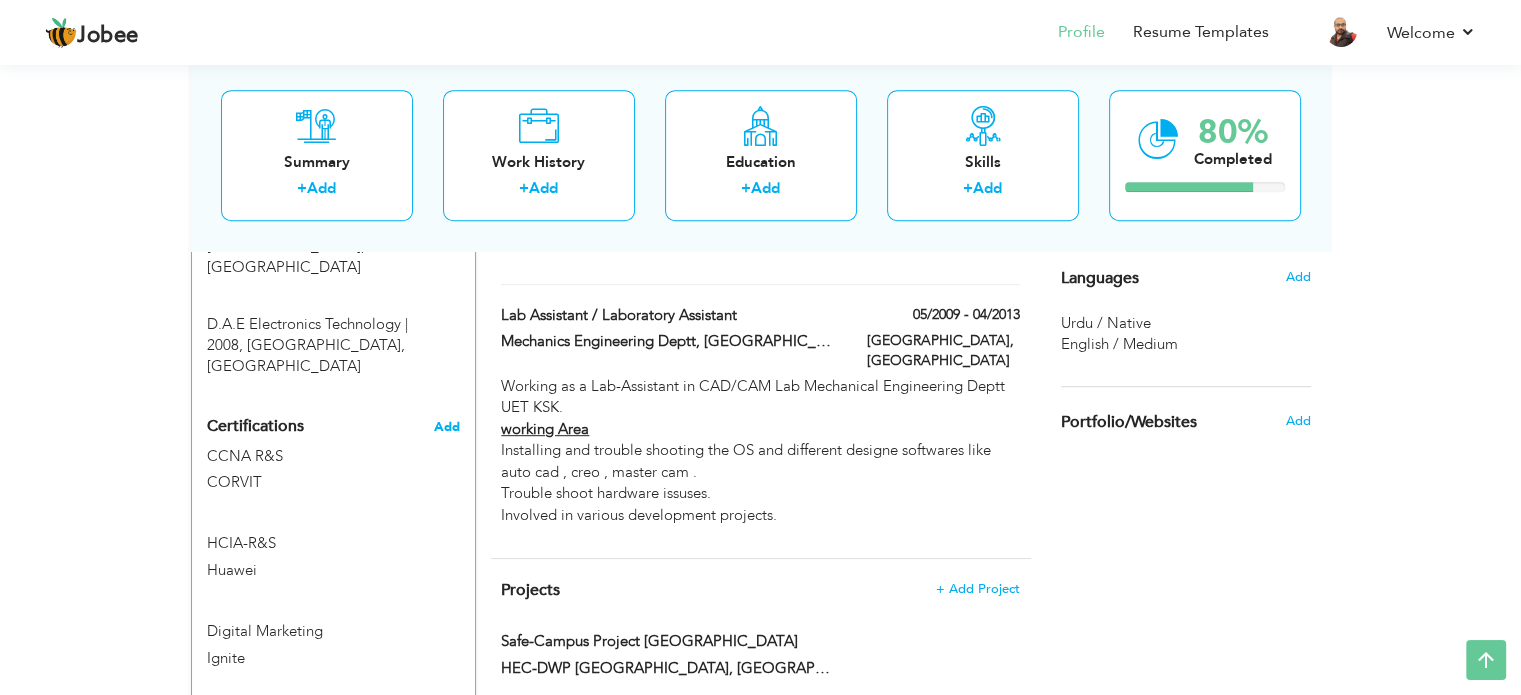 click on "Add" at bounding box center [447, 427] 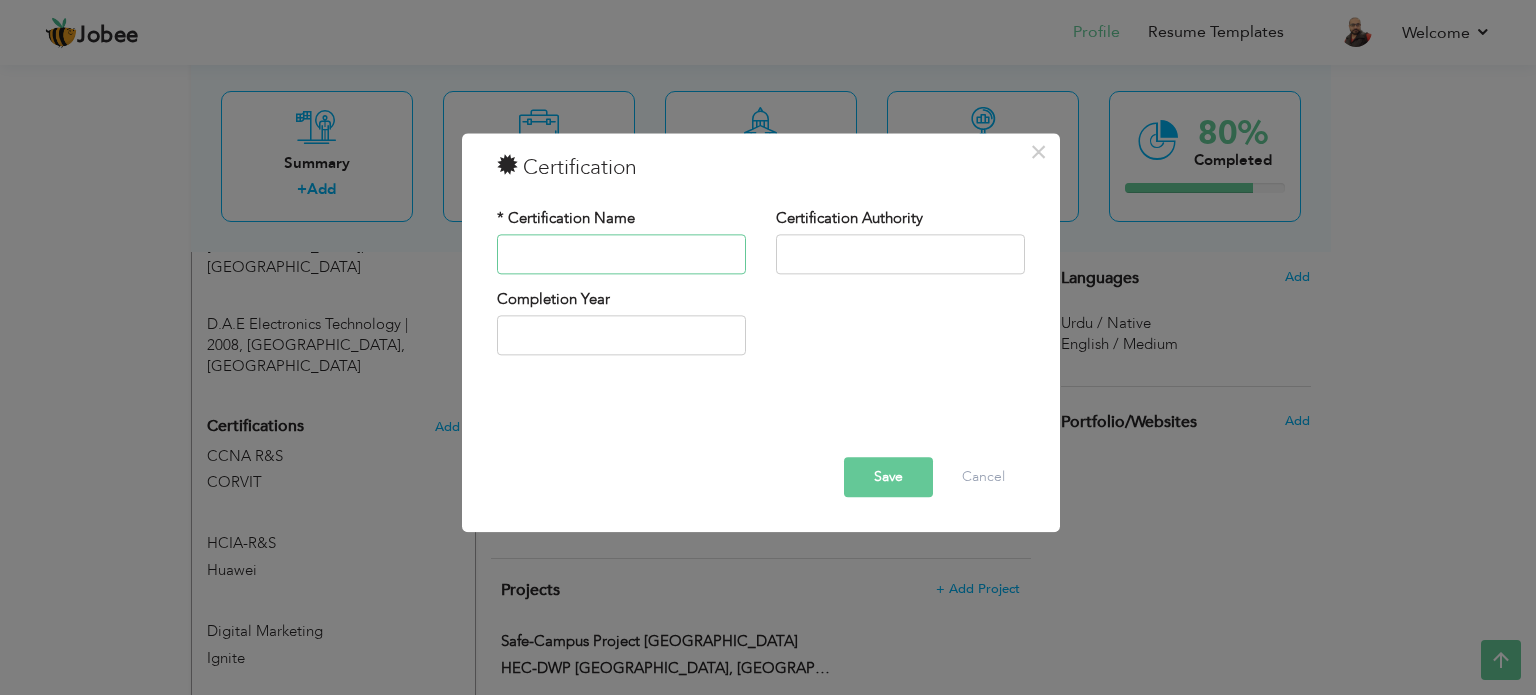 paste on "aws solution architect" 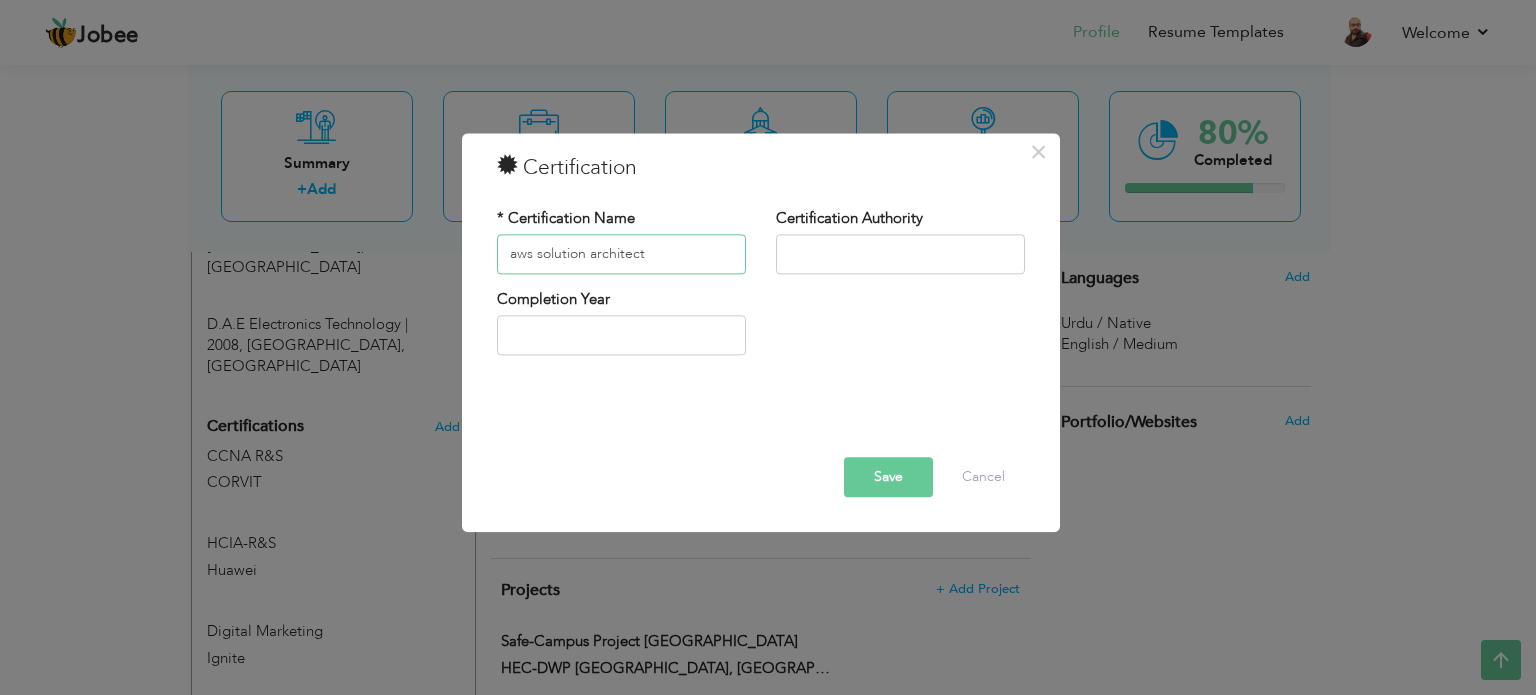 click on "aws solution architect" at bounding box center [621, 254] 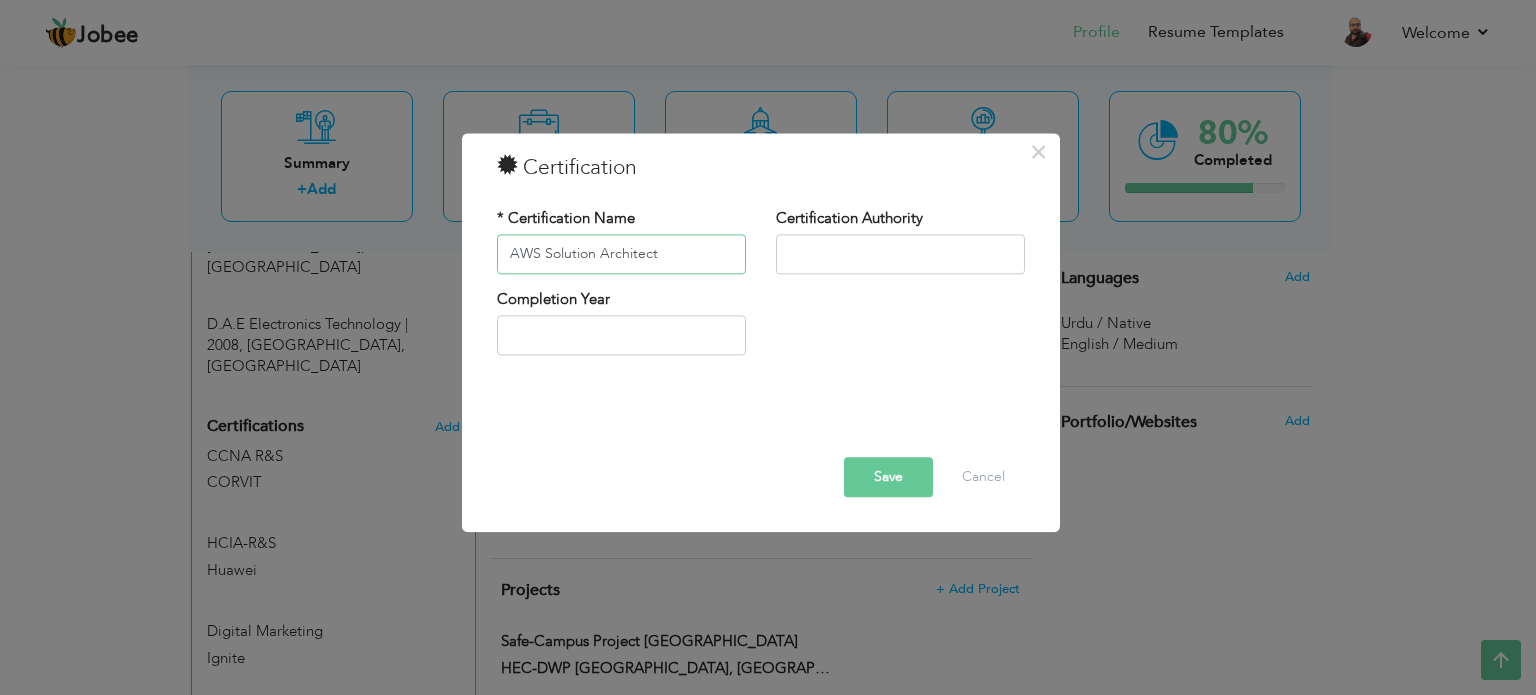 type on "AWS Solution Architect" 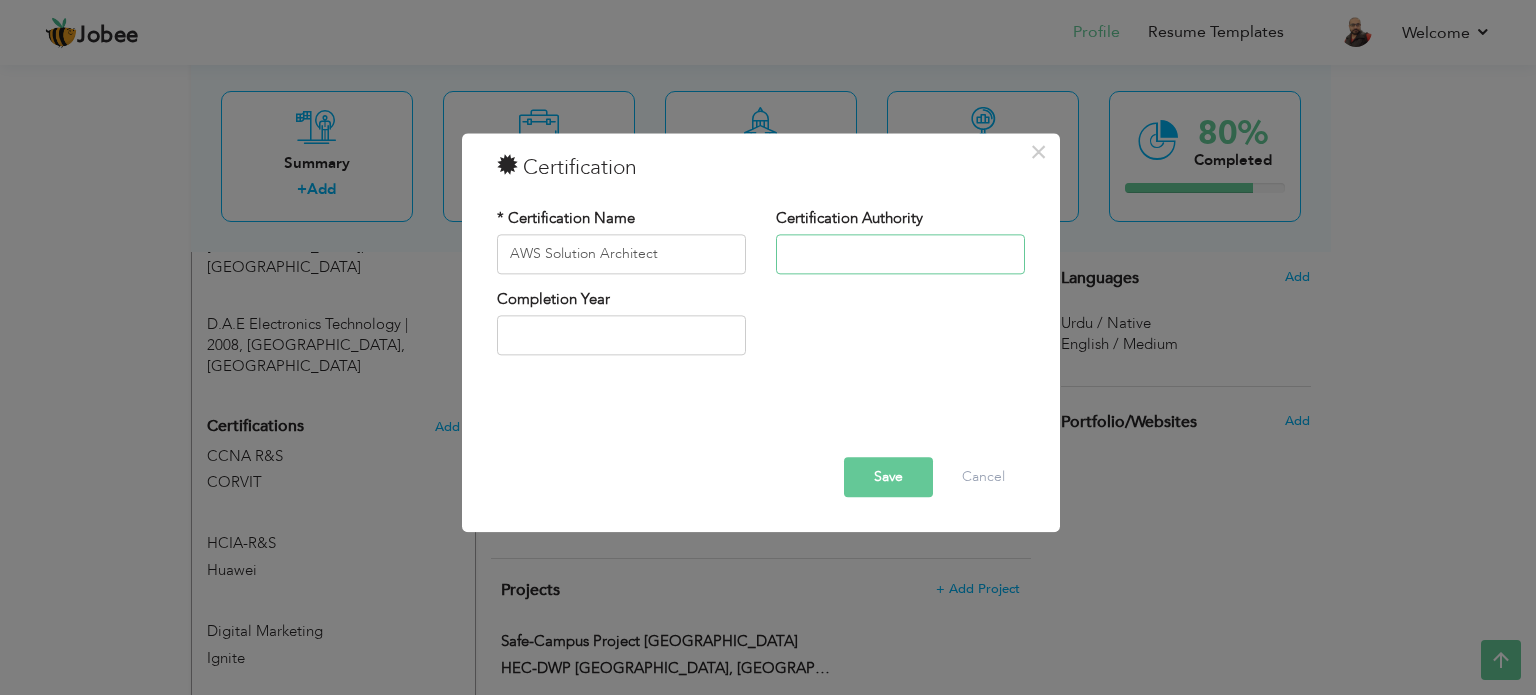 click at bounding box center (900, 254) 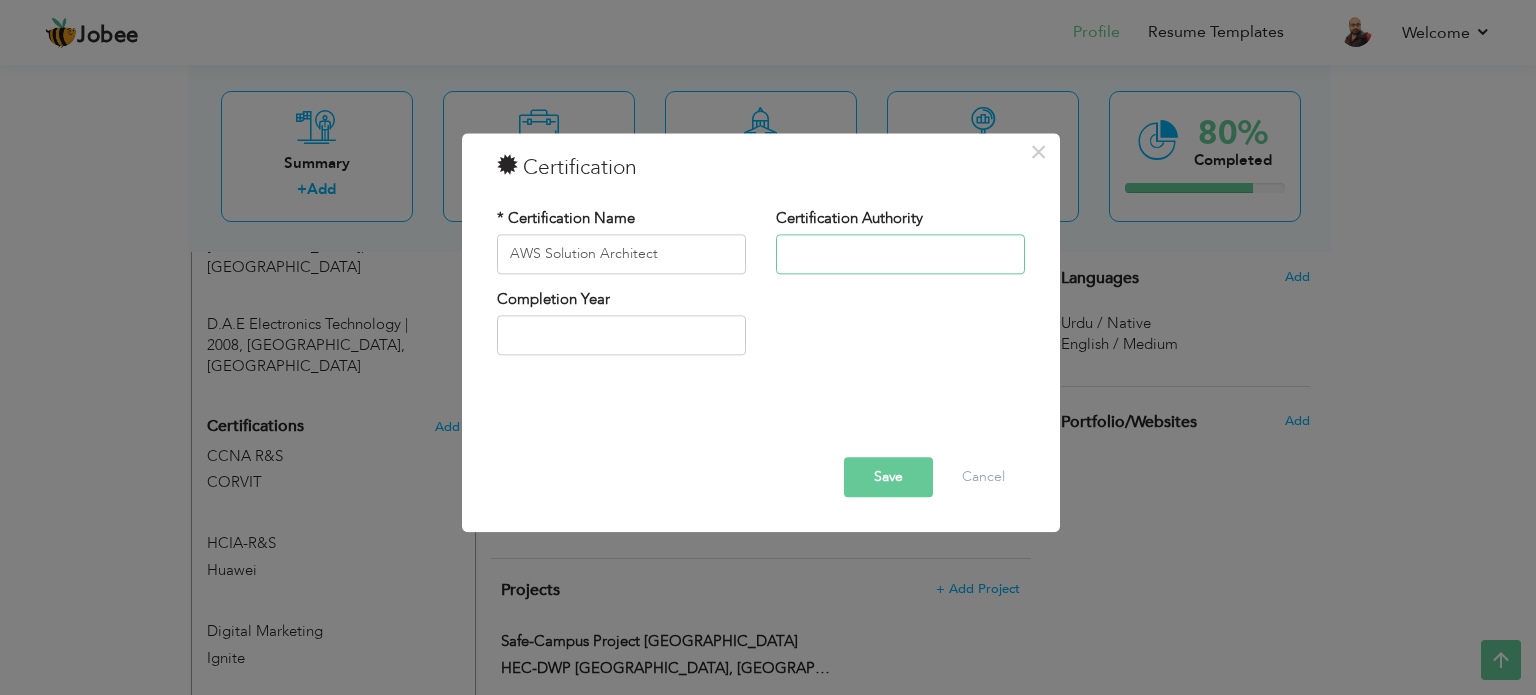 type on "AWS" 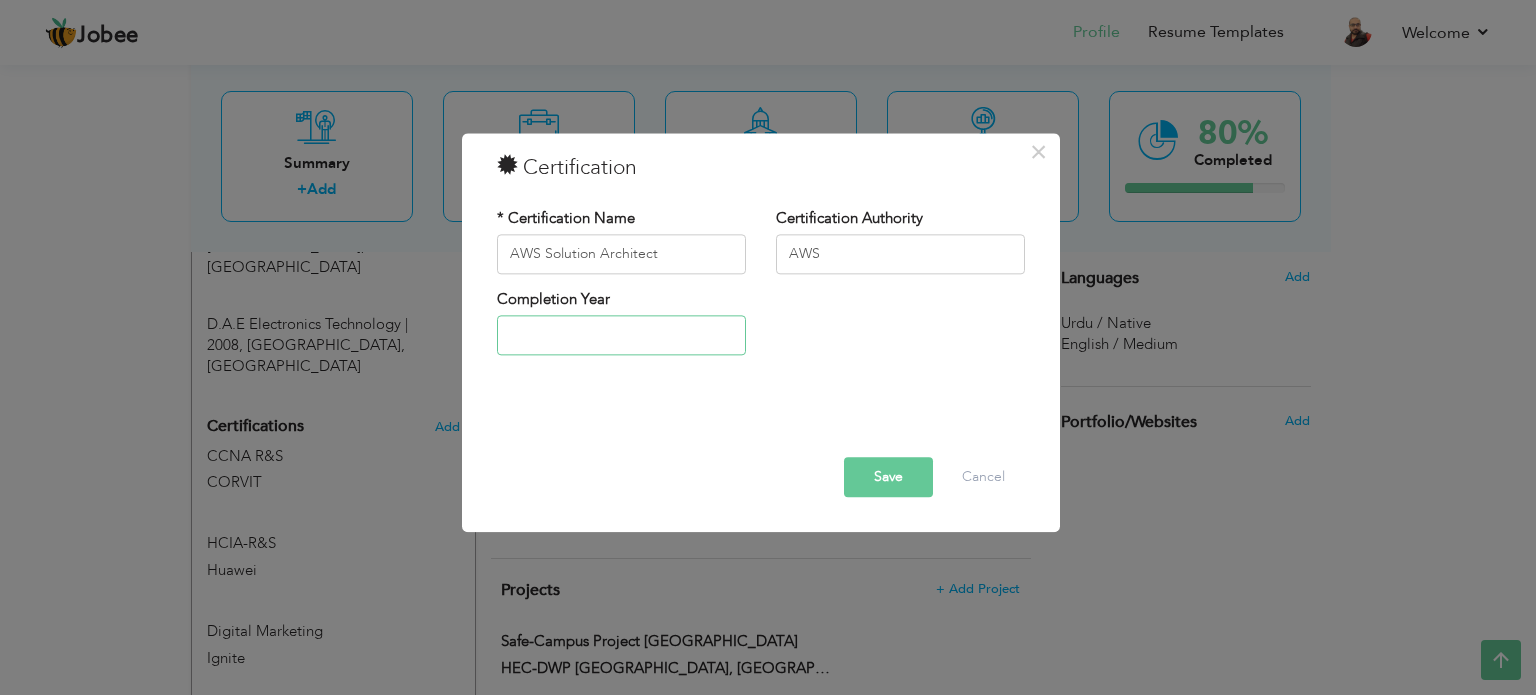 click at bounding box center [621, 336] 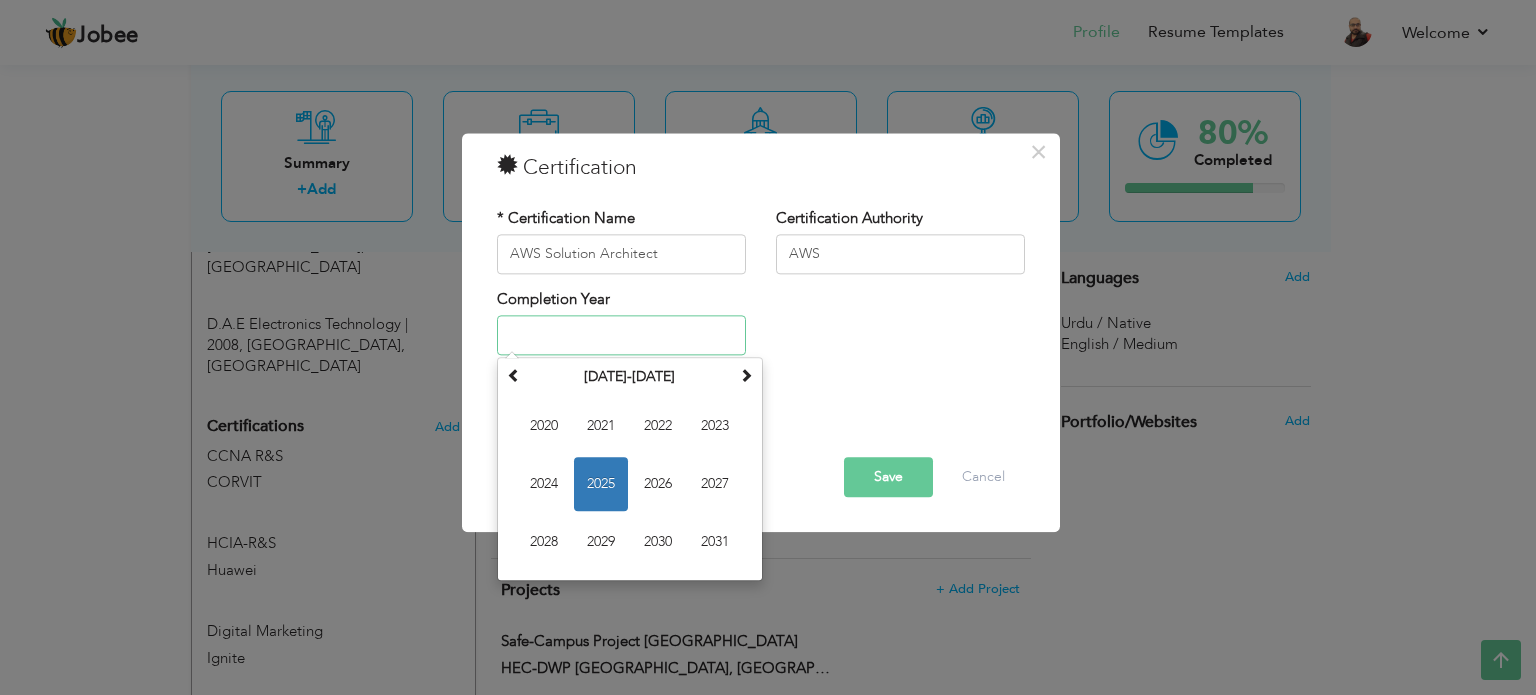click on "2025" at bounding box center (601, 485) 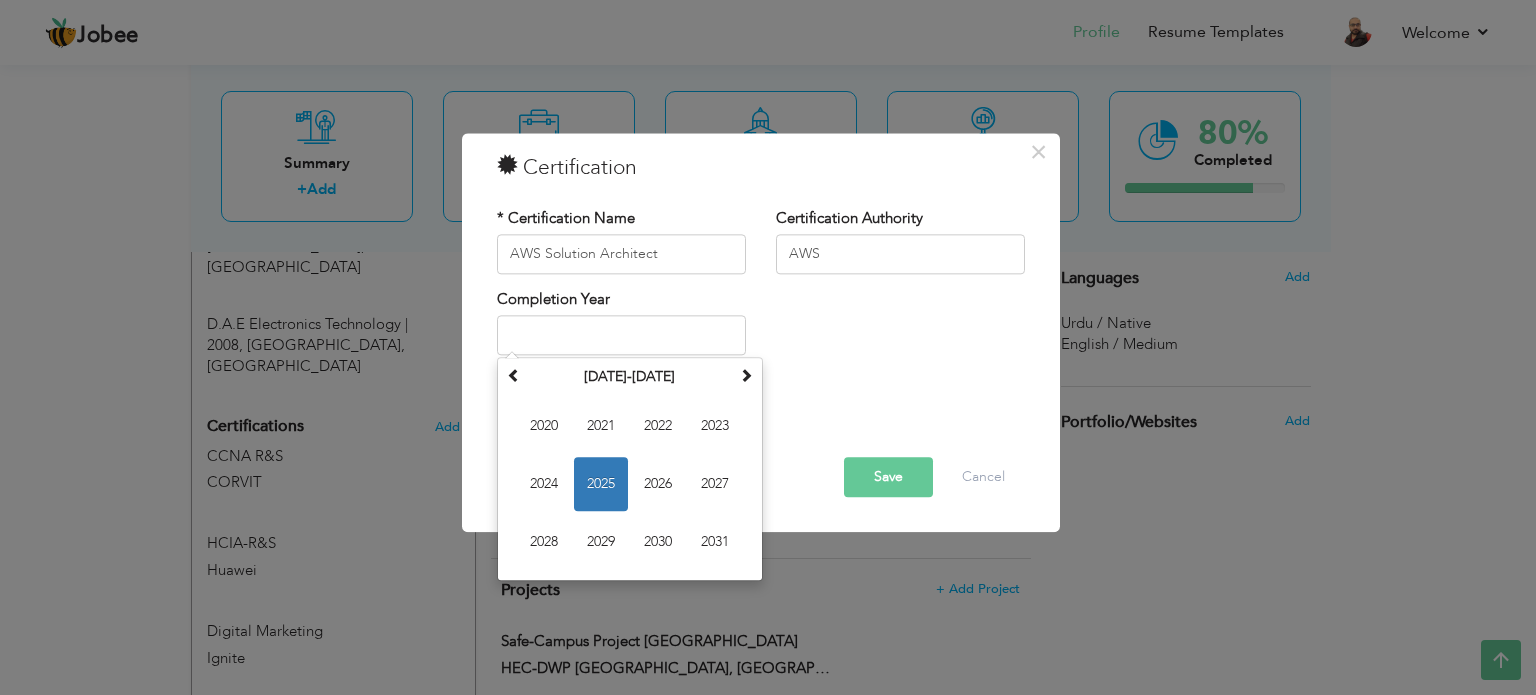 type on "2025" 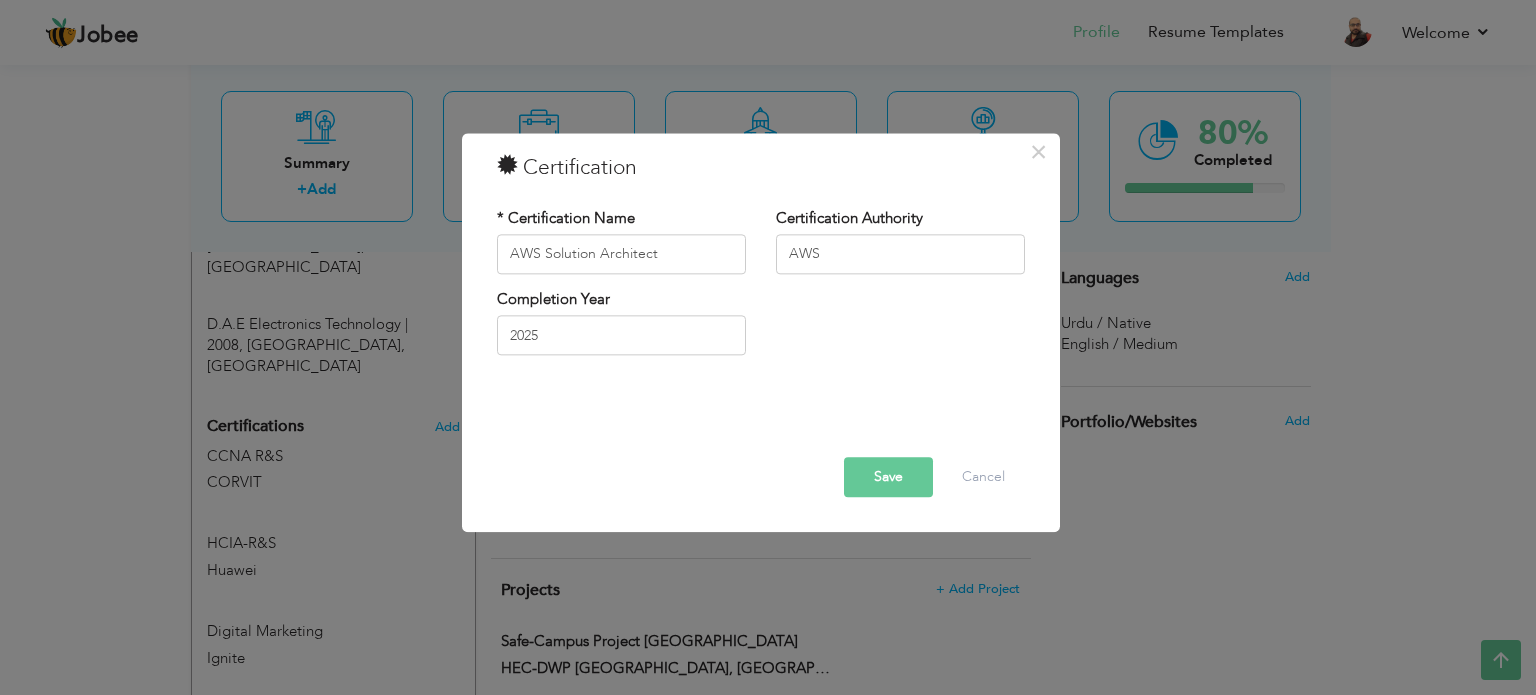 click on "Save" at bounding box center [888, 477] 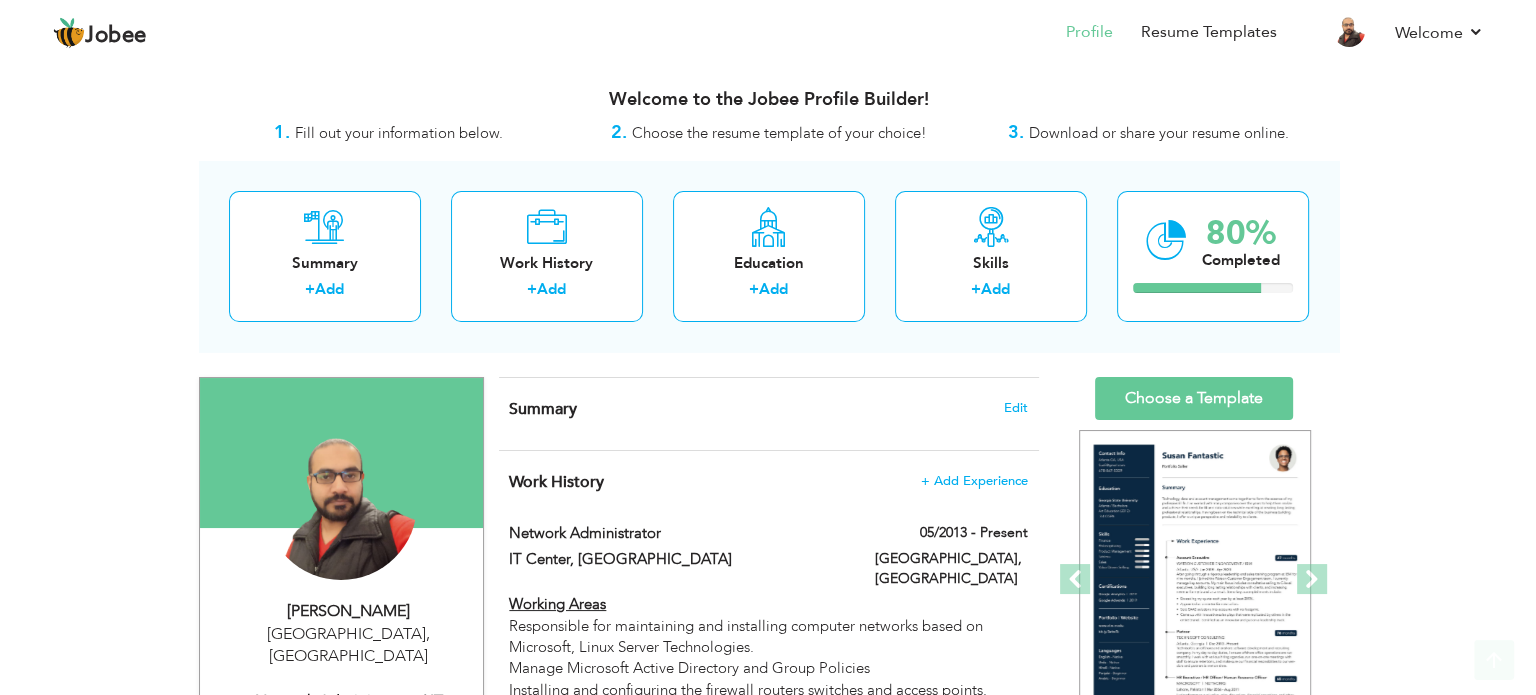 scroll, scrollTop: 0, scrollLeft: 0, axis: both 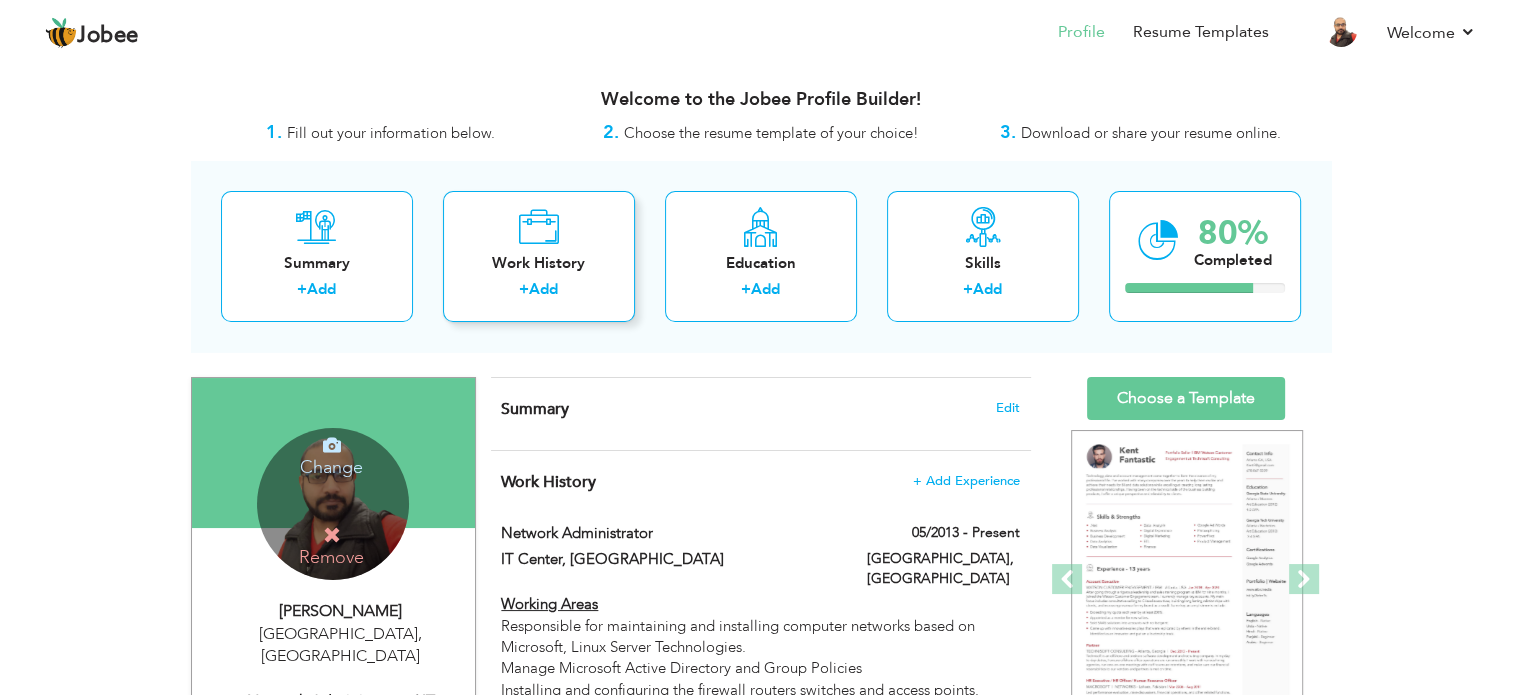 click on "Work History" at bounding box center [539, 263] 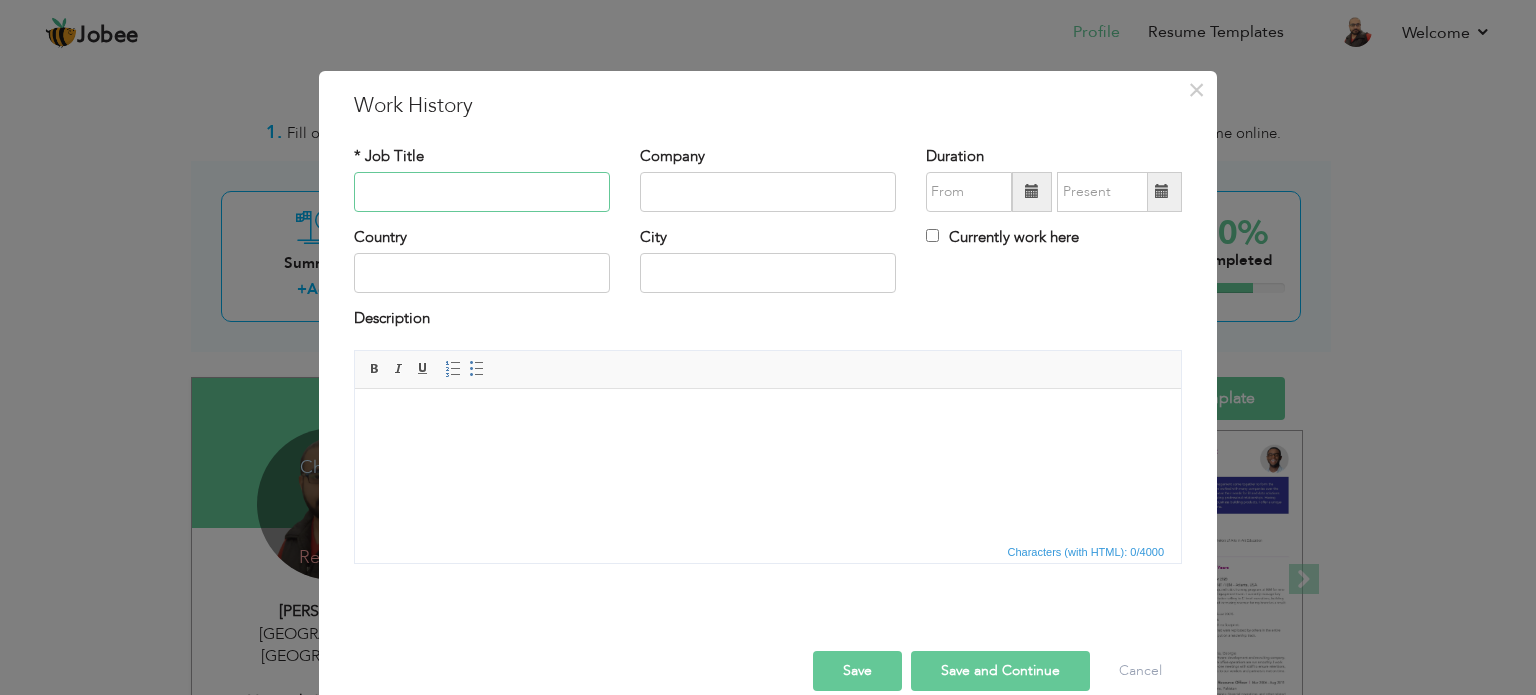 click at bounding box center (482, 192) 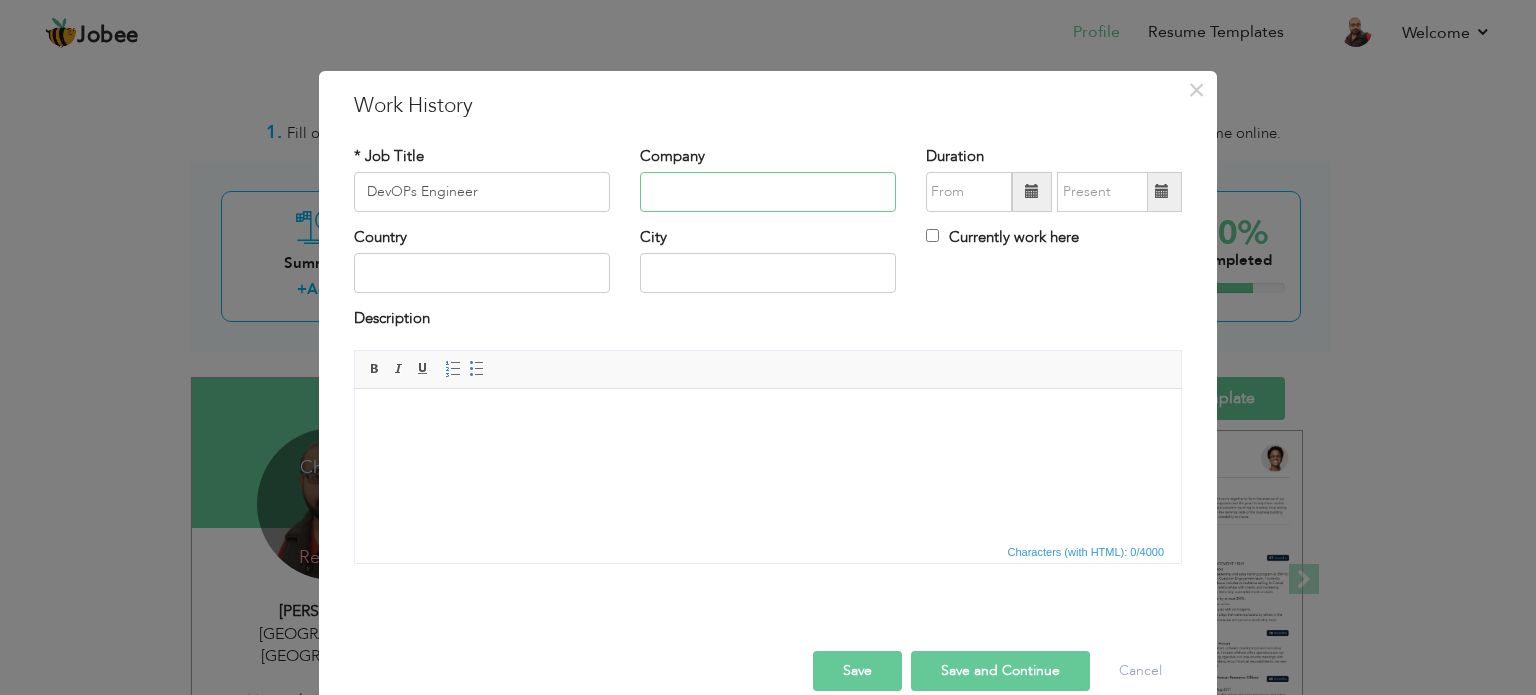 click at bounding box center [768, 192] 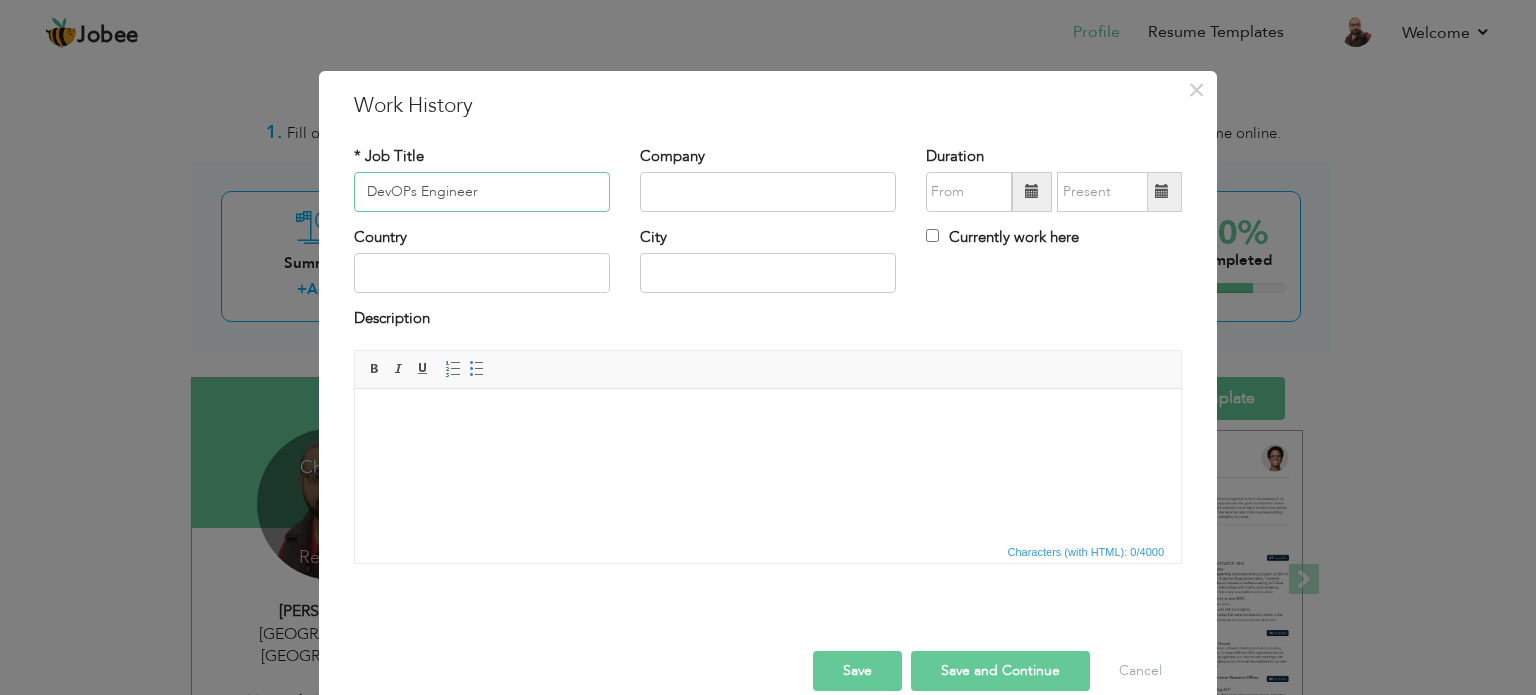 drag, startPoint x: 476, startPoint y: 191, endPoint x: 298, endPoint y: 214, distance: 179.4798 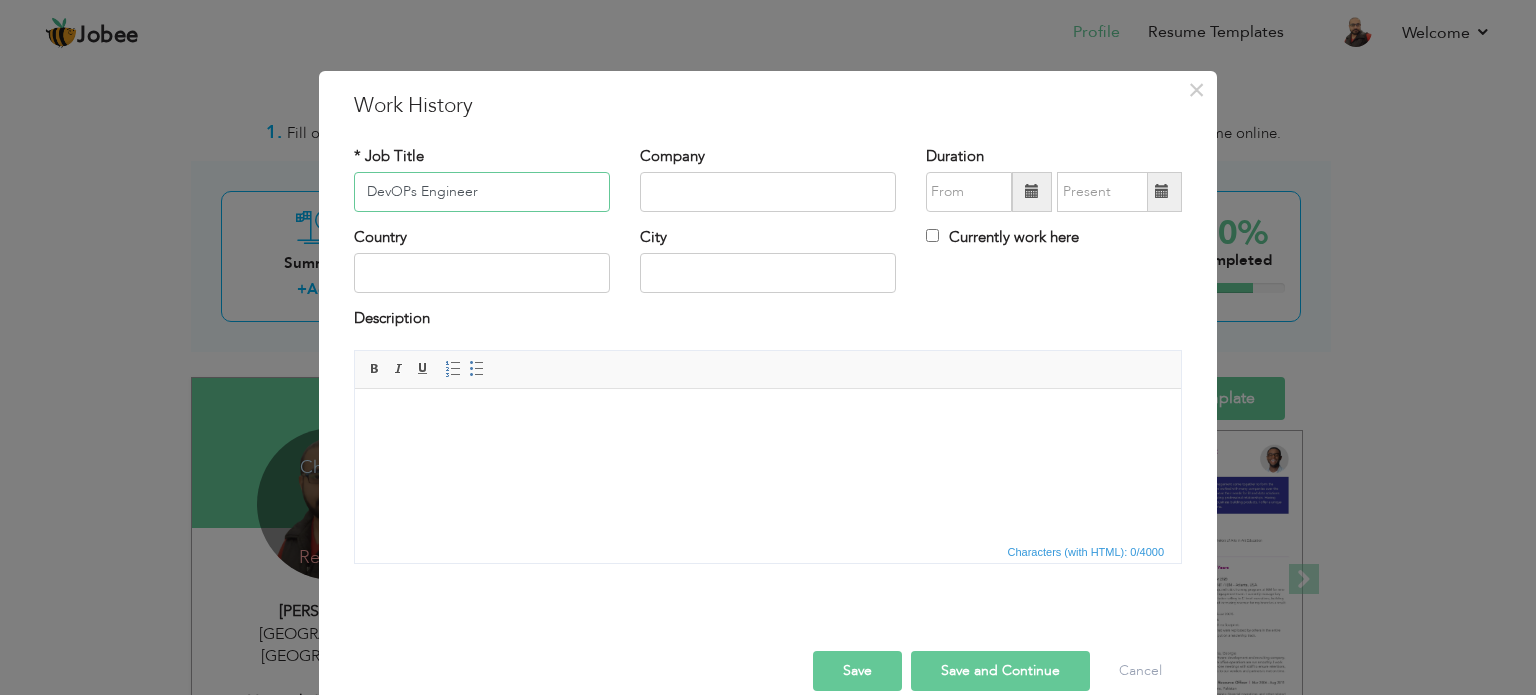 click on "DevOPs Engineer" at bounding box center (482, 192) 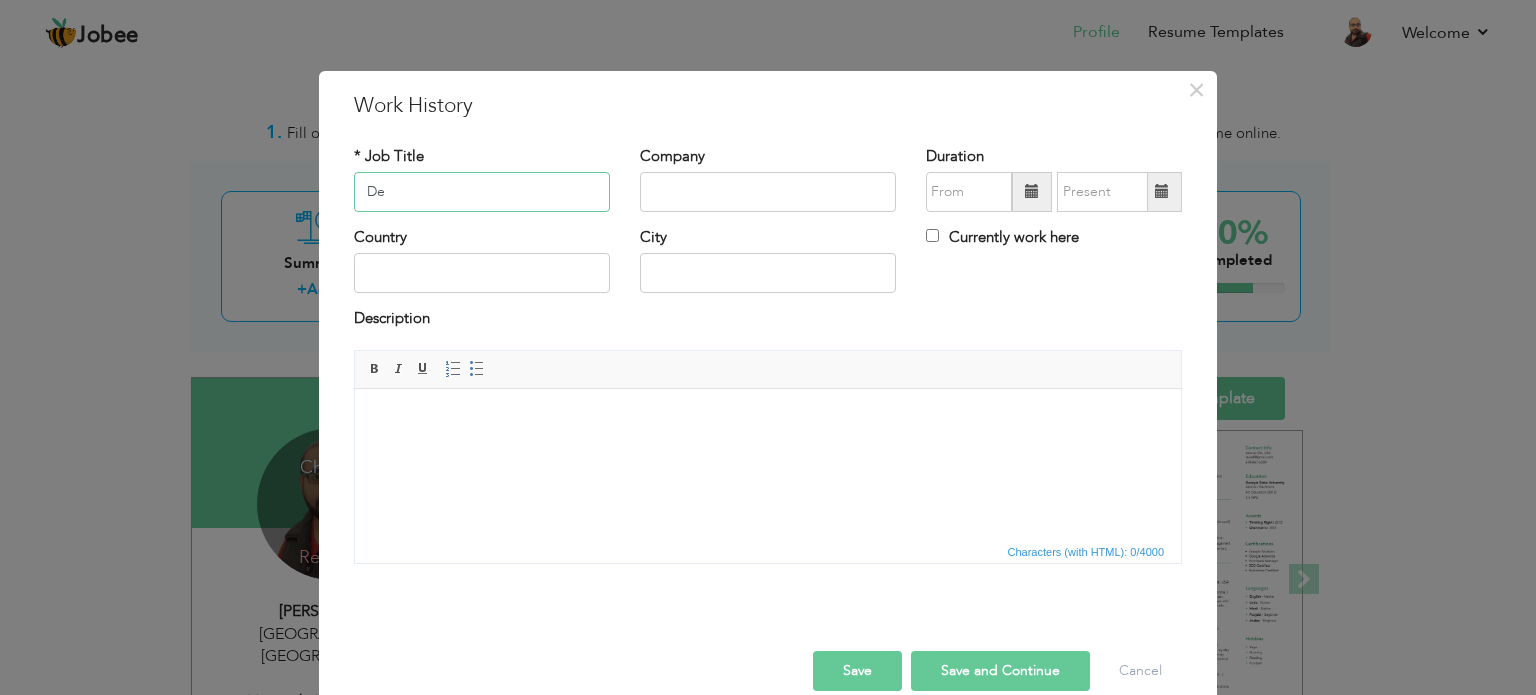 type on "D" 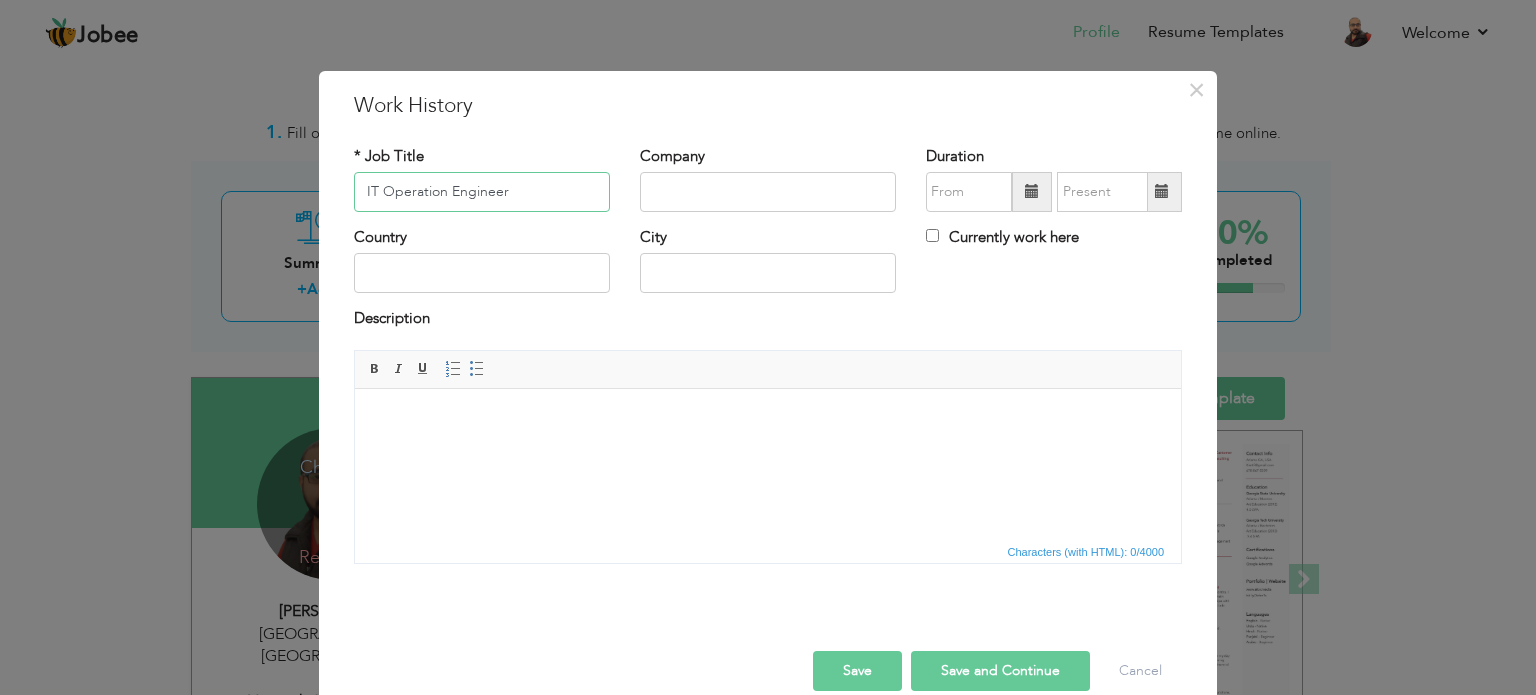 type on "IT Operation Engineer" 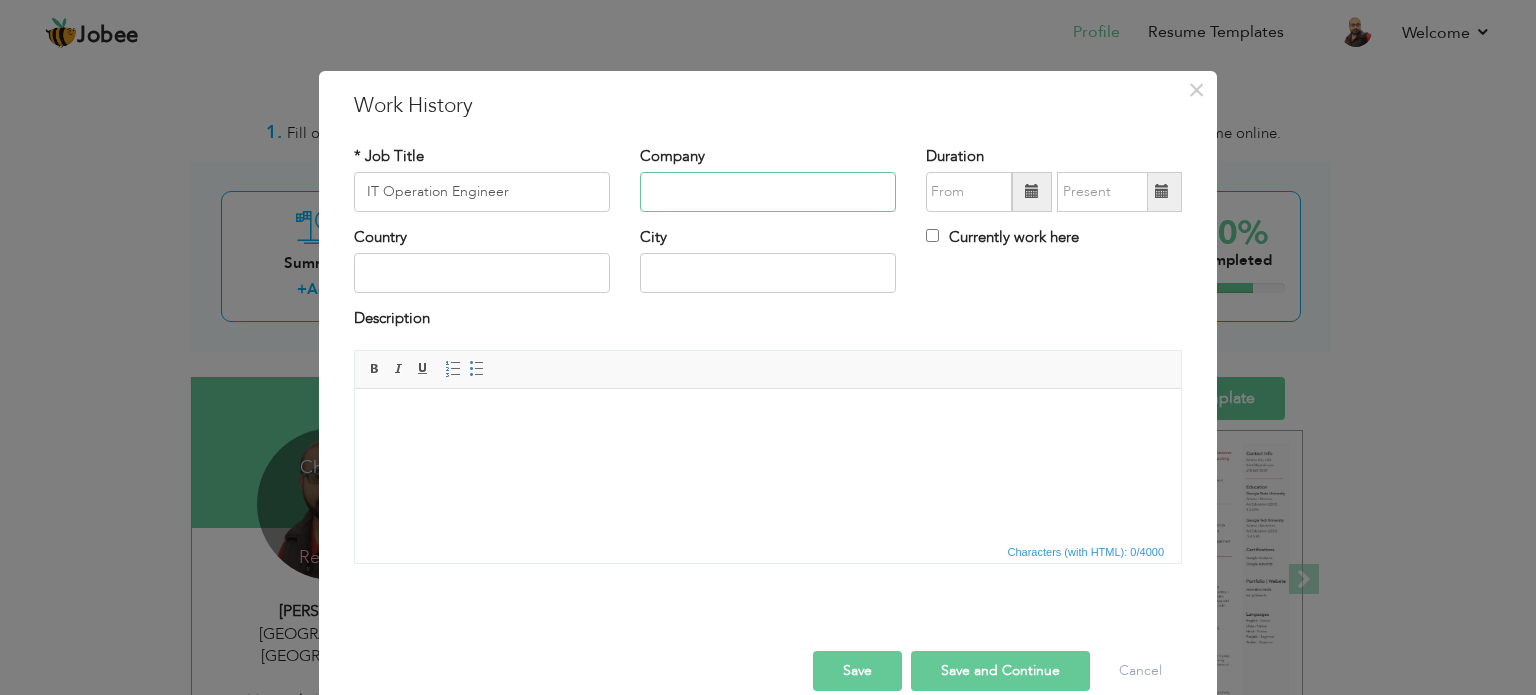 click at bounding box center (768, 192) 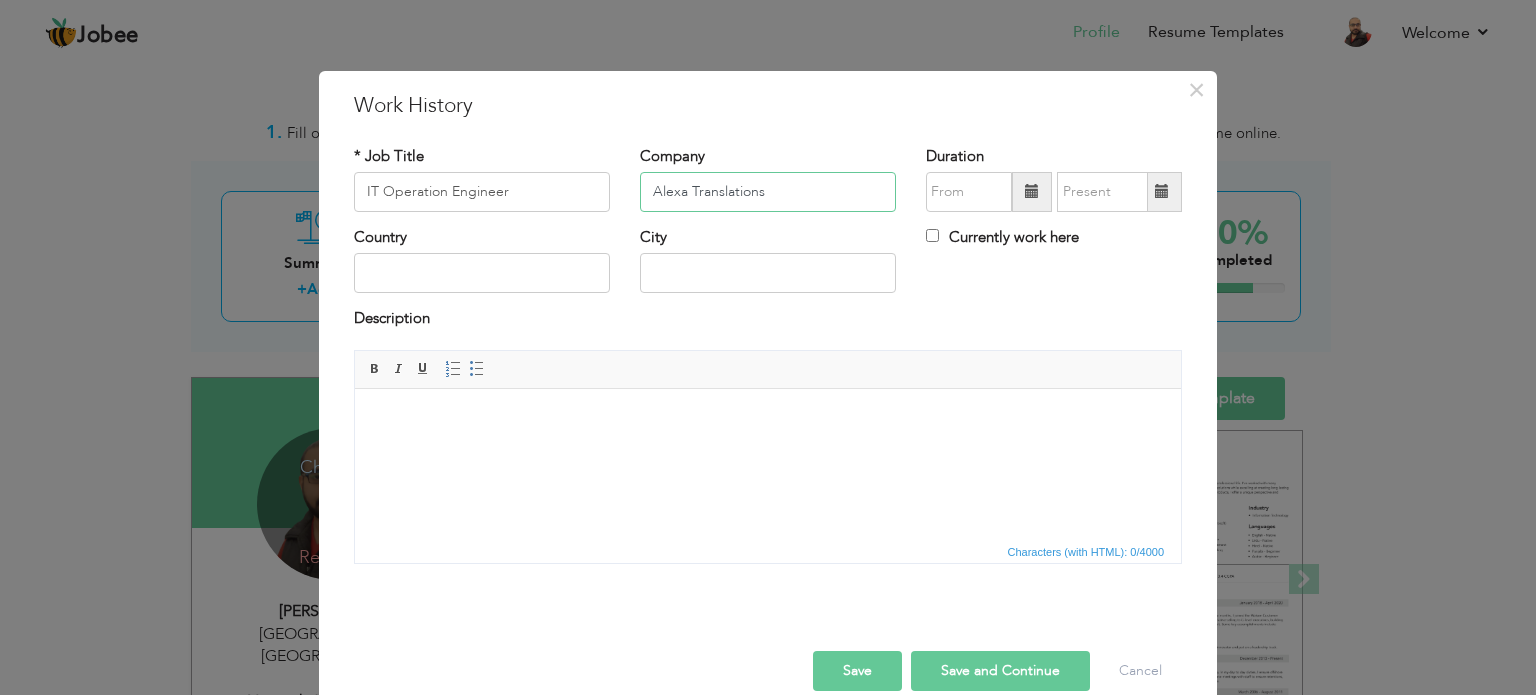 type on "Alexa Translations" 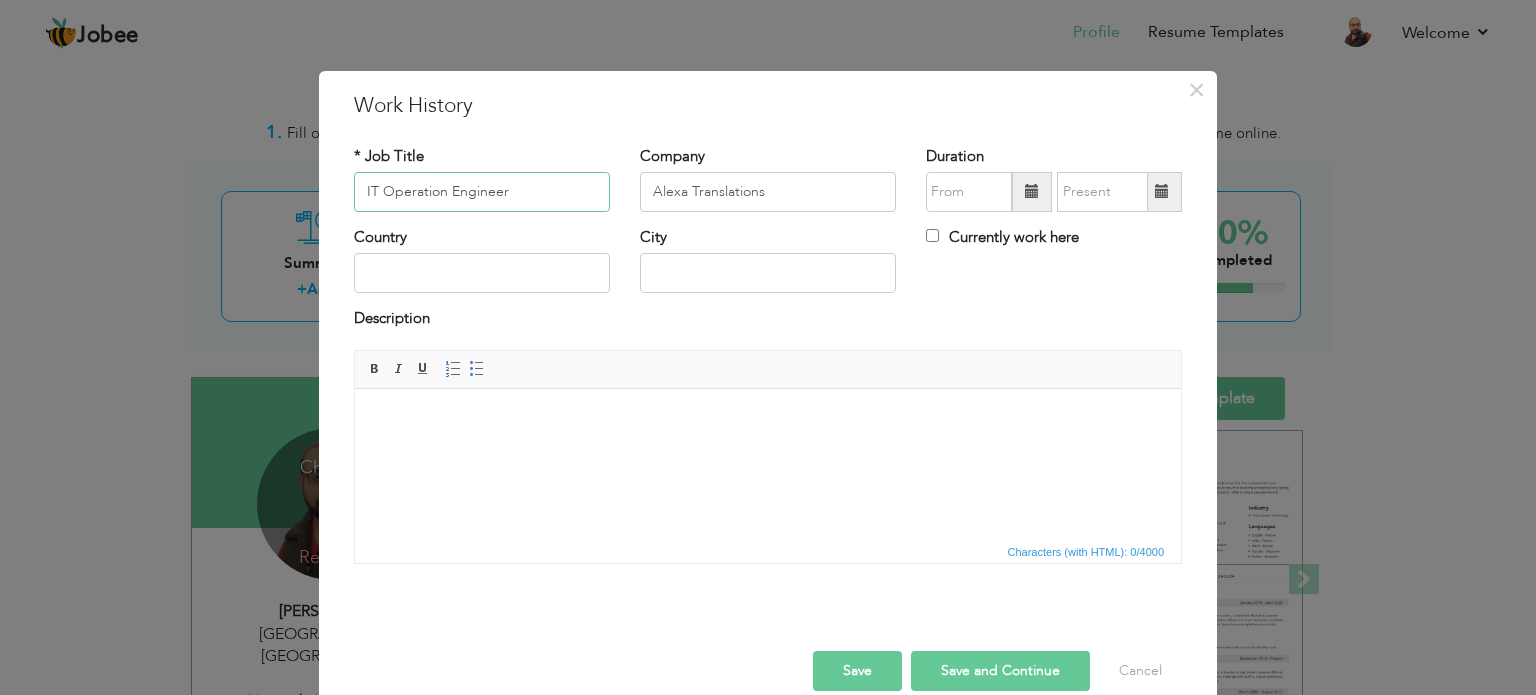 click on "IT Operation Engineer" at bounding box center (482, 192) 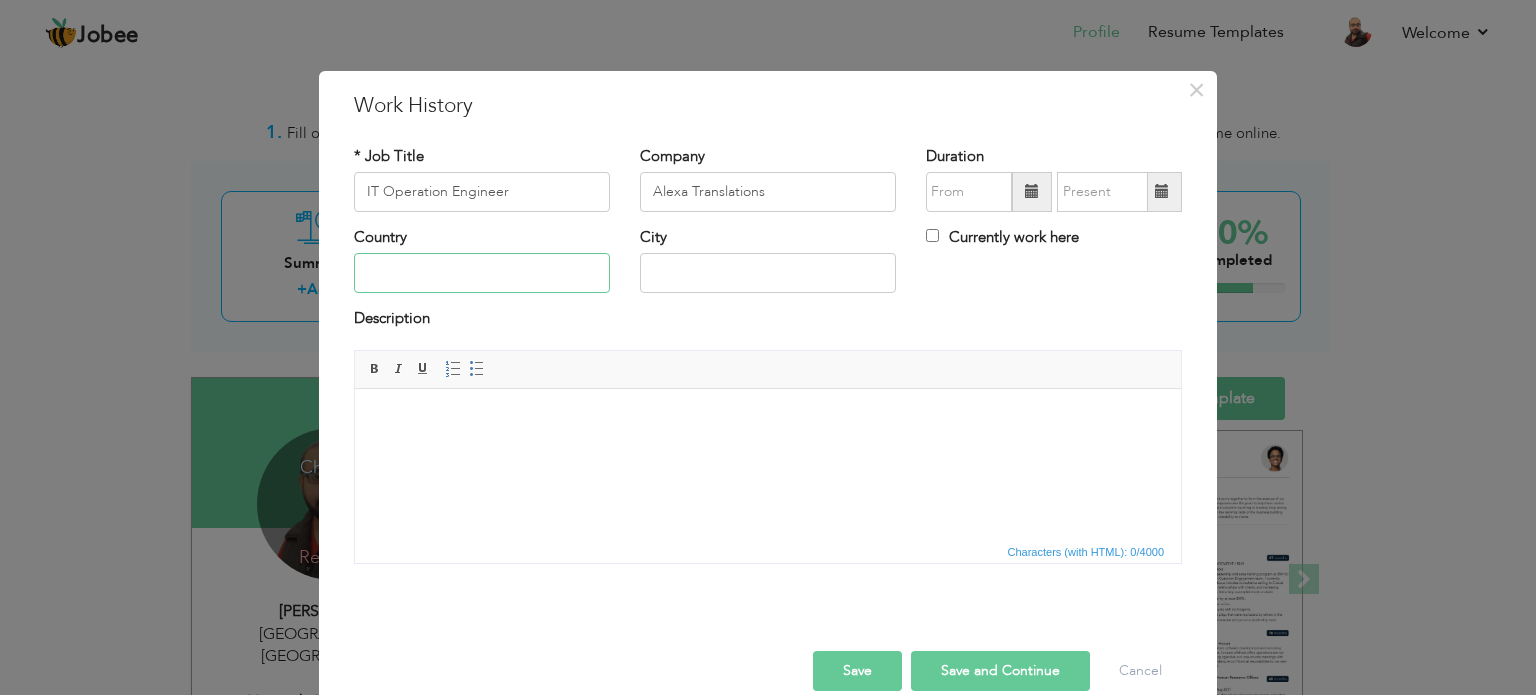 click at bounding box center [482, 273] 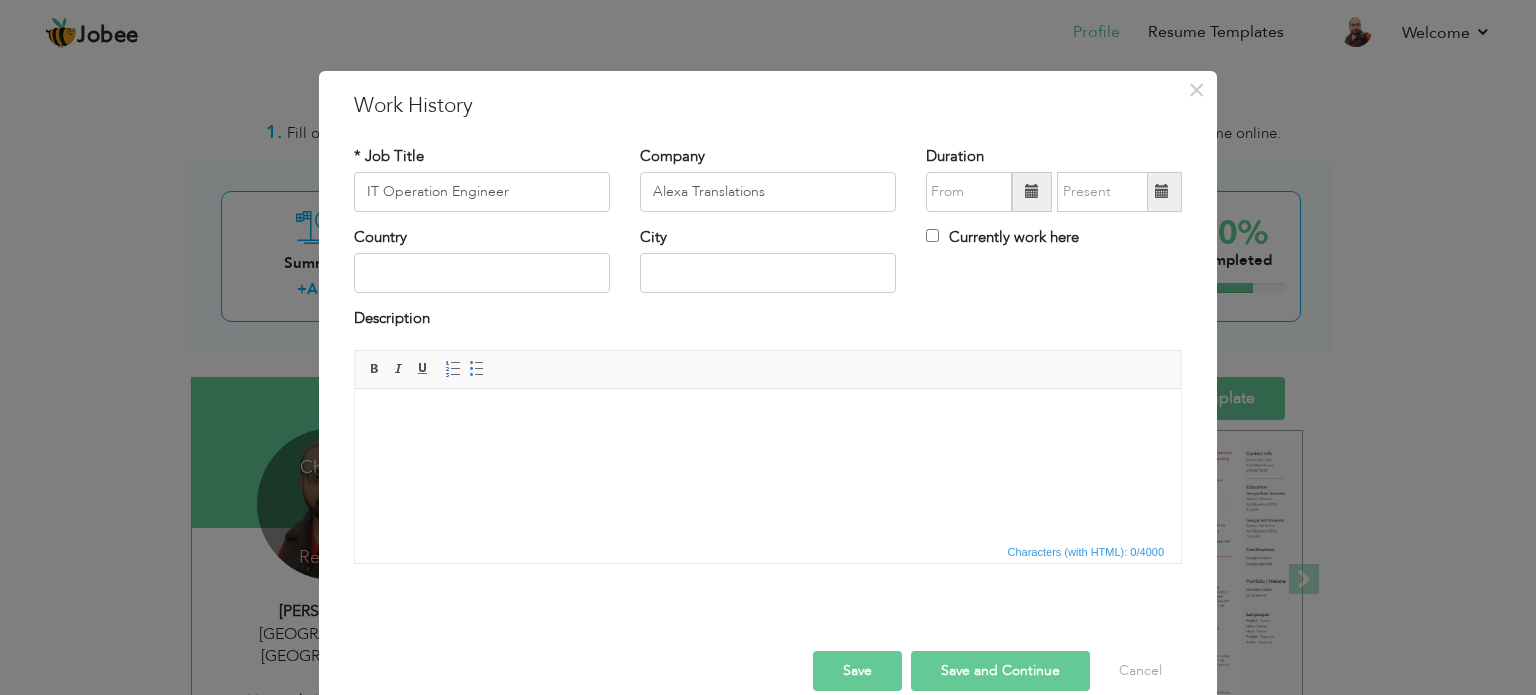 click on "Work History" at bounding box center (768, 106) 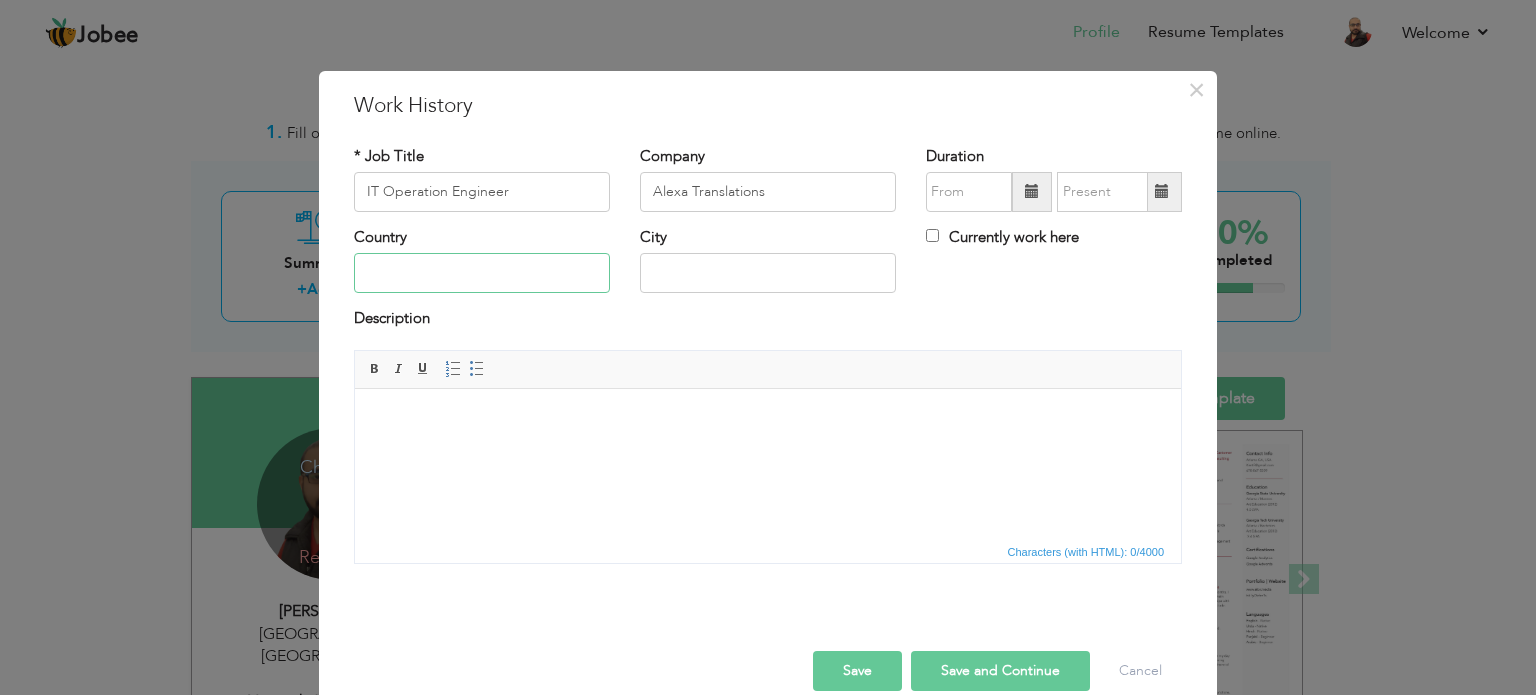 click at bounding box center (482, 273) 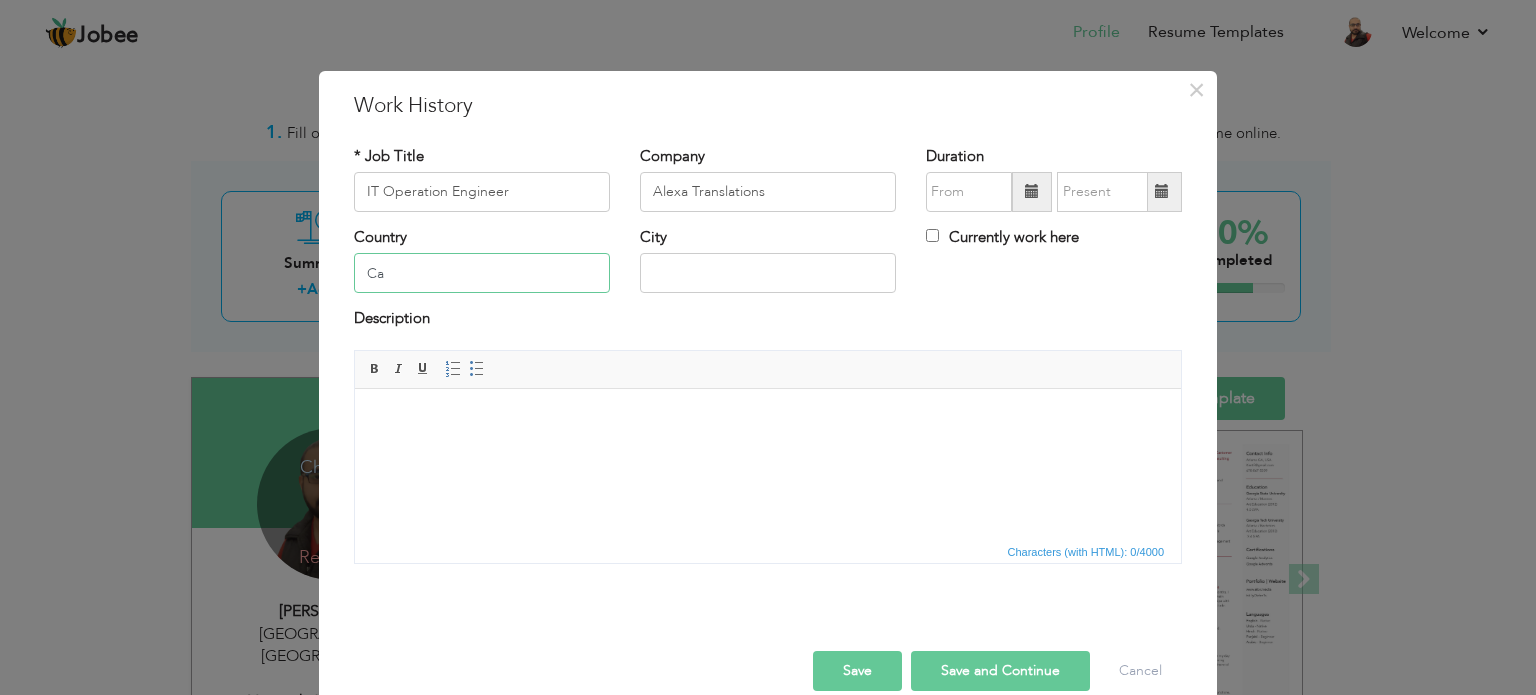type on "C" 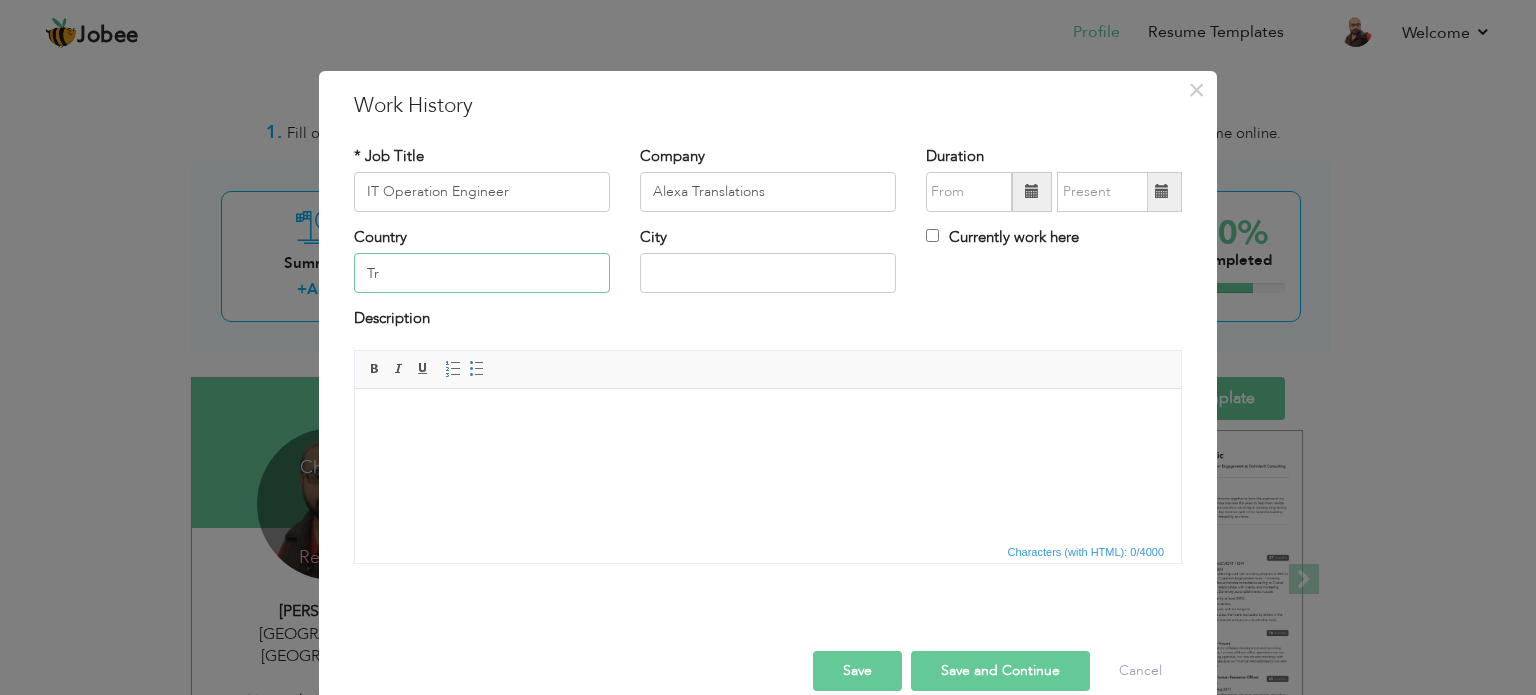 type on "T" 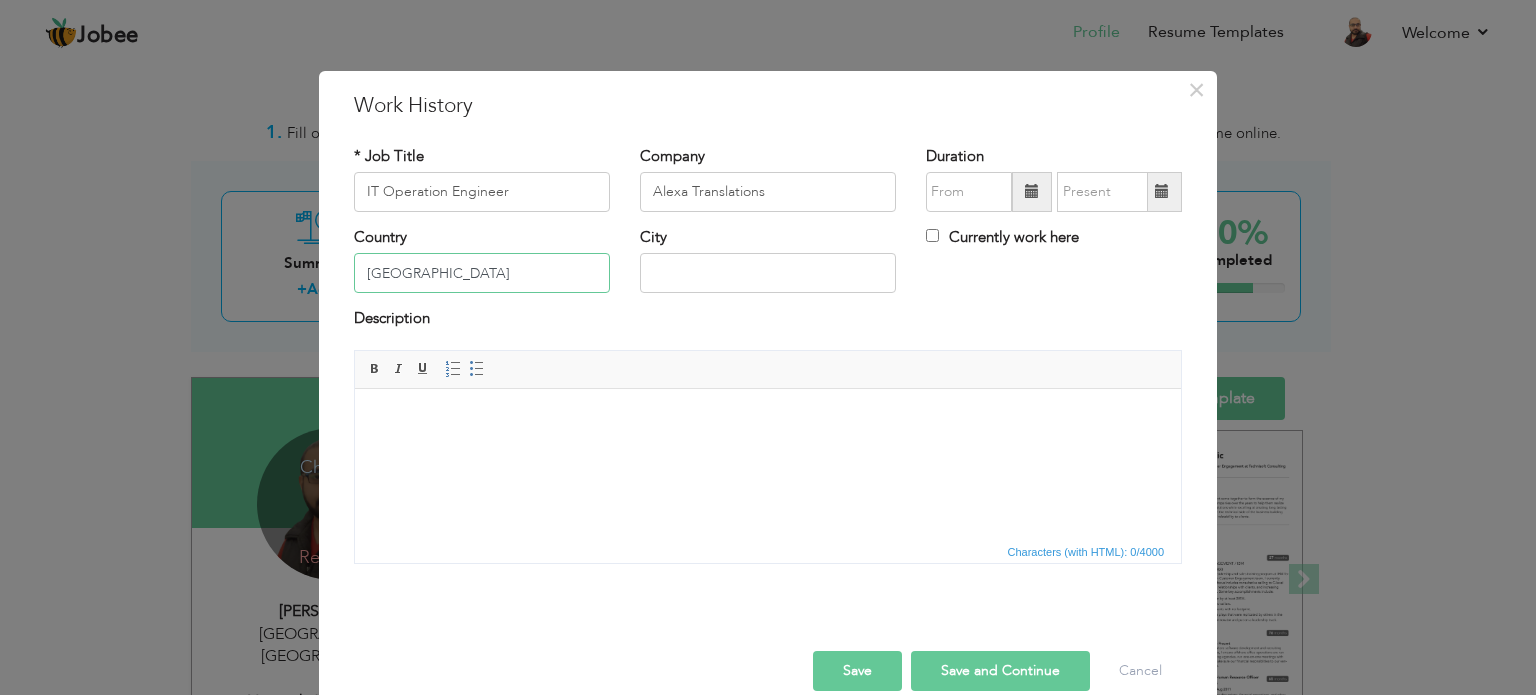 type on "[GEOGRAPHIC_DATA]" 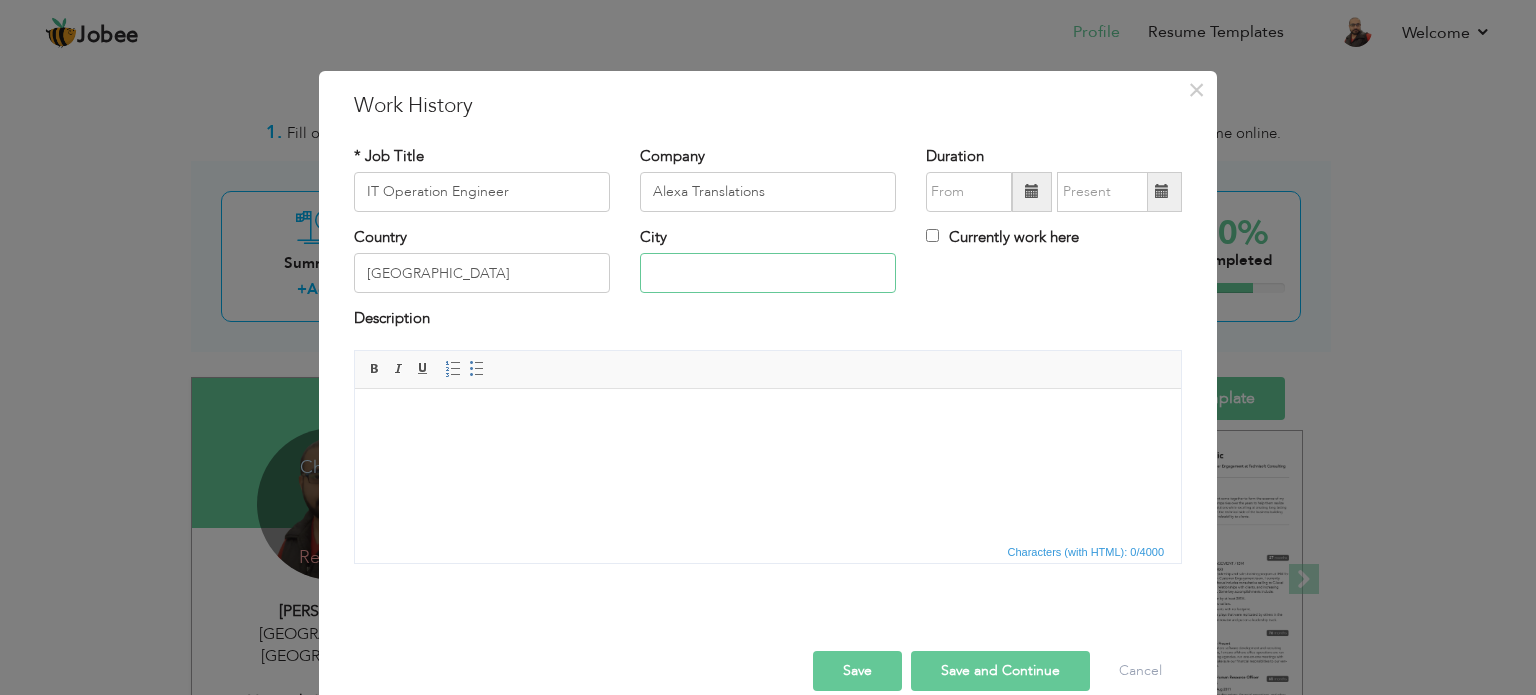 click at bounding box center [768, 273] 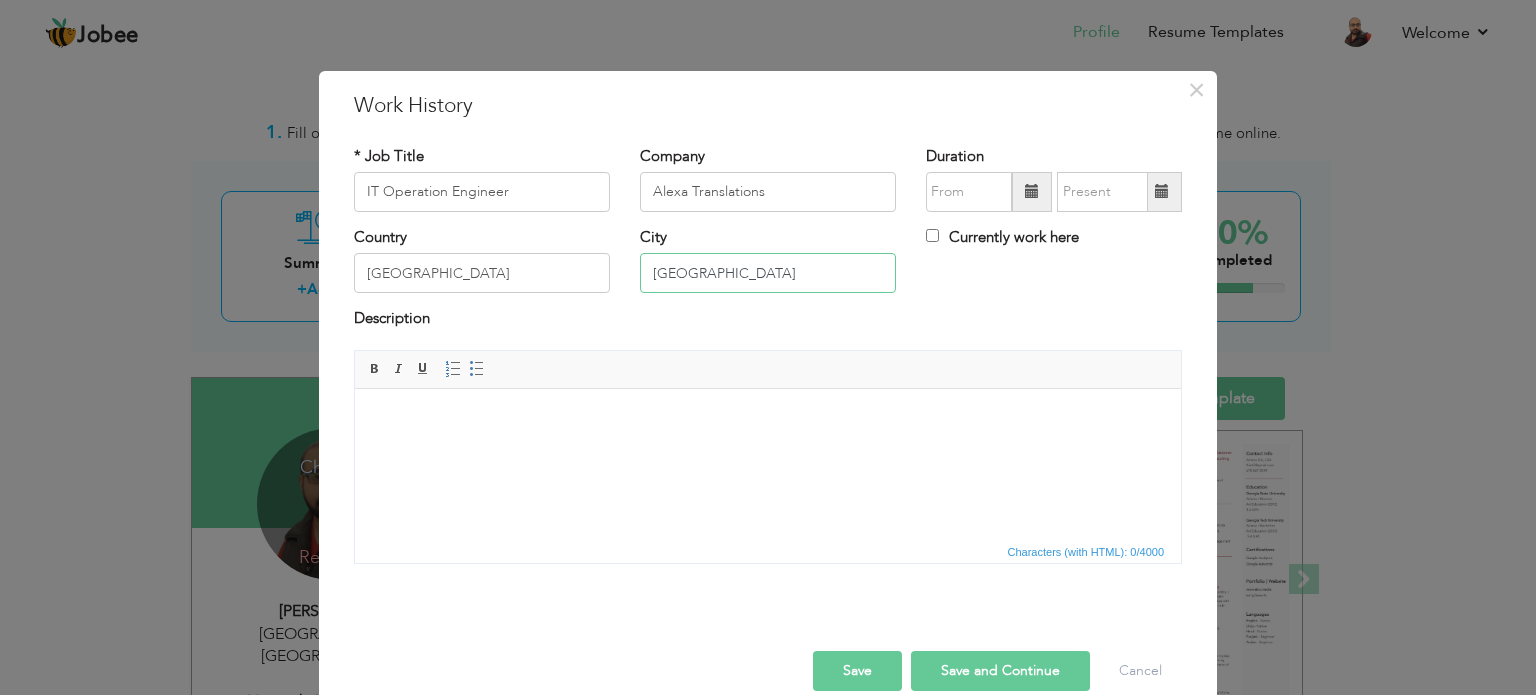 type on "Toronto" 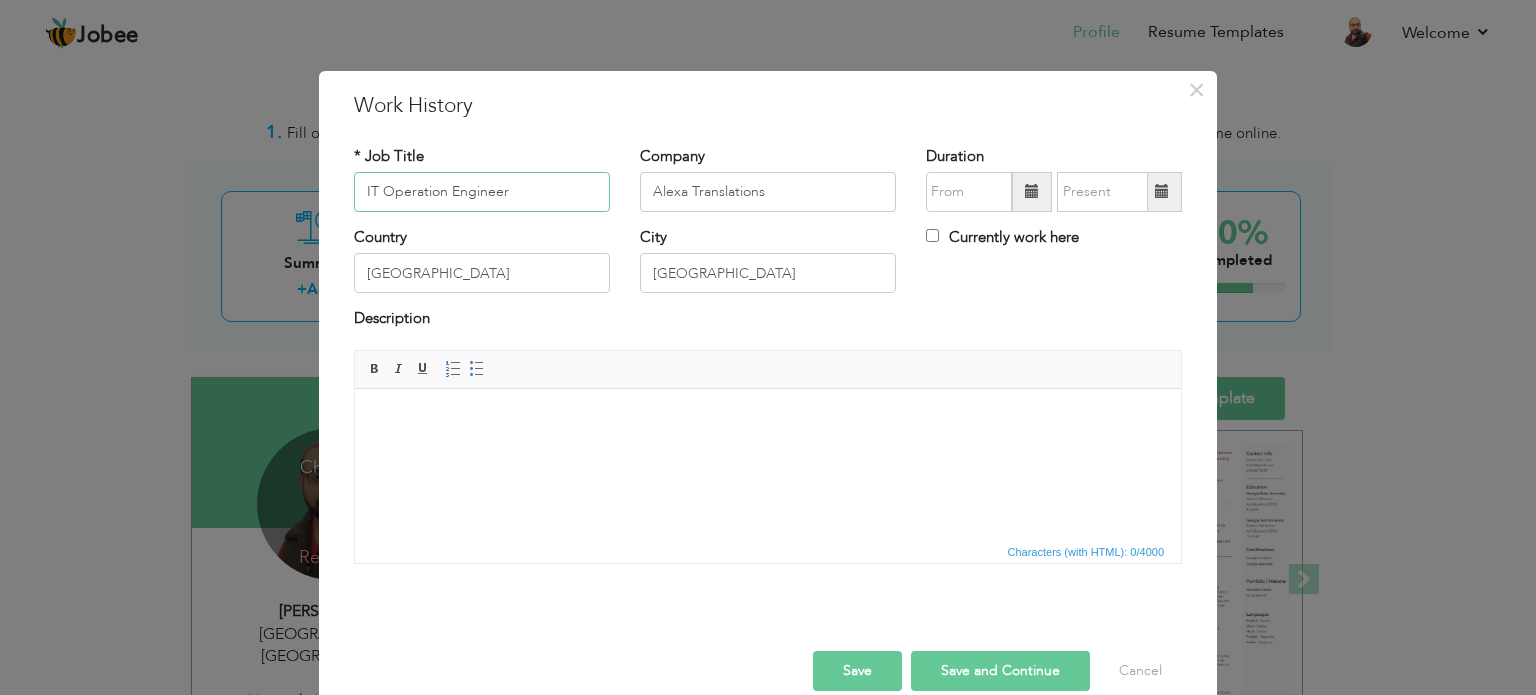click on "IT Operation Engineer" at bounding box center (482, 192) 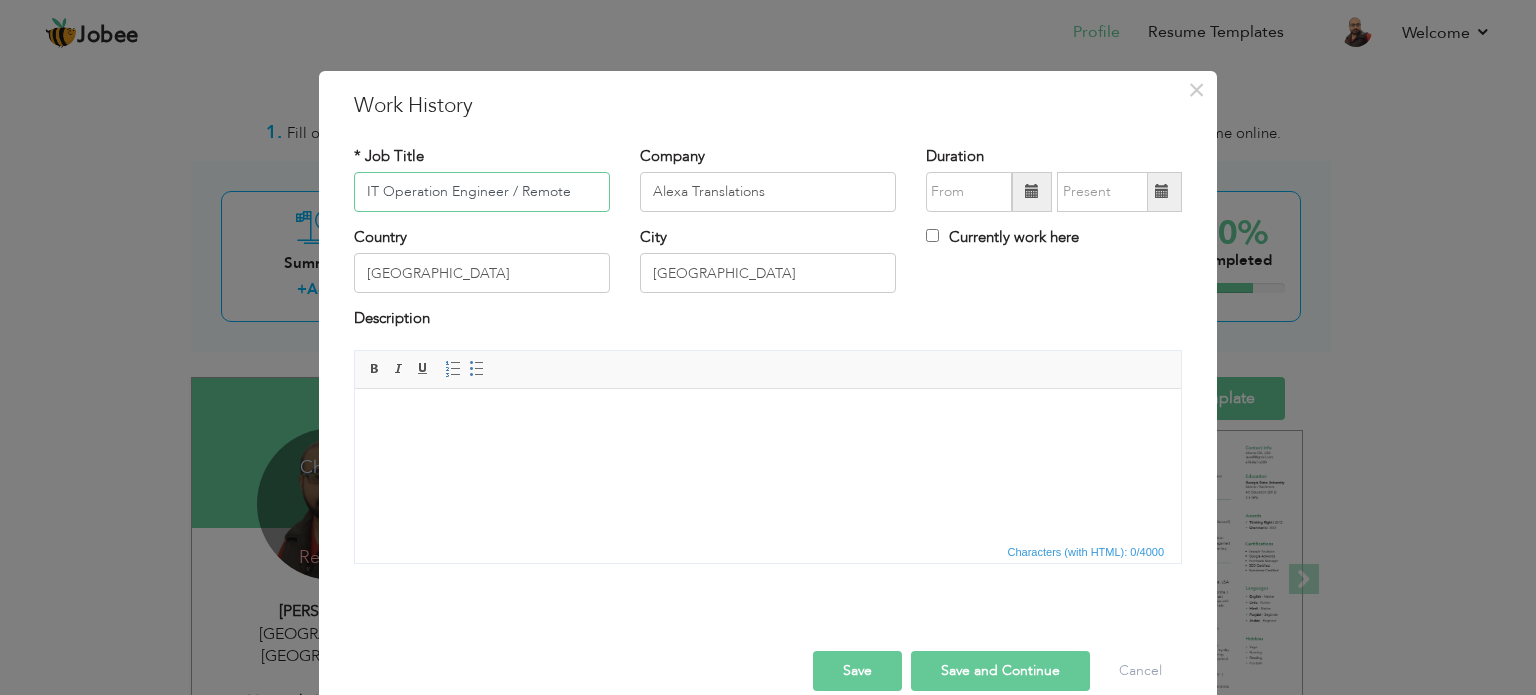 type on "IT Operation Engineer / Remote" 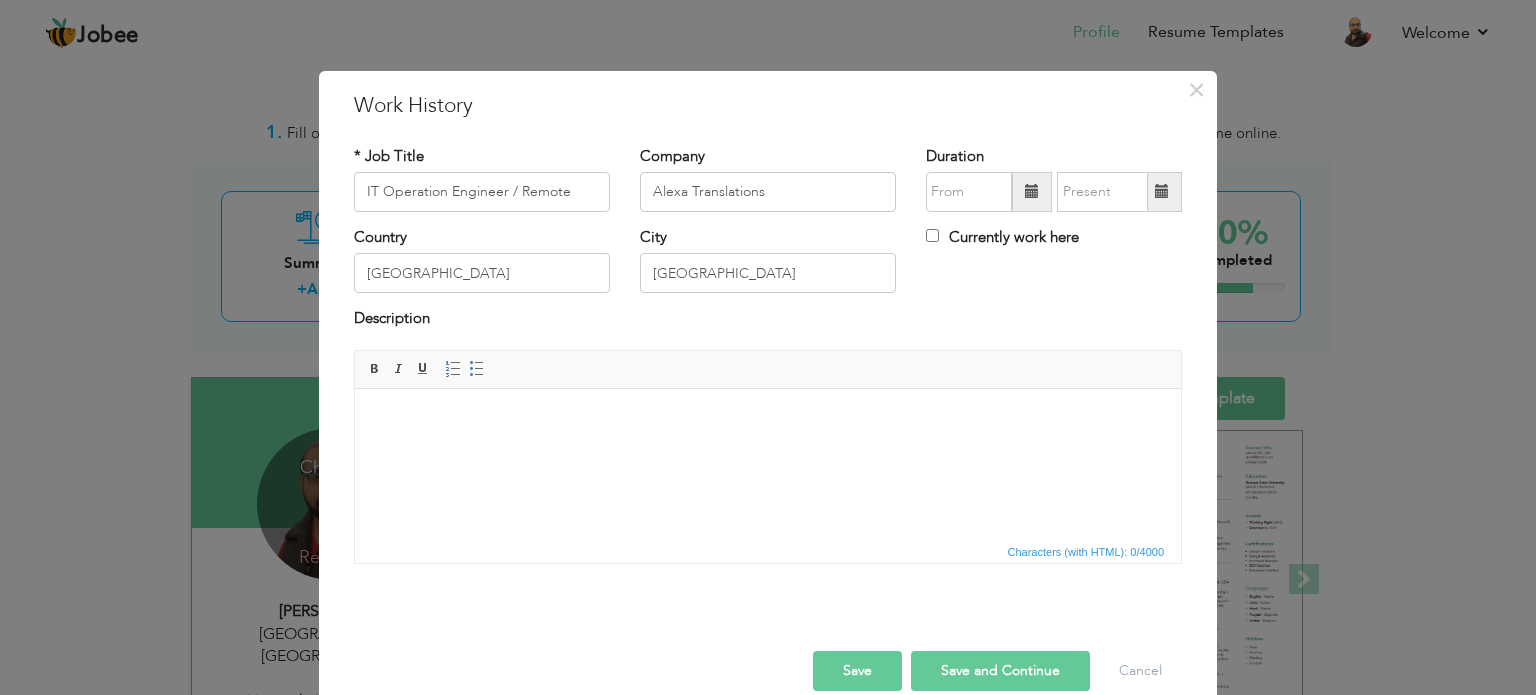 click at bounding box center (768, 418) 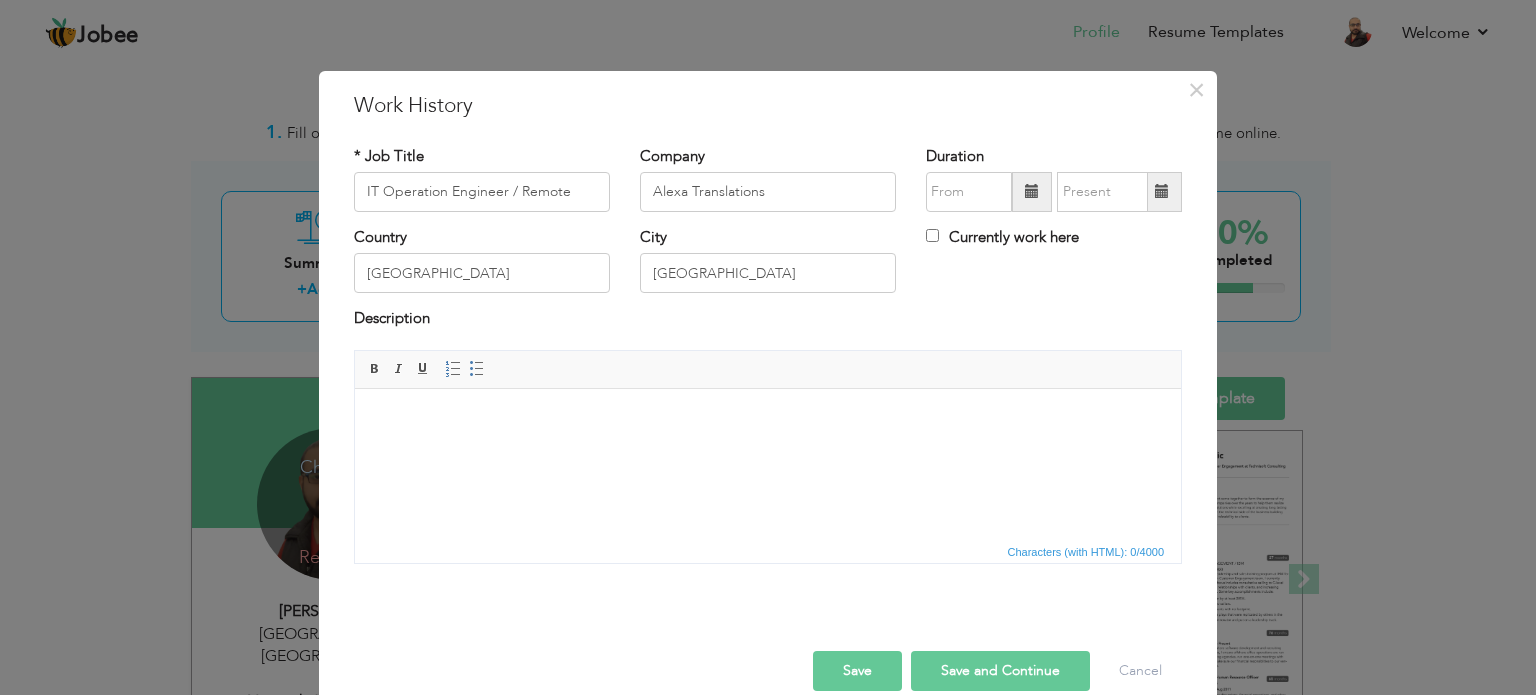 click at bounding box center [1032, 191] 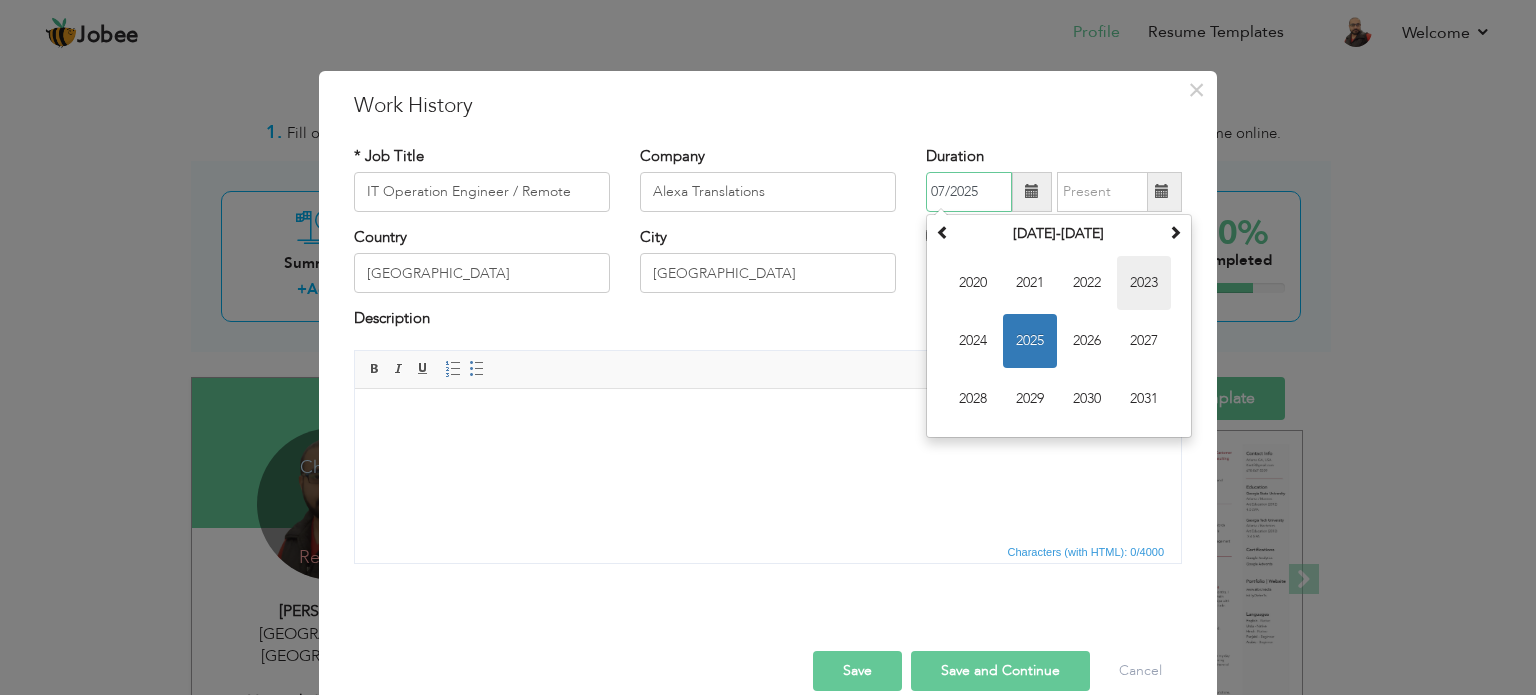 click on "2023" at bounding box center (1144, 283) 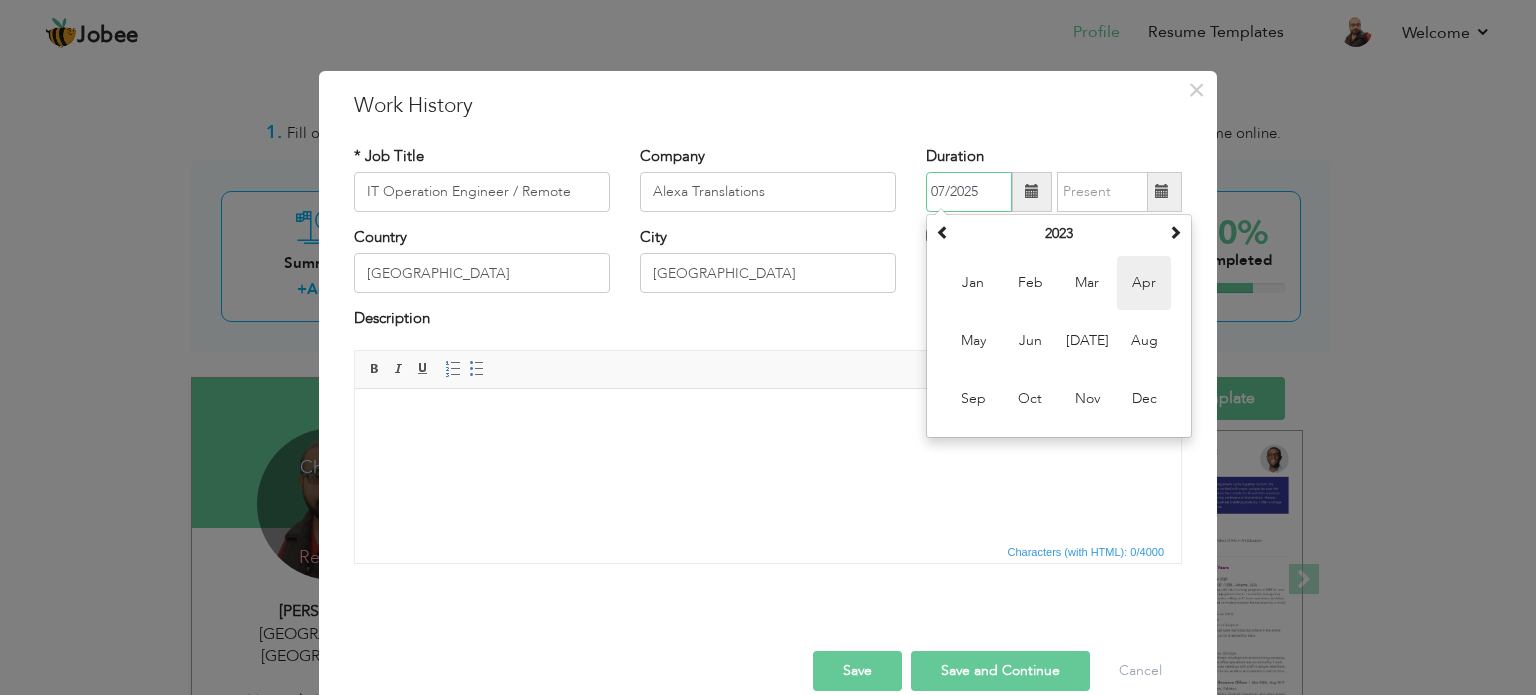 click on "Apr" at bounding box center (1144, 283) 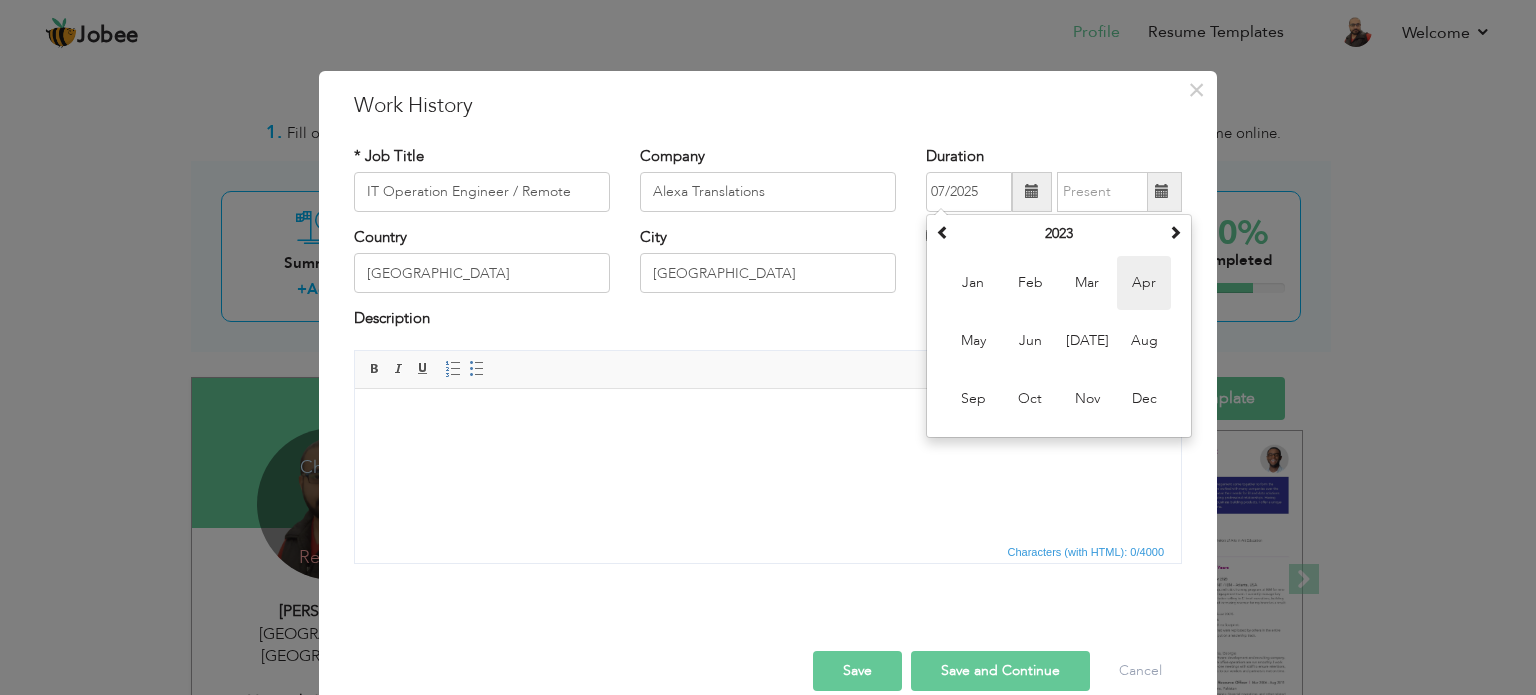 type on "04/2023" 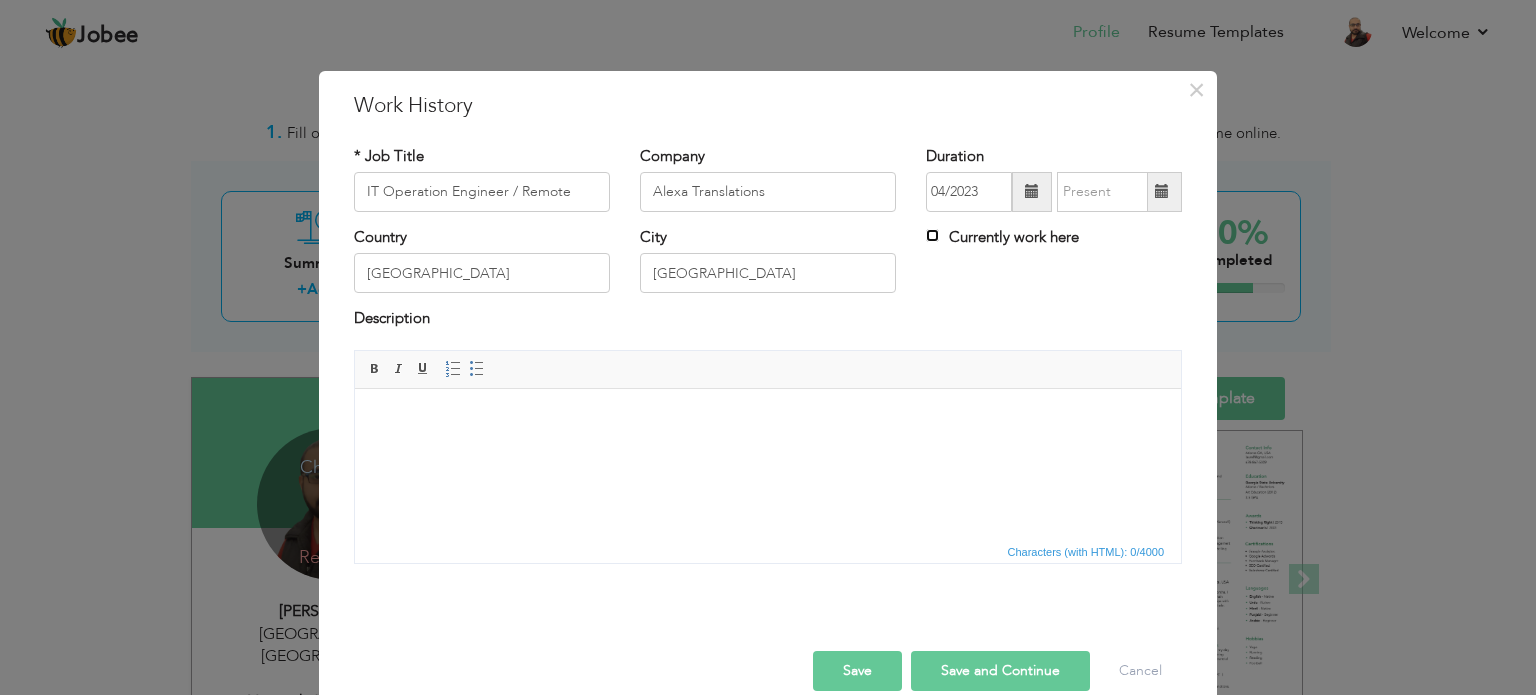 click on "Currently work here" at bounding box center [932, 235] 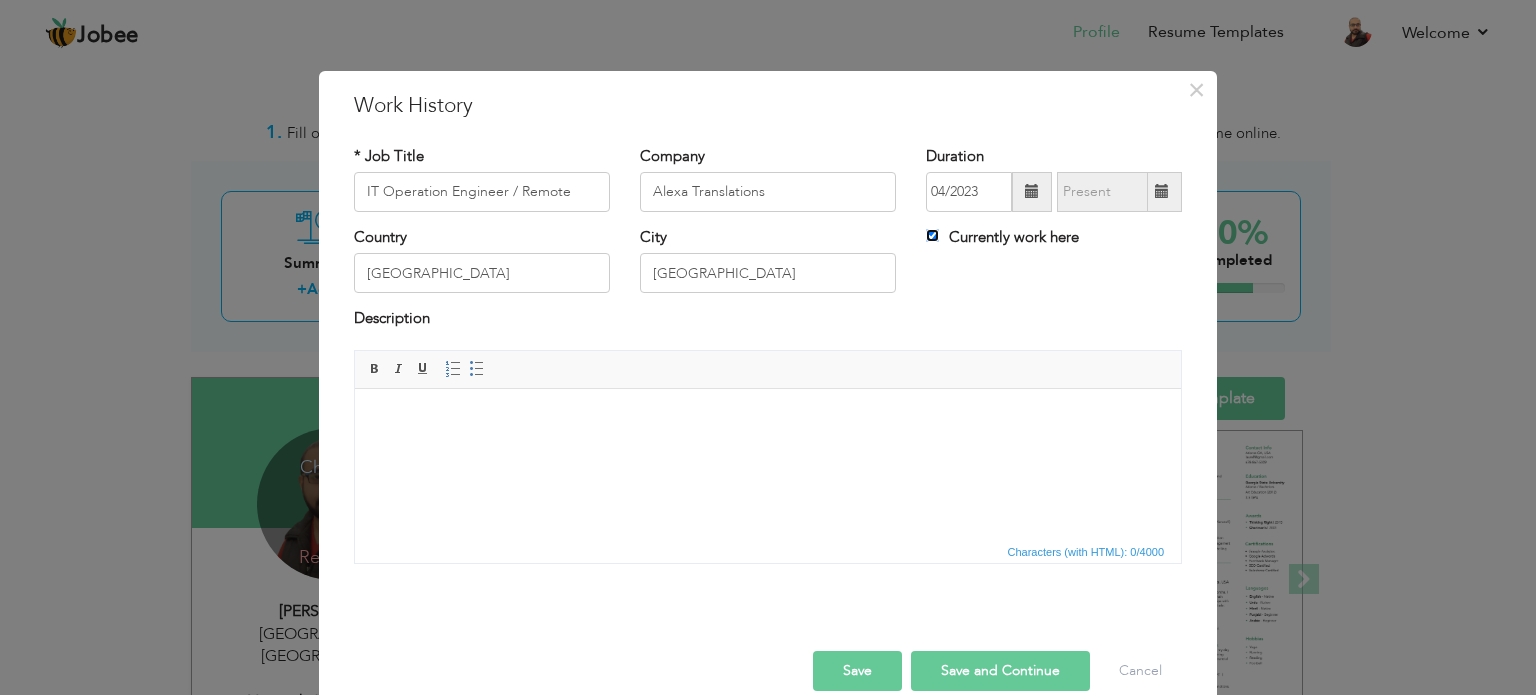 click on "Currently work here" at bounding box center (932, 235) 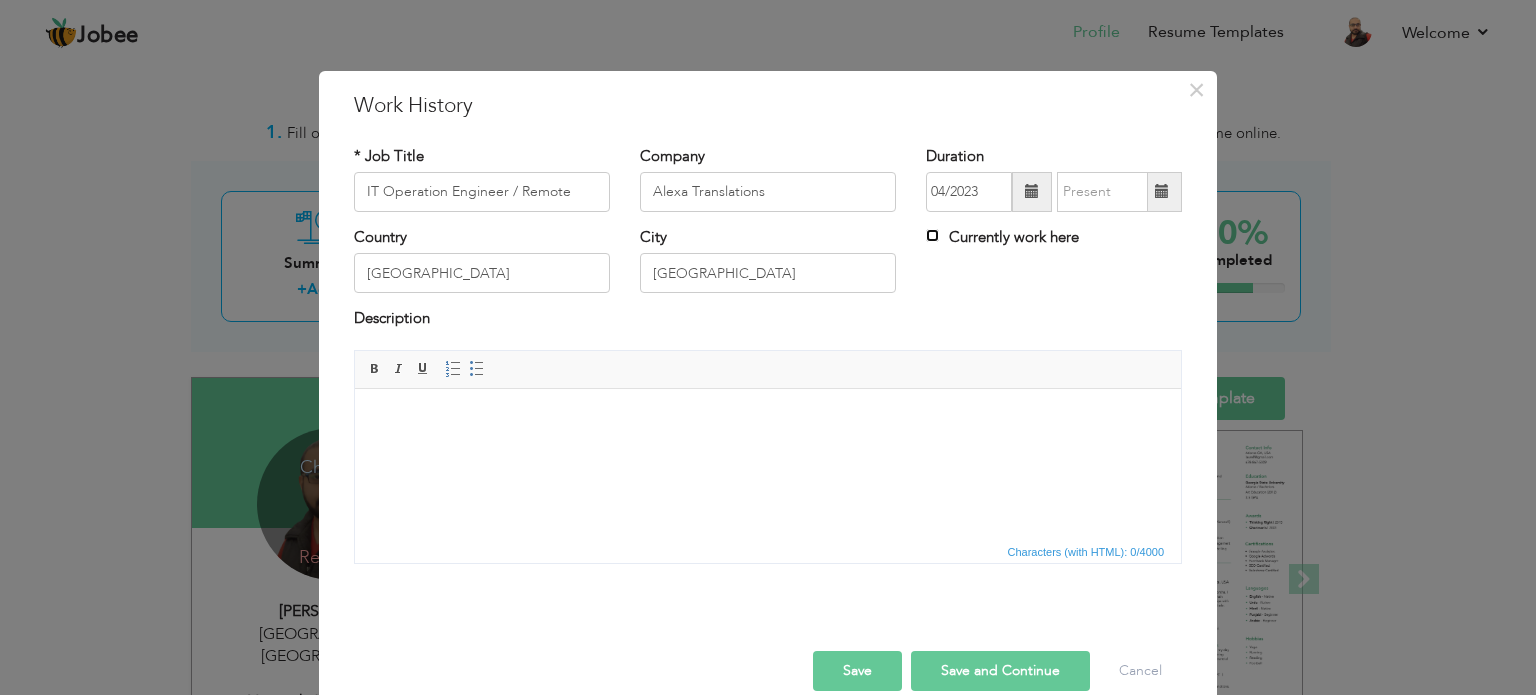 click on "Currently work here" at bounding box center (932, 235) 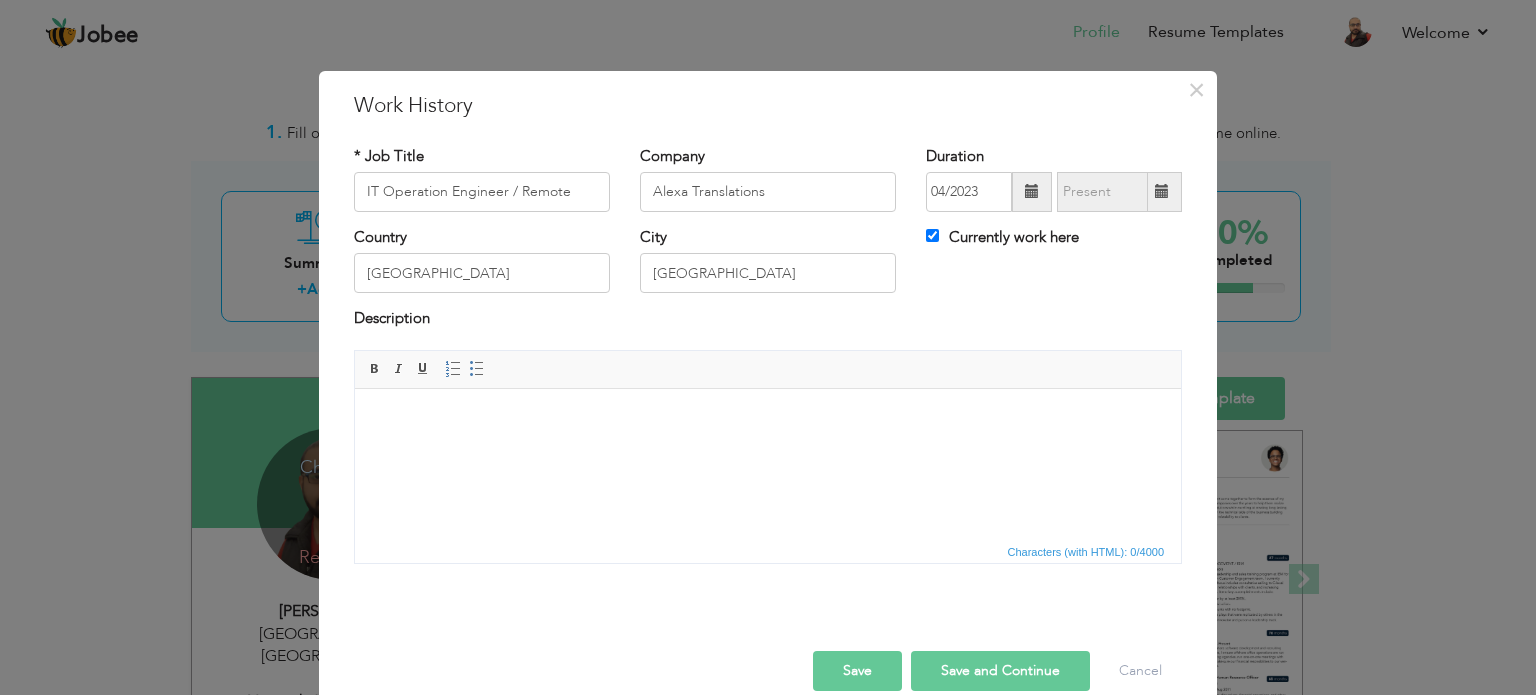click at bounding box center (768, 418) 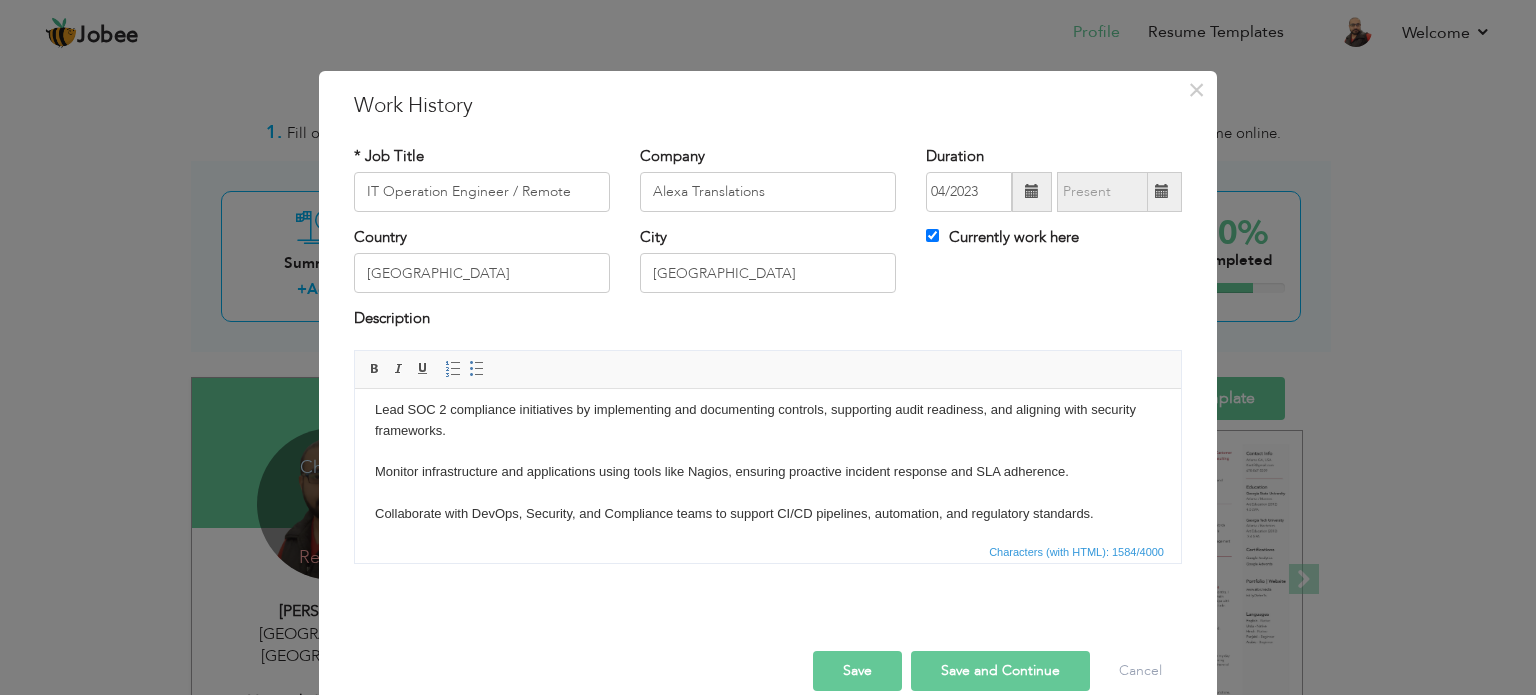 scroll, scrollTop: 451, scrollLeft: 0, axis: vertical 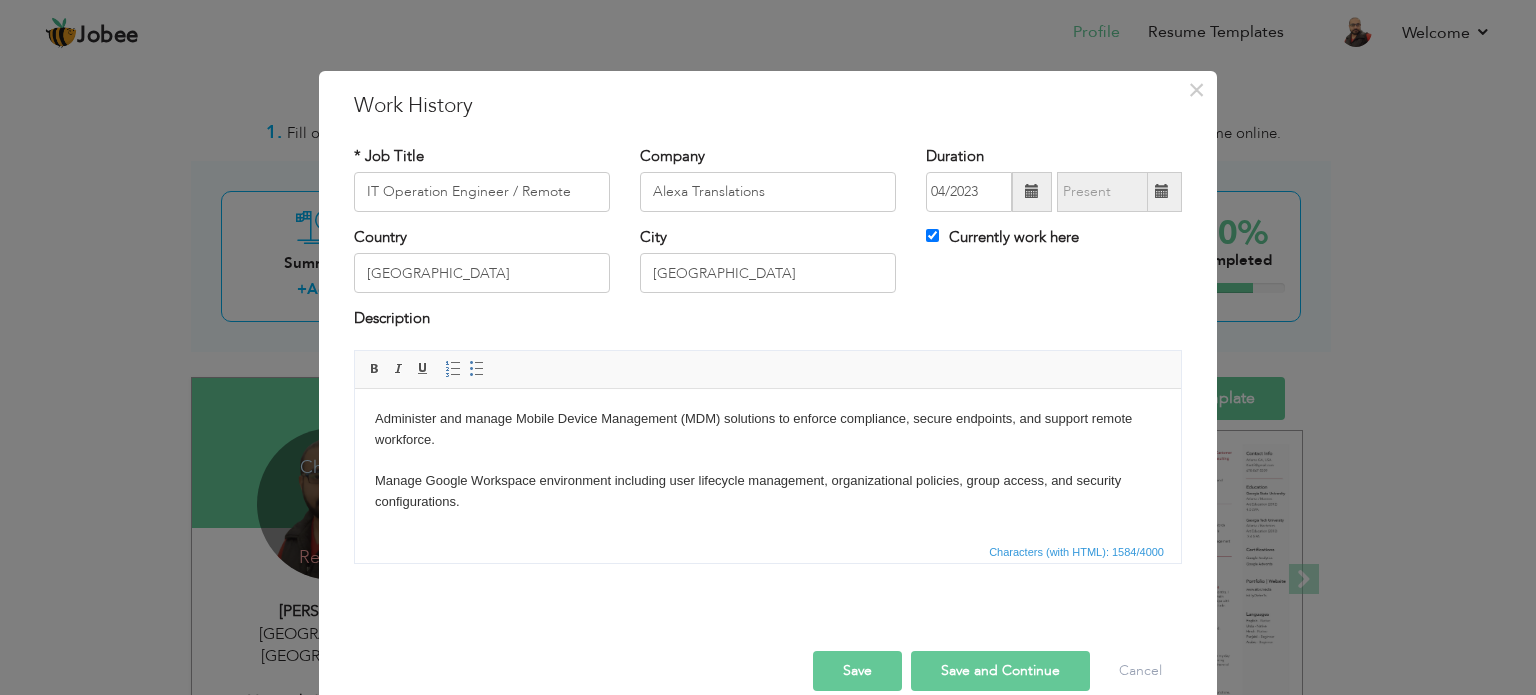 click on "Administer and manage Mobile Device Management (MDM) solutions to enforce compliance, secure endpoints, and support remote workforce. Manage Google Workspace environment including user lifecycle management, organizational policies, group access, and security configurations. Operate and optimize Google Cloud Platform (GCP) resources, managing compute instances, IAM roles, networking, and billing controls. Oversee on-premises server backups using Veeam Backup & Replication, ensuring data integrity, scheduling, and recovery testing. Manage and secure AWS cloud infrastructure in a Solution Architect capacity, including the design and deployment of scalable and secure architectures. Perform penetration testing and coordinate with external teams for vulnerability assessments, implementing remediation plans. Handle Windows & Linux system administration, including patch management, performance tuning, automation scripts, and server hardening." at bounding box center (768, 689) 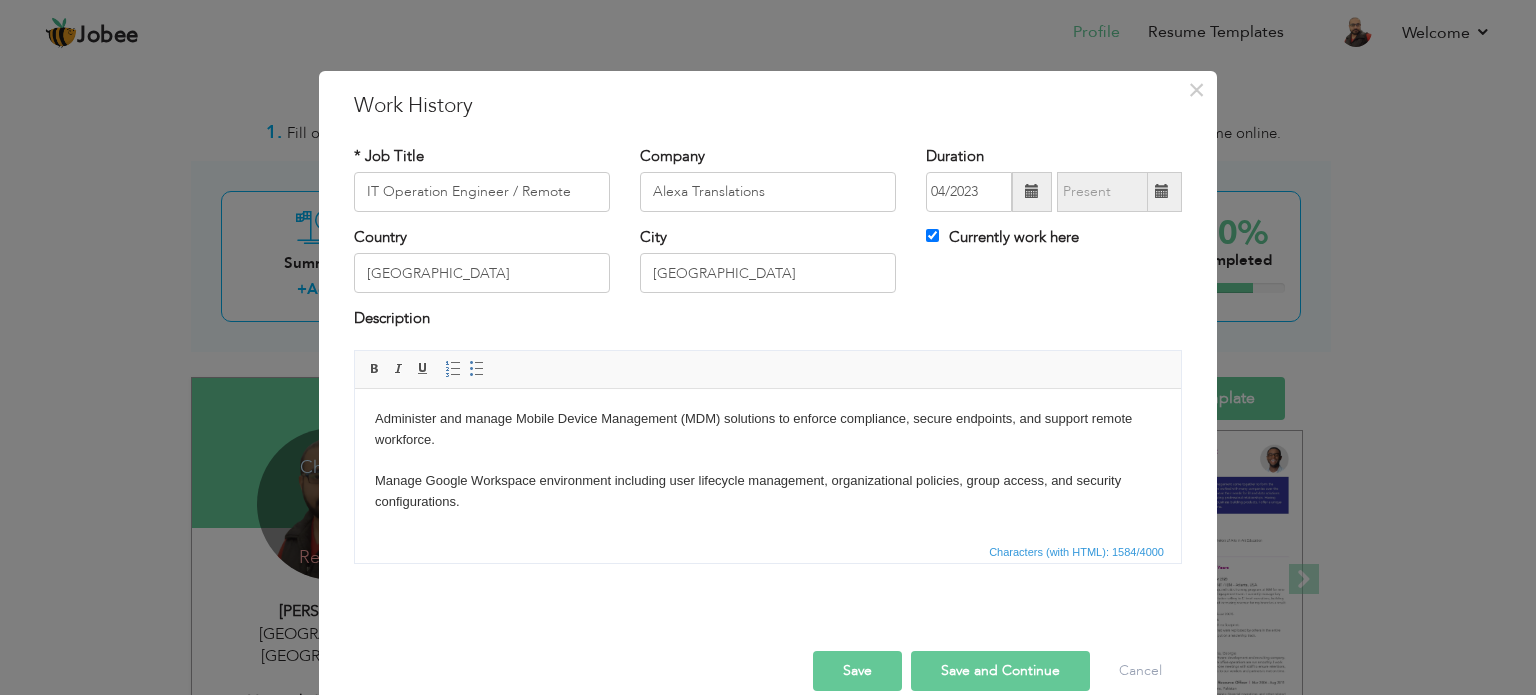 type 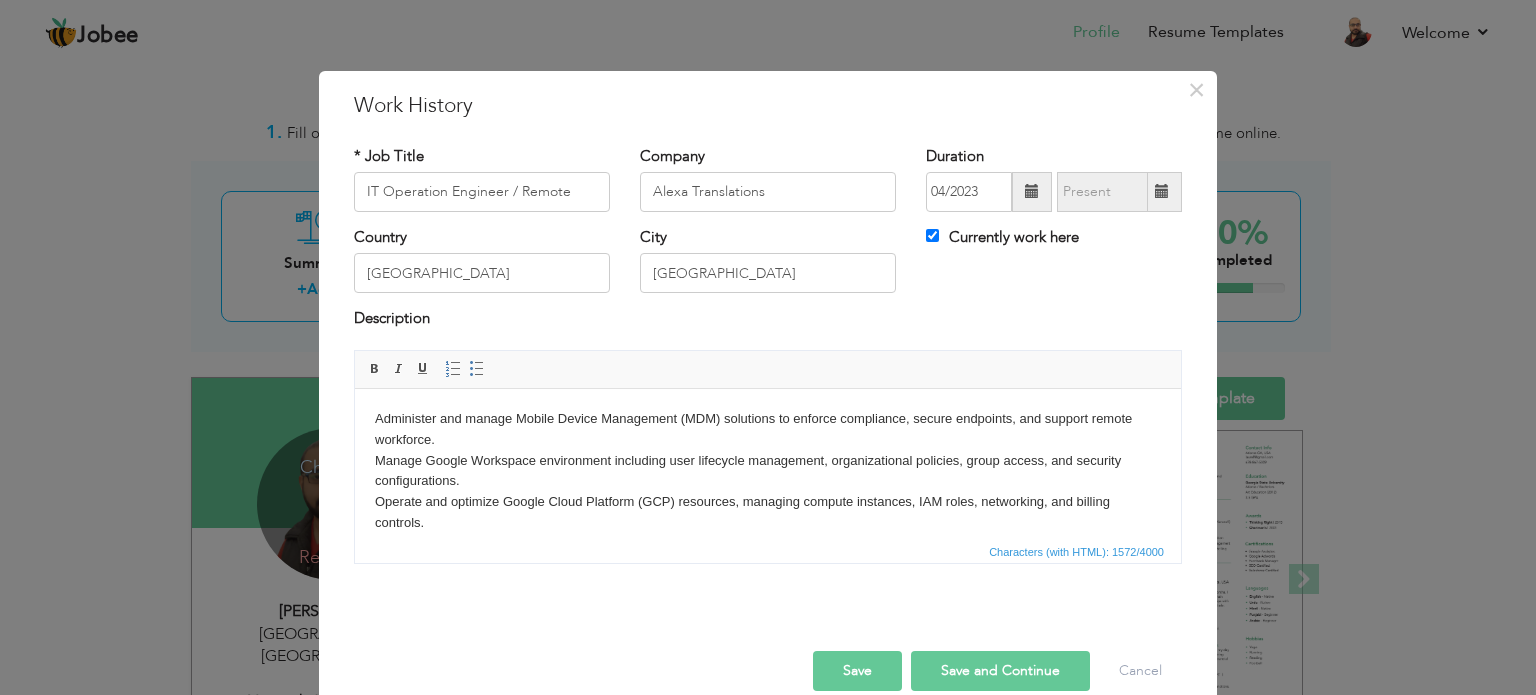 scroll, scrollTop: 0, scrollLeft: 0, axis: both 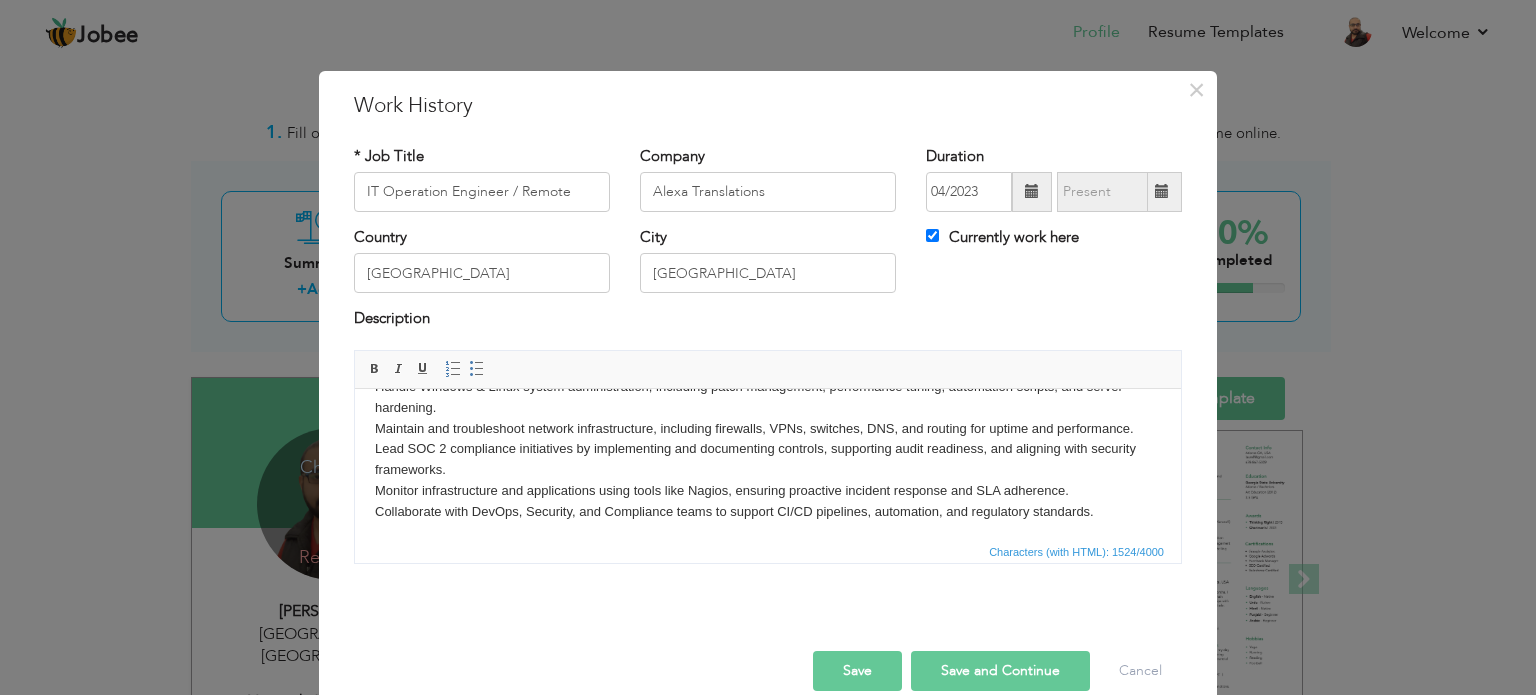click on "Save" at bounding box center [857, 671] 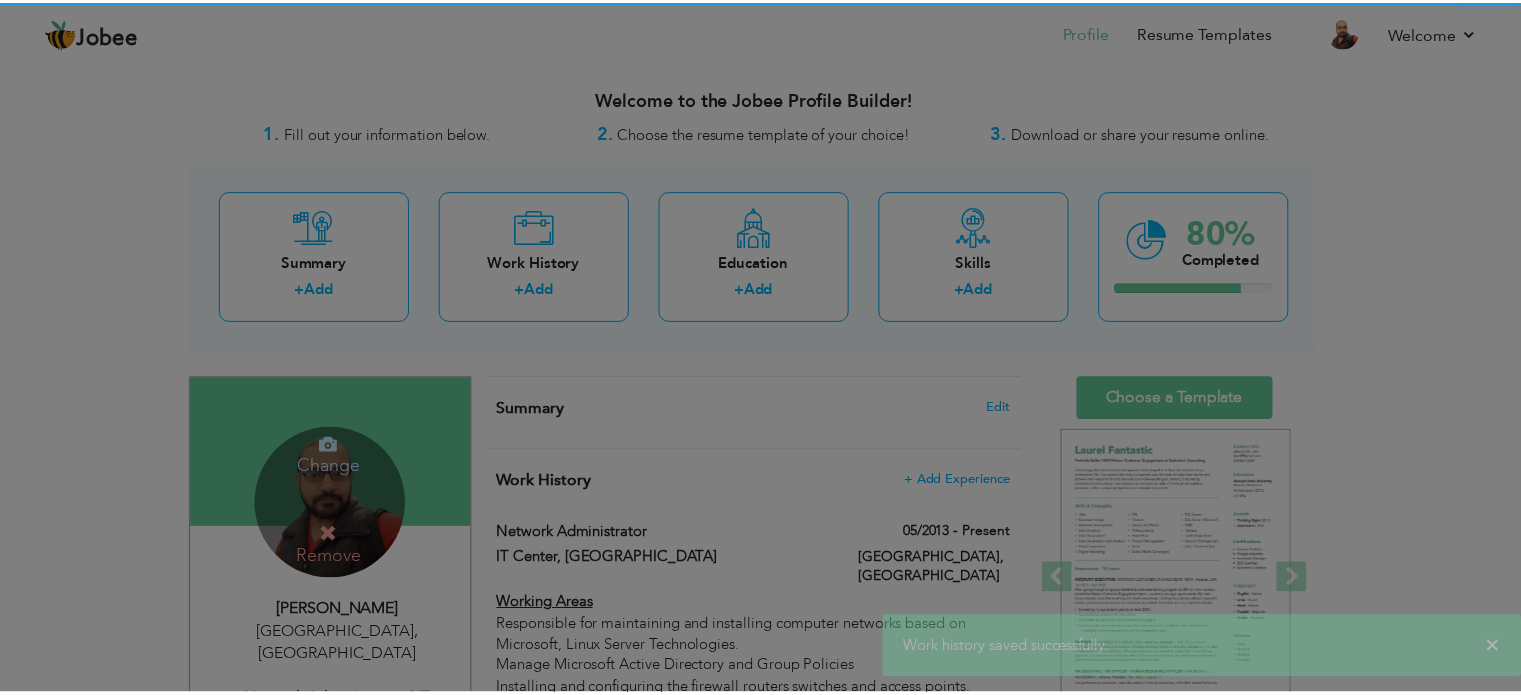 scroll, scrollTop: 0, scrollLeft: 0, axis: both 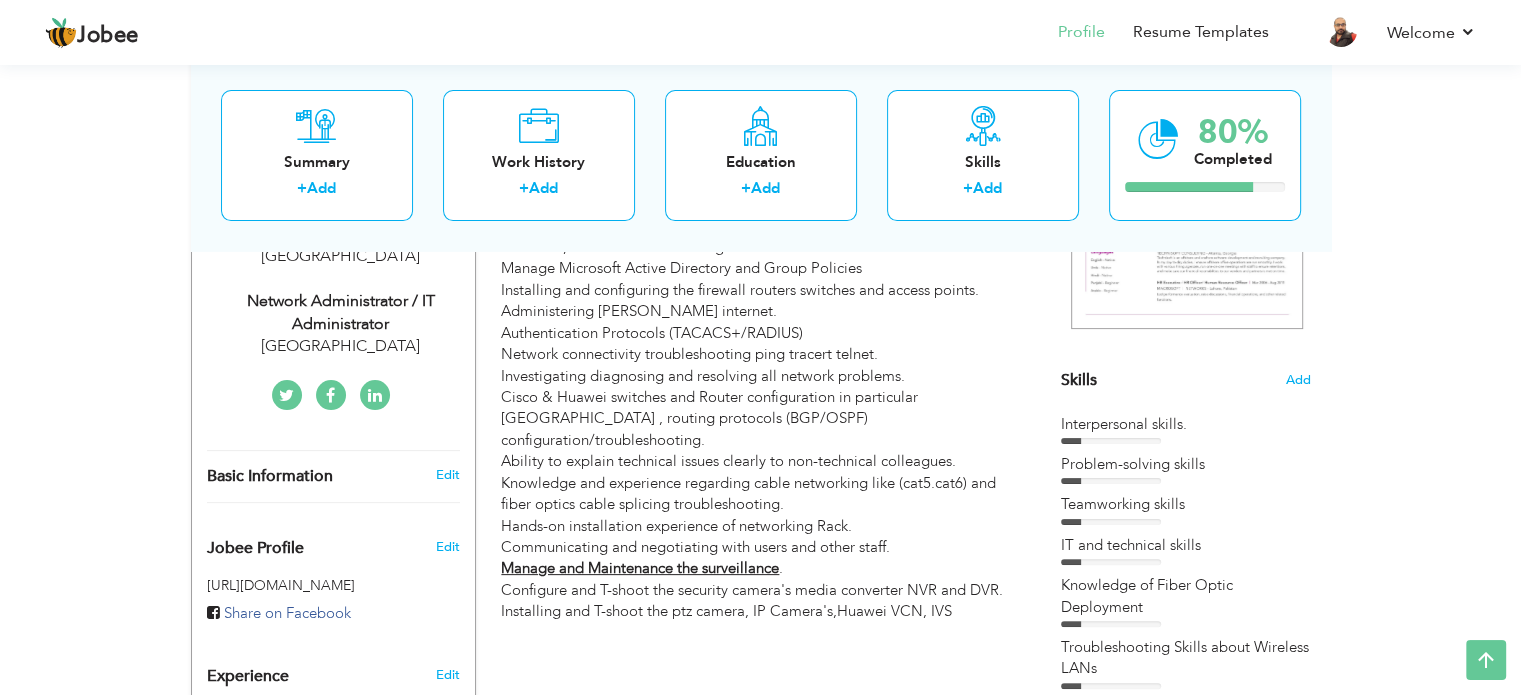 click on "Network Administrator / IT Administrator" at bounding box center (341, 313) 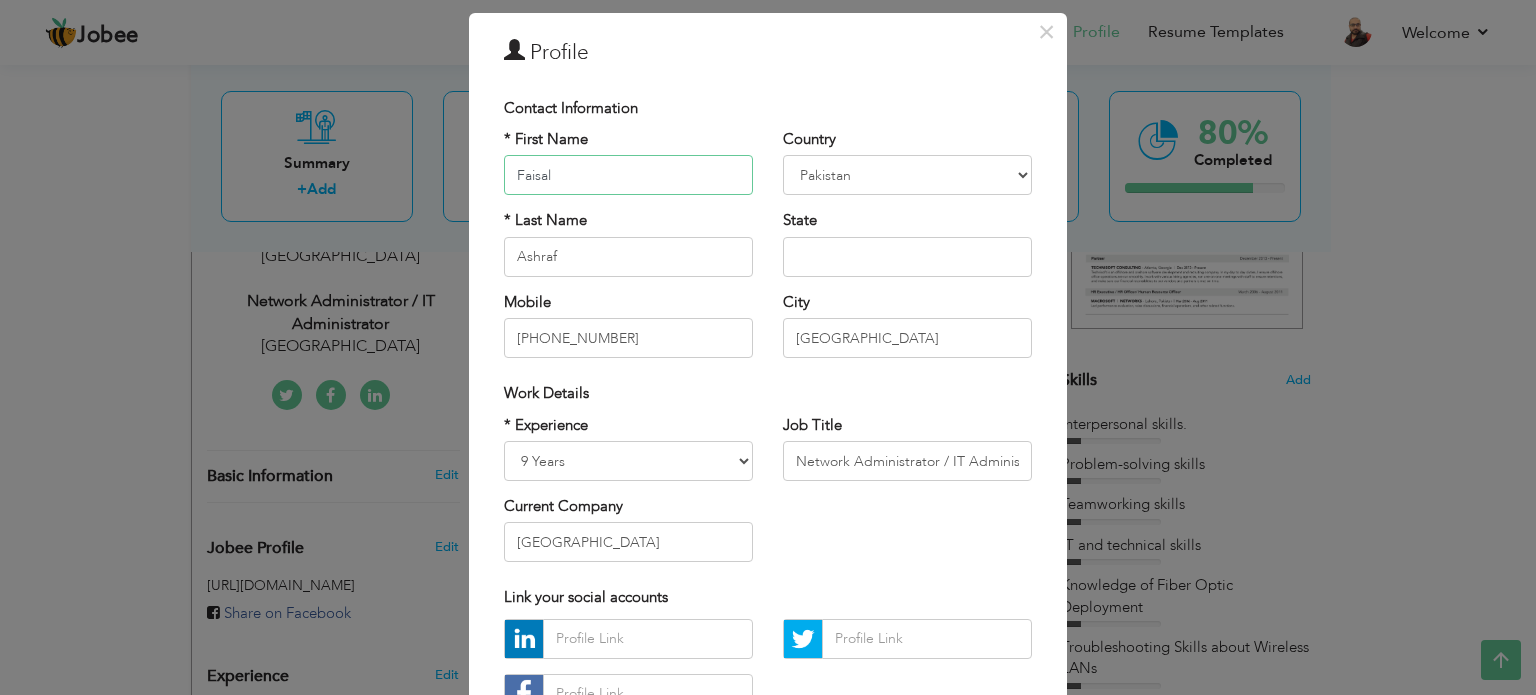 scroll, scrollTop: 0, scrollLeft: 0, axis: both 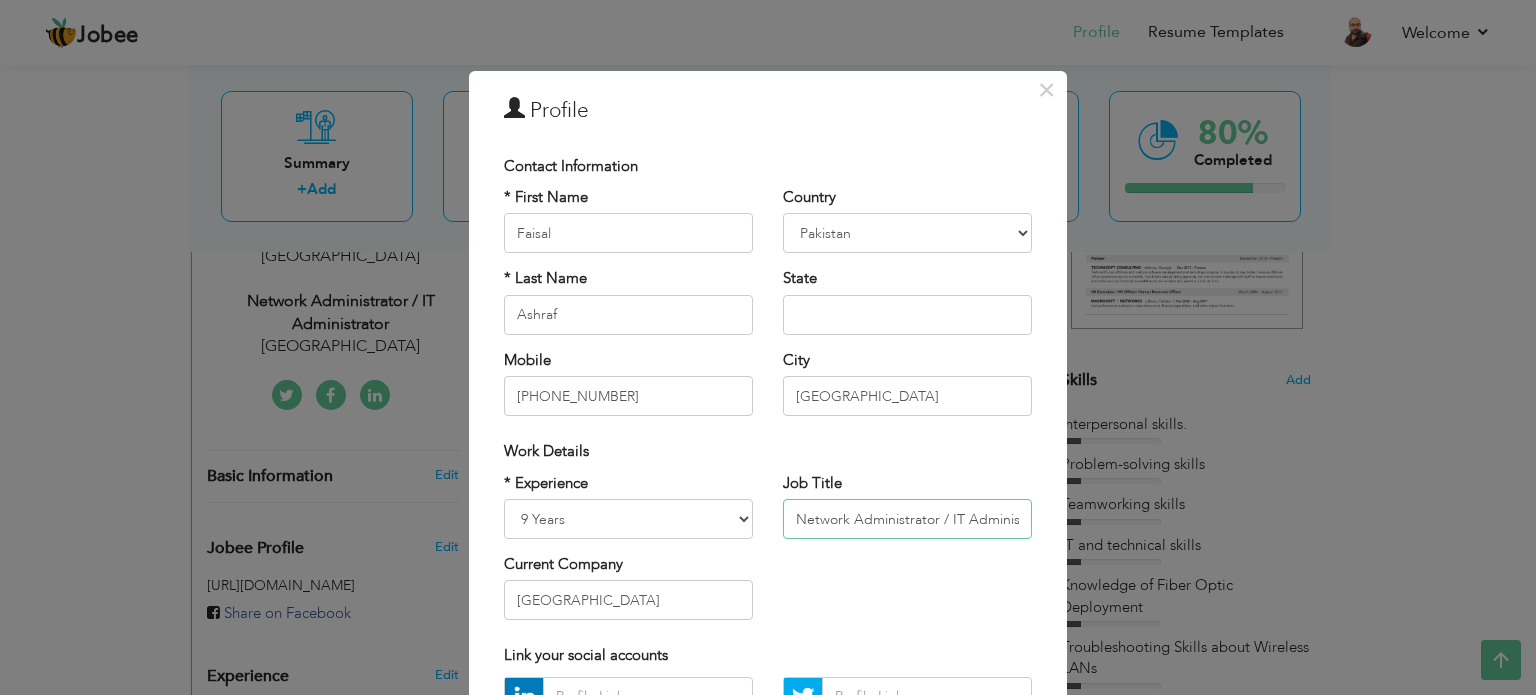 click on "Network Administrator / IT Administrator" at bounding box center [907, 519] 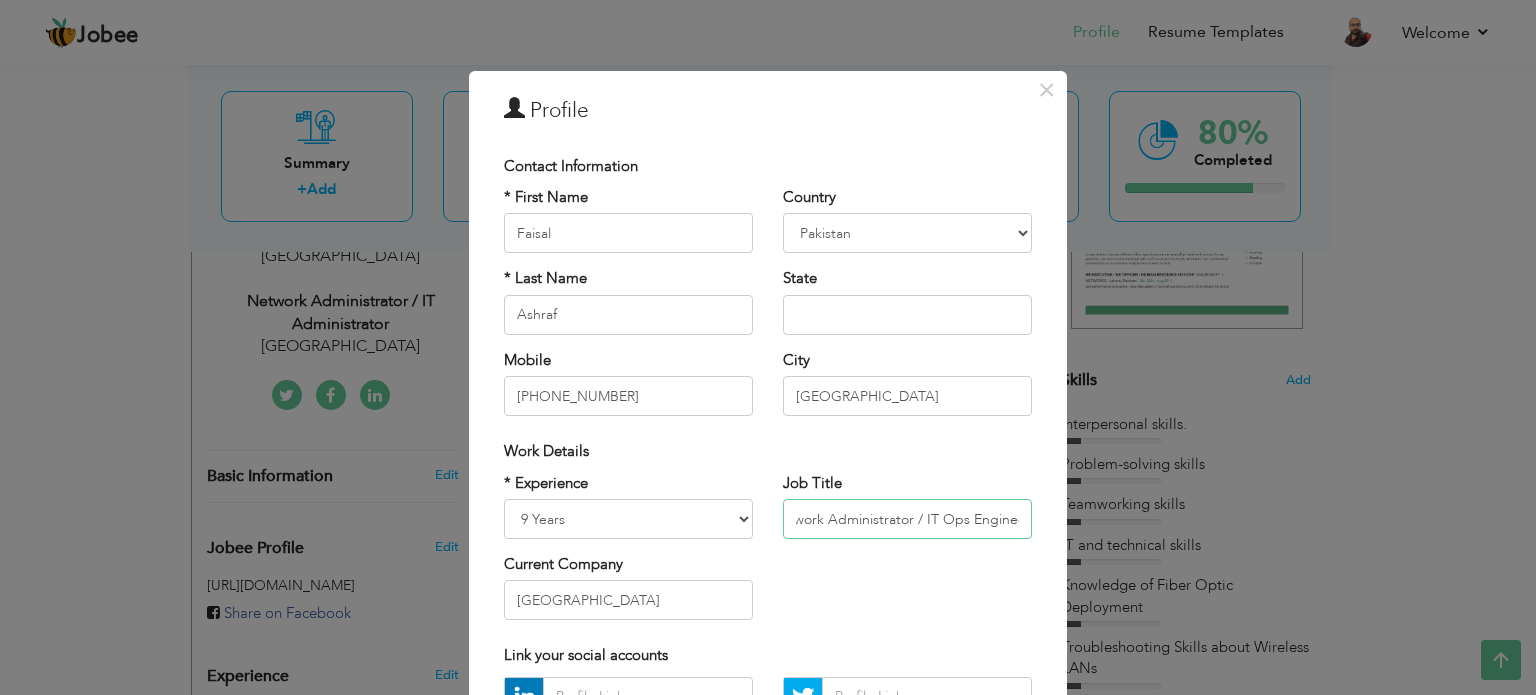scroll, scrollTop: 0, scrollLeft: 31, axis: horizontal 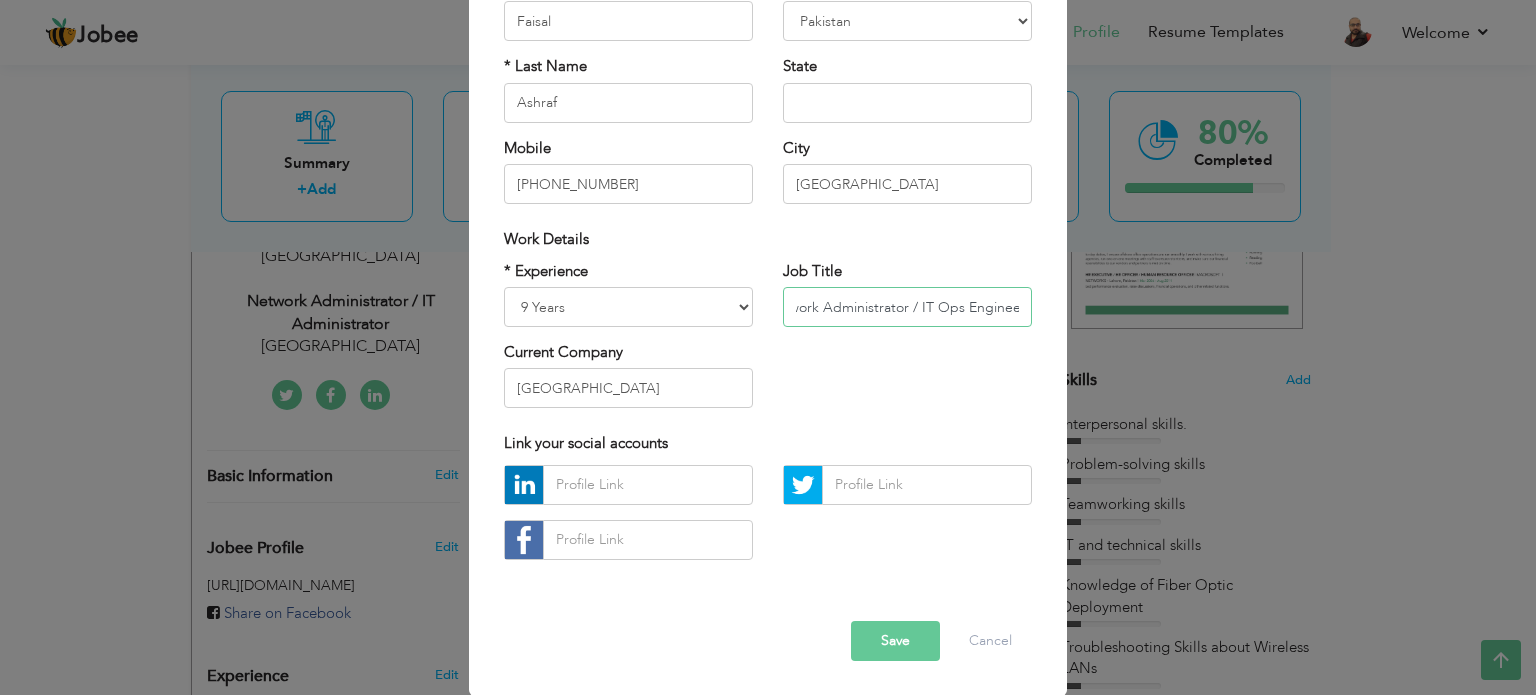 type on "Network Administrator / IT Ops Engineer" 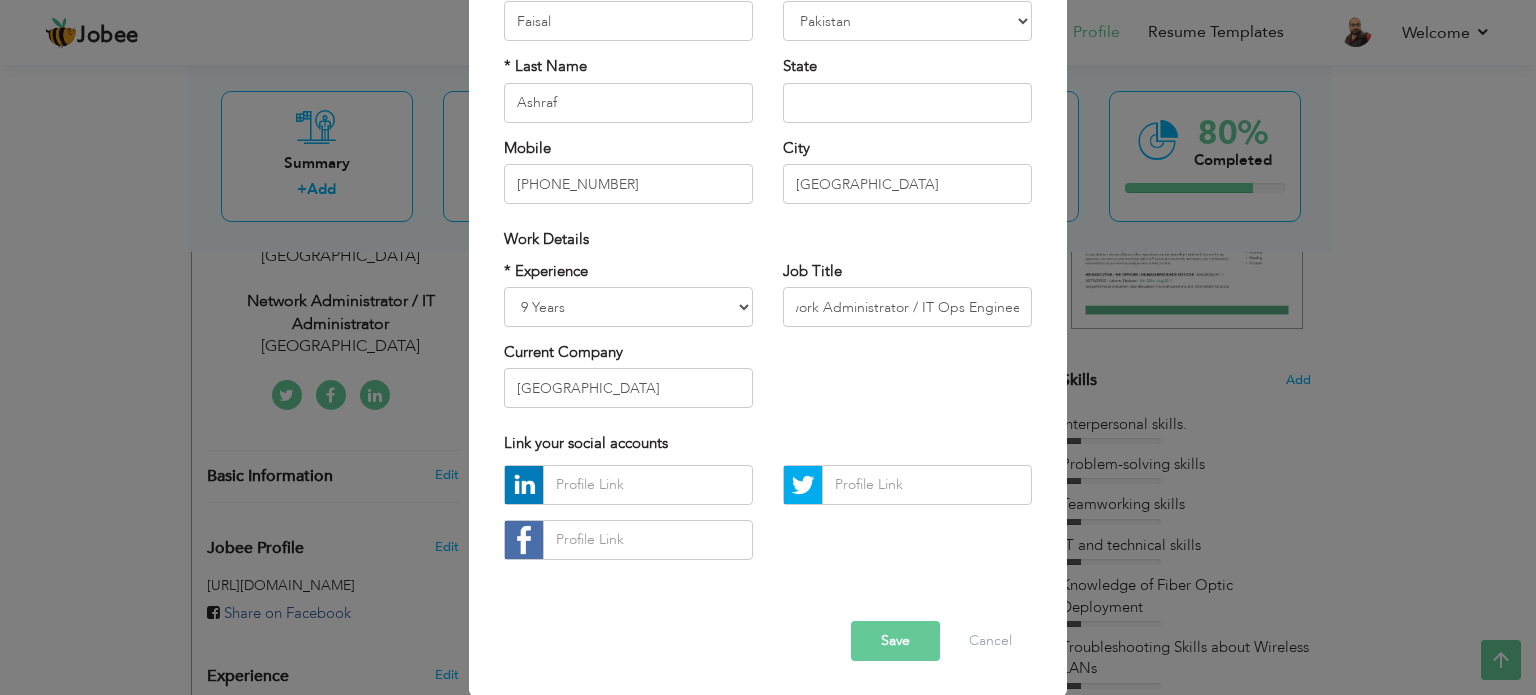 click on "Save" at bounding box center [895, 641] 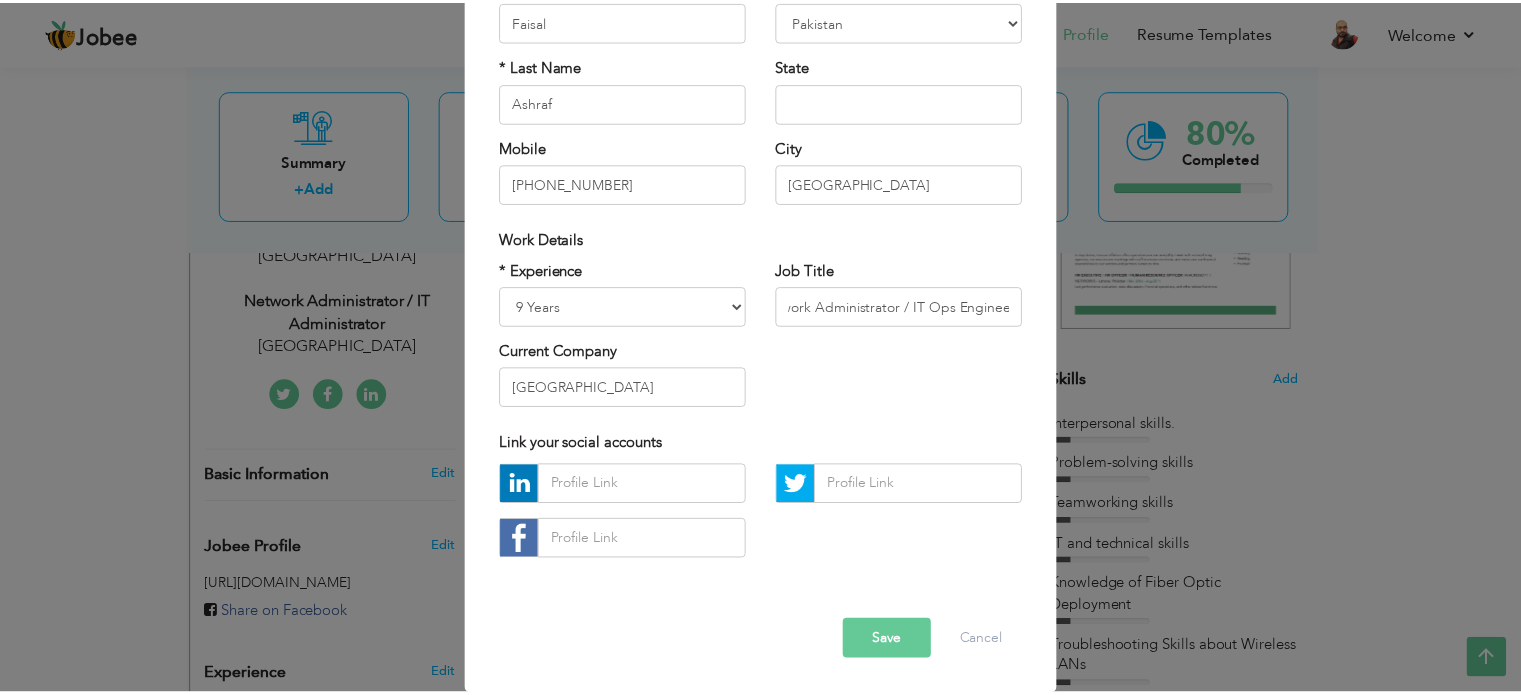 scroll, scrollTop: 0, scrollLeft: 0, axis: both 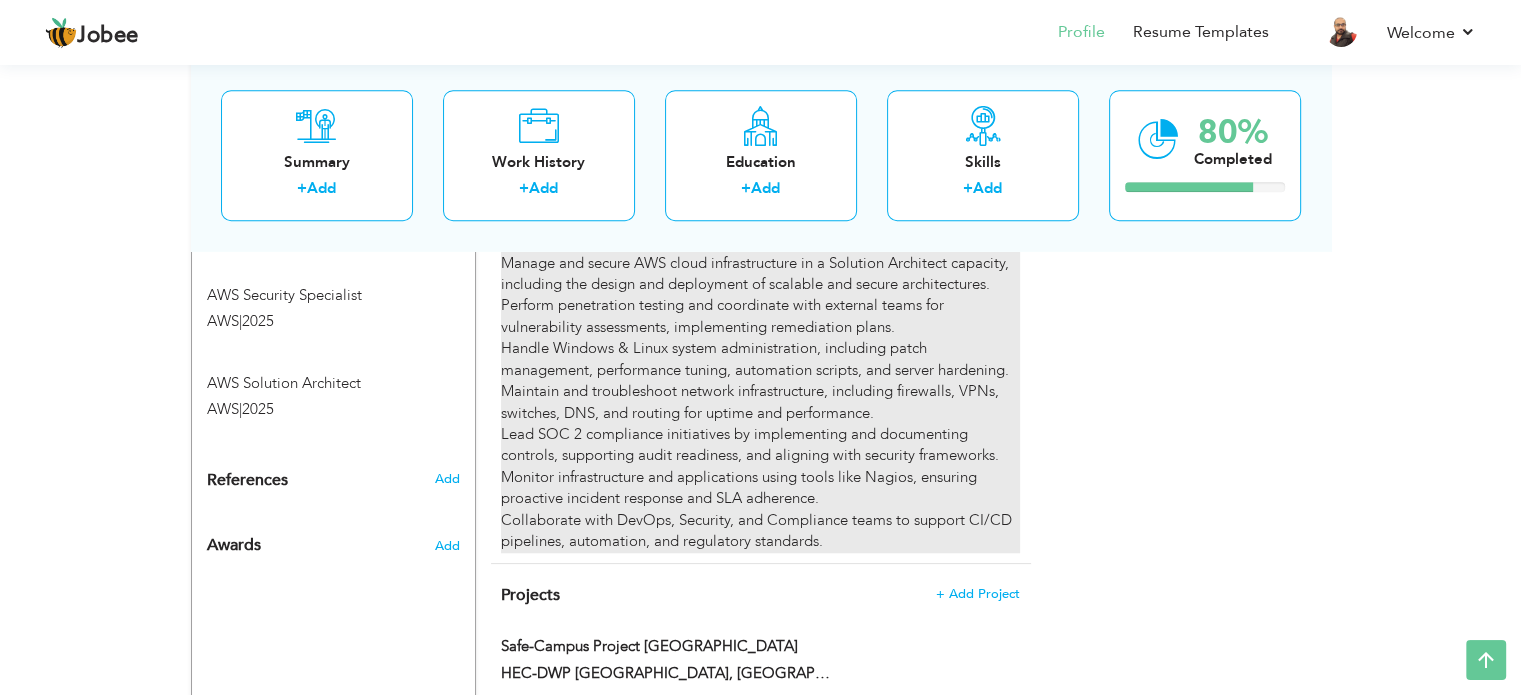 click on "Administer and manage Mobile Device Management (MDM) solutions to enforce compliance, secure endpoints, and support remote workforce.
Manage Google Workspace environment including user lifecycle management, organizational policies, group access, and security configurations.
Operate and optimize Google Cloud Platform (GCP) resources, managing compute instances, IAM roles, networking, and billing controls.
Oversee on-premises server backups using Veeam Backup & Replication, ensuring data integrity, scheduling, and recovery testing.
Manage and secure AWS cloud infrastructure in a Solution Architect capacity, including the design and deployment of scalable and secure architectures.
Perform penetration testing and coordinate with external teams for vulnerability assessments, implementing remediation plans.
Handle Windows & Linux system administration, including patch management, performance tuning, automation scripts, and server hardening." at bounding box center [760, 306] 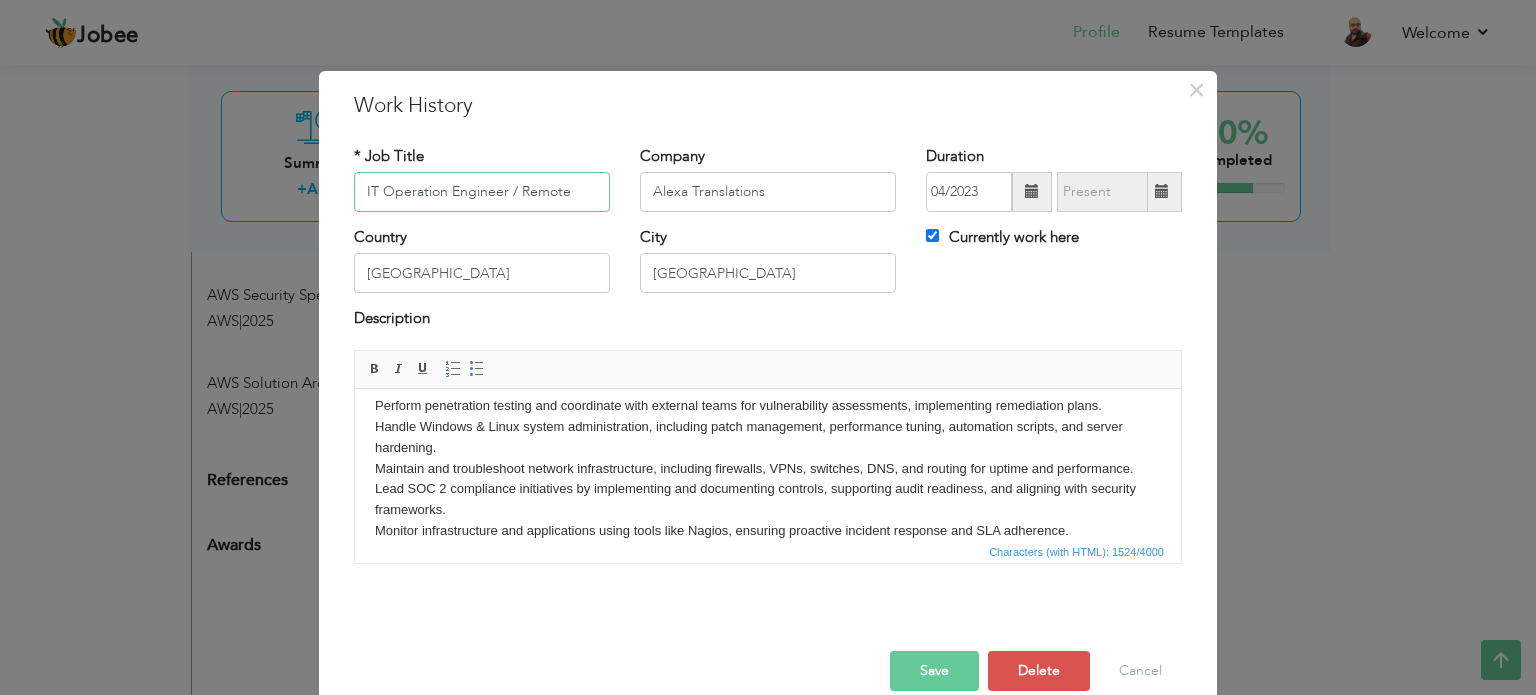 scroll, scrollTop: 243, scrollLeft: 0, axis: vertical 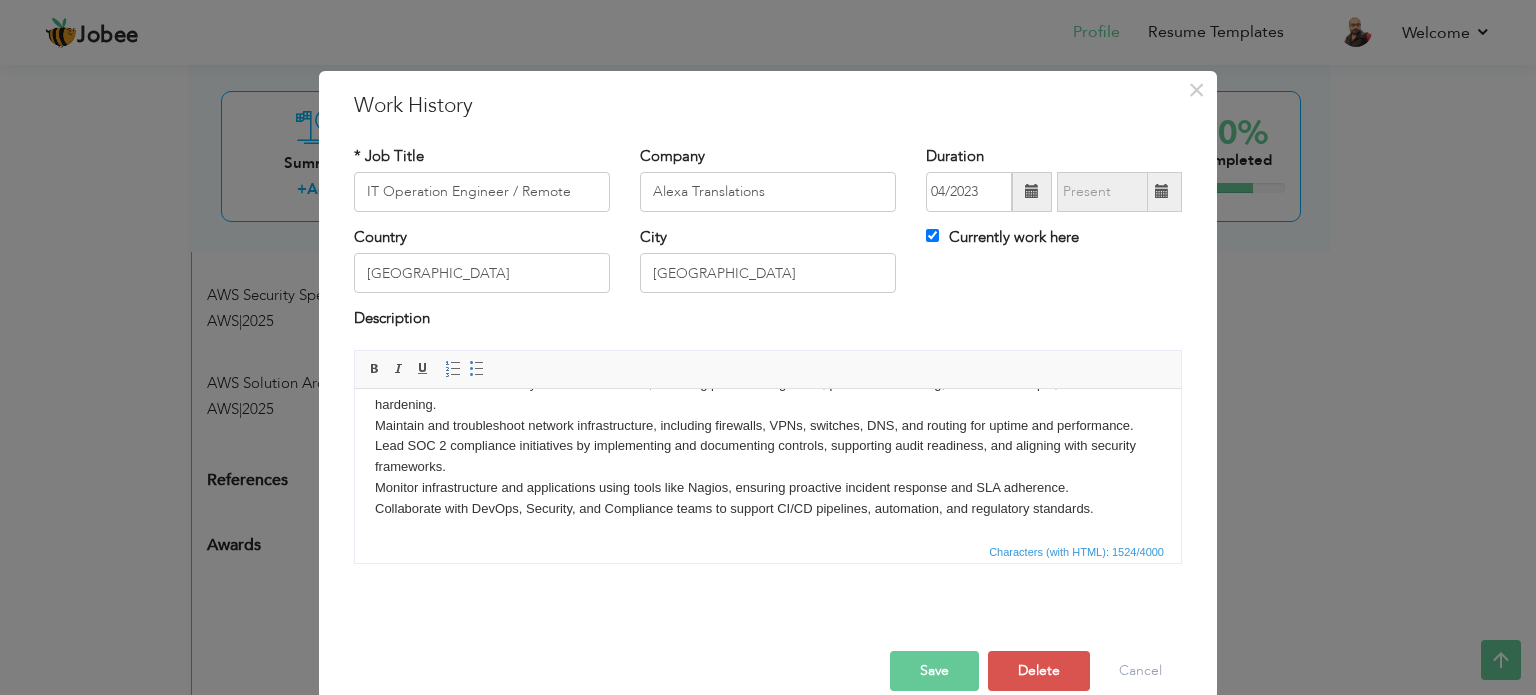 click on "Administer and manage Mobile Device Management (MDM) solutions to enforce compliance, secure endpoints, and support remote workforce. Manage Google Workspace environment including user lifecycle management, organizational policies, group access, and security configurations. Operate and optimize Google Cloud Platform (GCP) resources, managing compute instances, IAM roles, networking, and billing controls. Oversee on-premises server backups using Veeam Backup & Replication, ensuring data integrity, scheduling, and recovery testing. Manage and secure AWS cloud infrastructure in a Solution Architect capacity, including the design and deployment of scalable and secure architectures. Perform penetration testing and coordinate with external teams for vulnerability assessments, implementing remediation plans. Handle Windows & Linux system administration, including patch management, performance tuning, automation scripts, and server hardening." at bounding box center (768, 342) 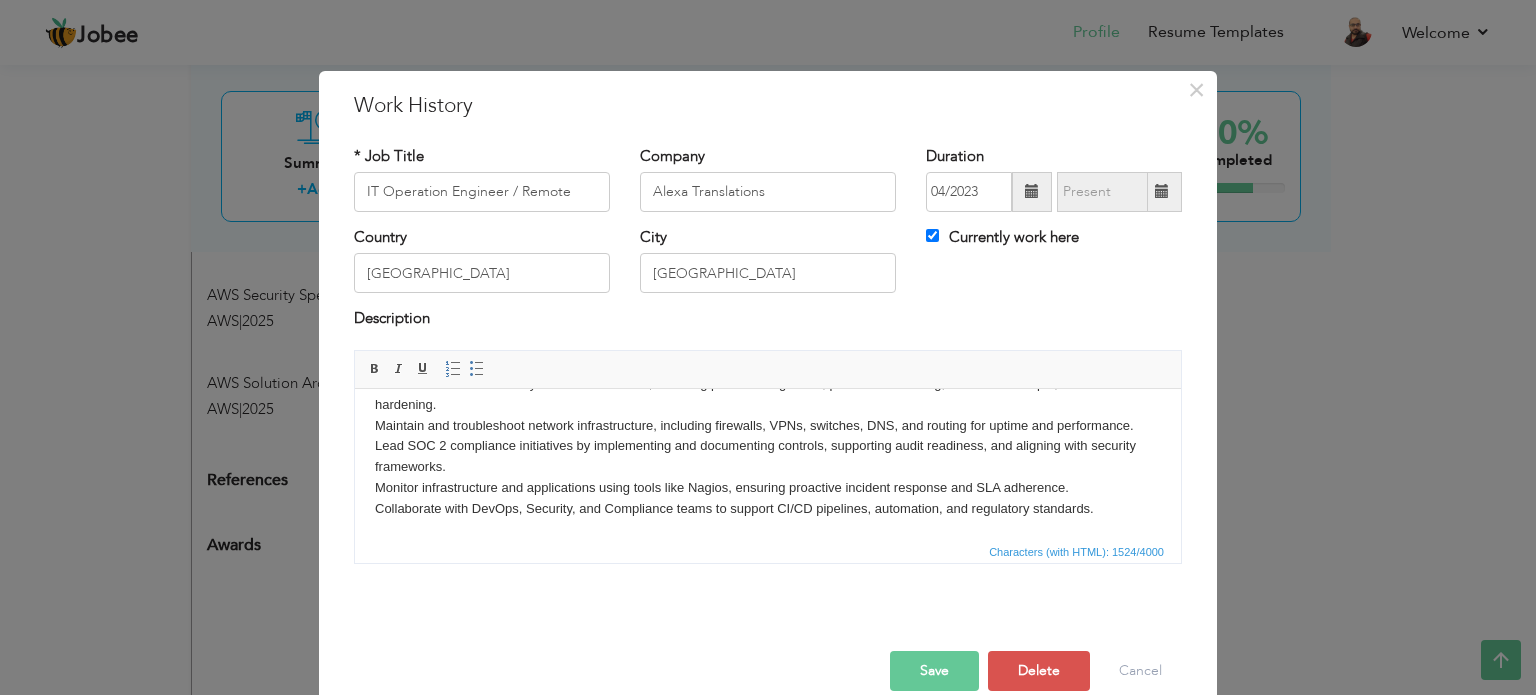 type 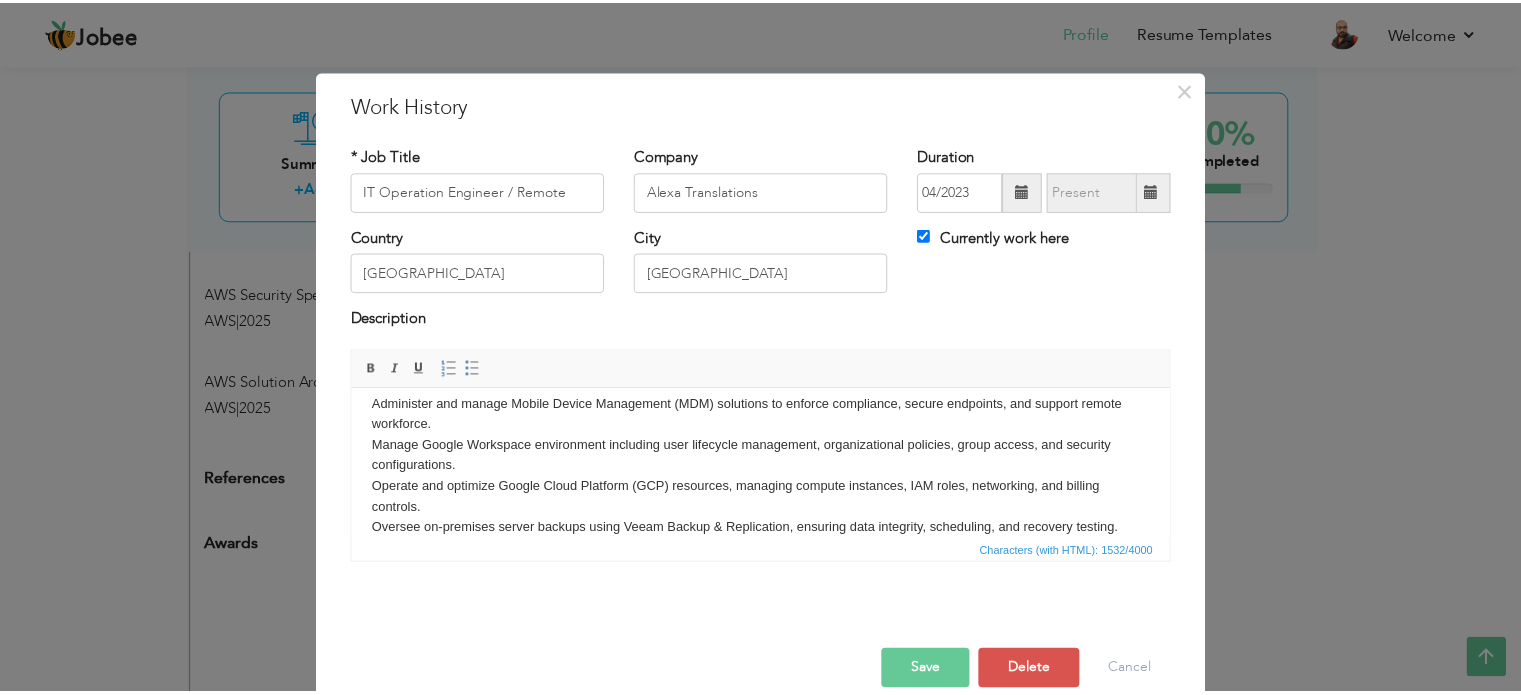 scroll, scrollTop: 0, scrollLeft: 0, axis: both 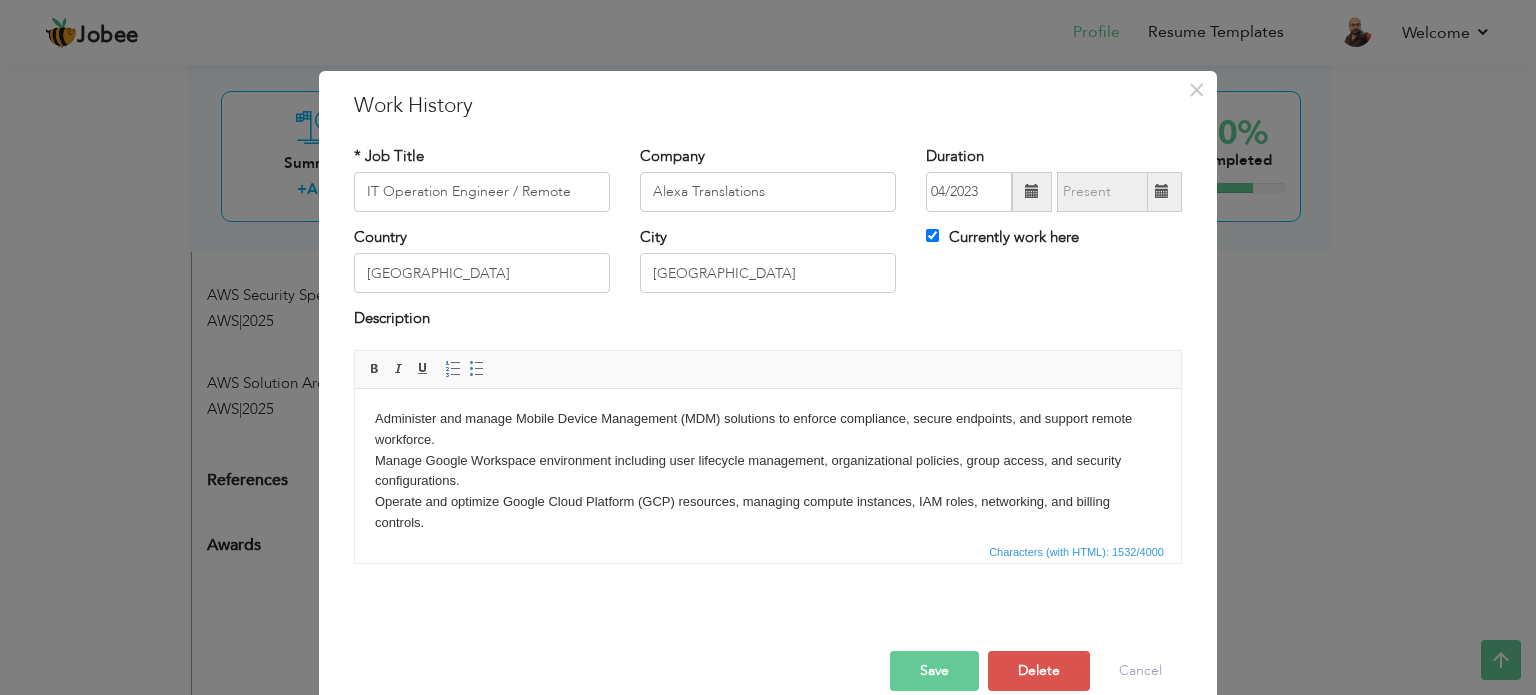 click on "Save" at bounding box center [934, 671] 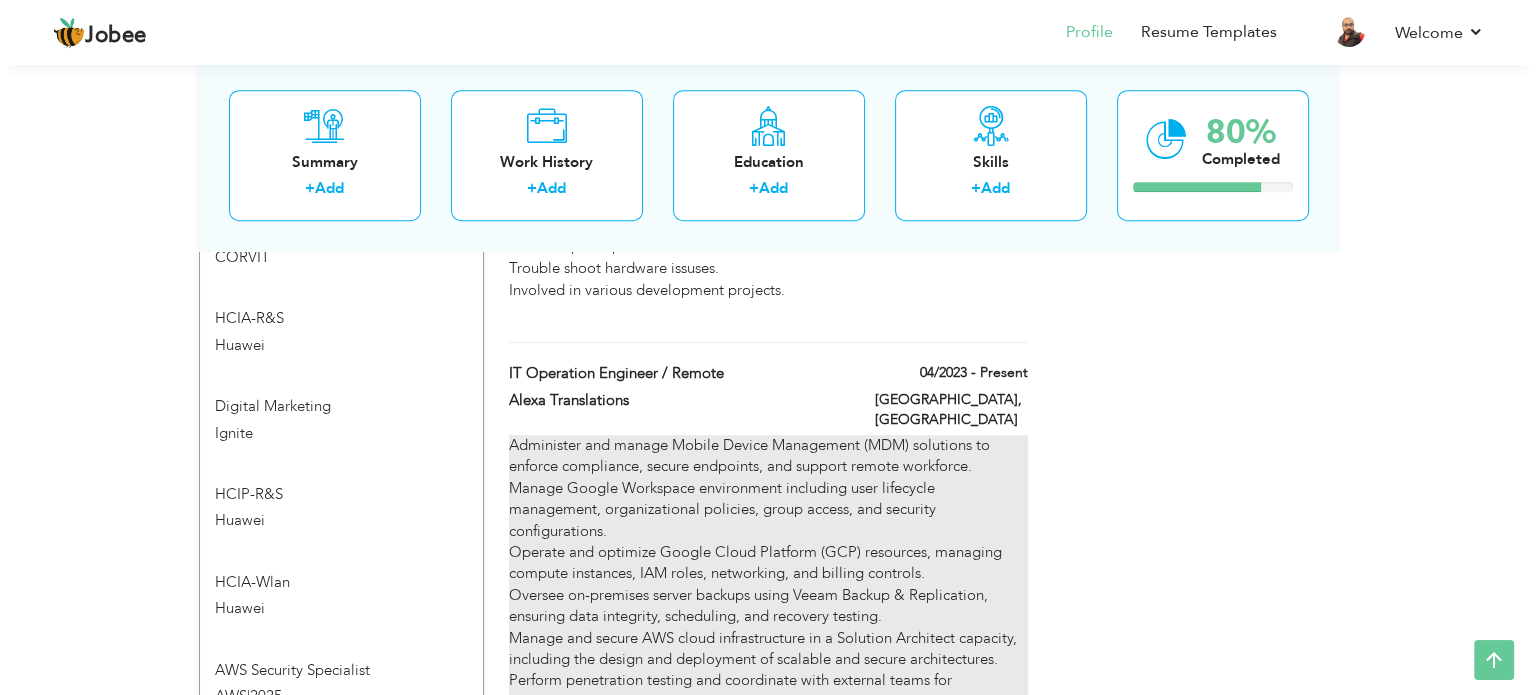 scroll, scrollTop: 1260, scrollLeft: 0, axis: vertical 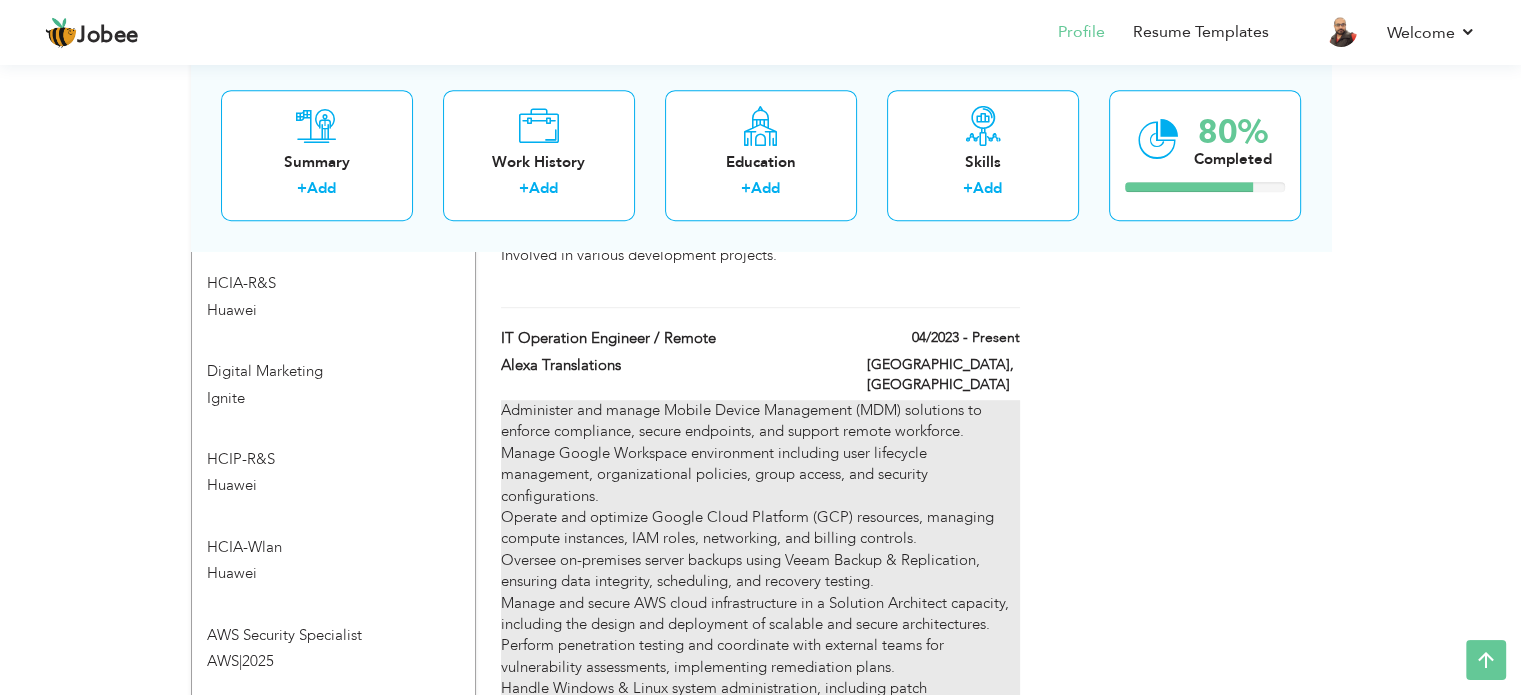 click on "Administer and manage Mobile Device Management (MDM) solutions to enforce compliance, secure endpoints, and support remote workforce.
Manage Google Workspace environment including user lifecycle management, organizational policies, group access, and security configurations.
Operate and optimize Google Cloud Platform (GCP) resources, managing compute instances, IAM roles, networking, and billing controls.
Oversee on-premises server backups using Veeam Backup & Replication, ensuring data integrity, scheduling, and recovery testing.
Manage and secure AWS cloud infrastructure in a Solution Architect capacity, including the design and deployment of scalable and secure architectures.
Perform penetration testing and coordinate with external teams for vulnerability assessments, implementing remediation plans.
Handle Windows & Linux system administration, including patch management, performance tuning, automation scripts, and server hardening." at bounding box center [760, 646] 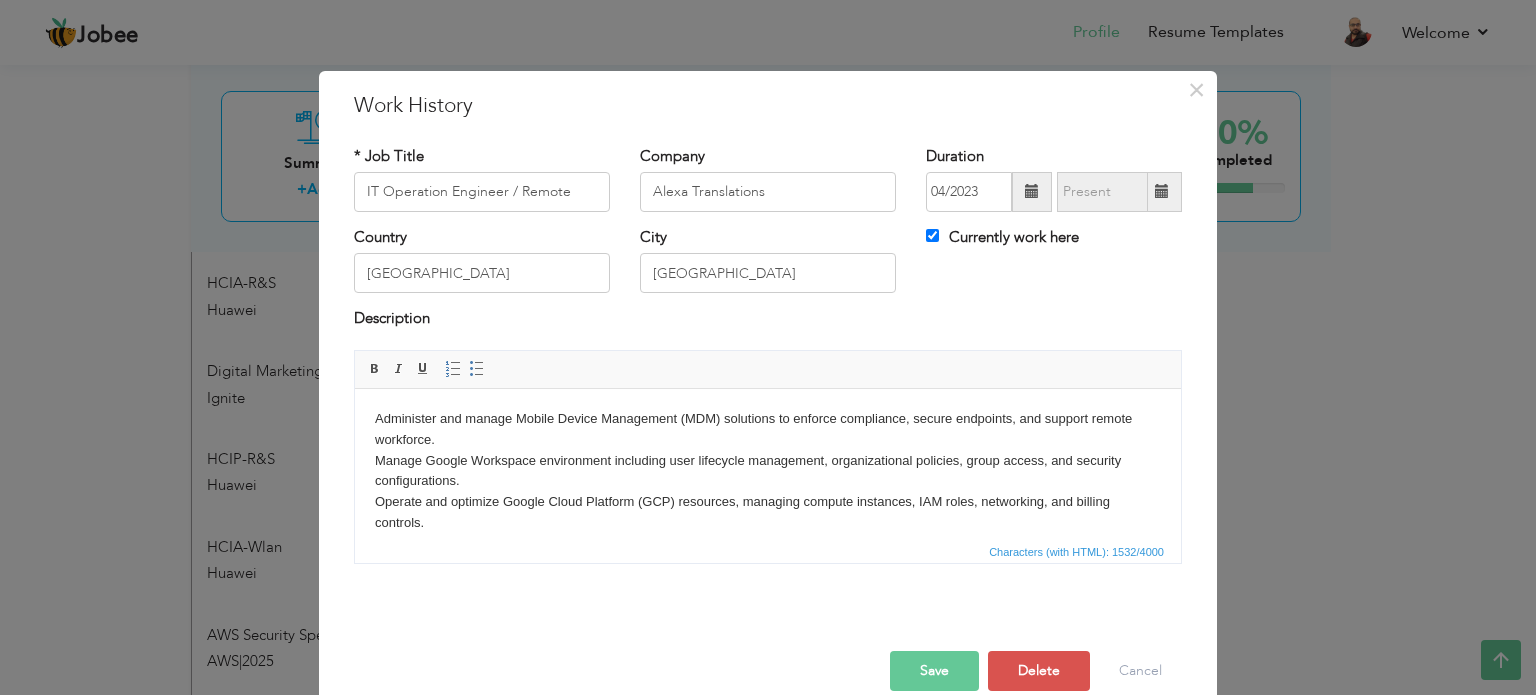 click on "Administer and manage Mobile Device Management (MDM) solutions to enforce compliance, secure endpoints, and support remote workforce. Manage Google Workspace environment including user lifecycle management, organizational policies, group access, and security configurations. Operate and optimize Google Cloud Platform (GCP) resources, managing compute instances, IAM roles, networking, and billing controls. Oversee on-premises server backups using Veeam Backup & Replication, ensuring data integrity, scheduling, and recovery testing. Manage and secure AWS cloud infrastructure in a Solution Architect capacity, including the design and deployment of scalable and secure architectures. Perform penetration testing and coordinate with external teams for vulnerability assessments, implementing remediation plans. Handle Windows & Linux system administration, including patch management, performance tuning, automation scripts, and server hardening." at bounding box center (768, 585) 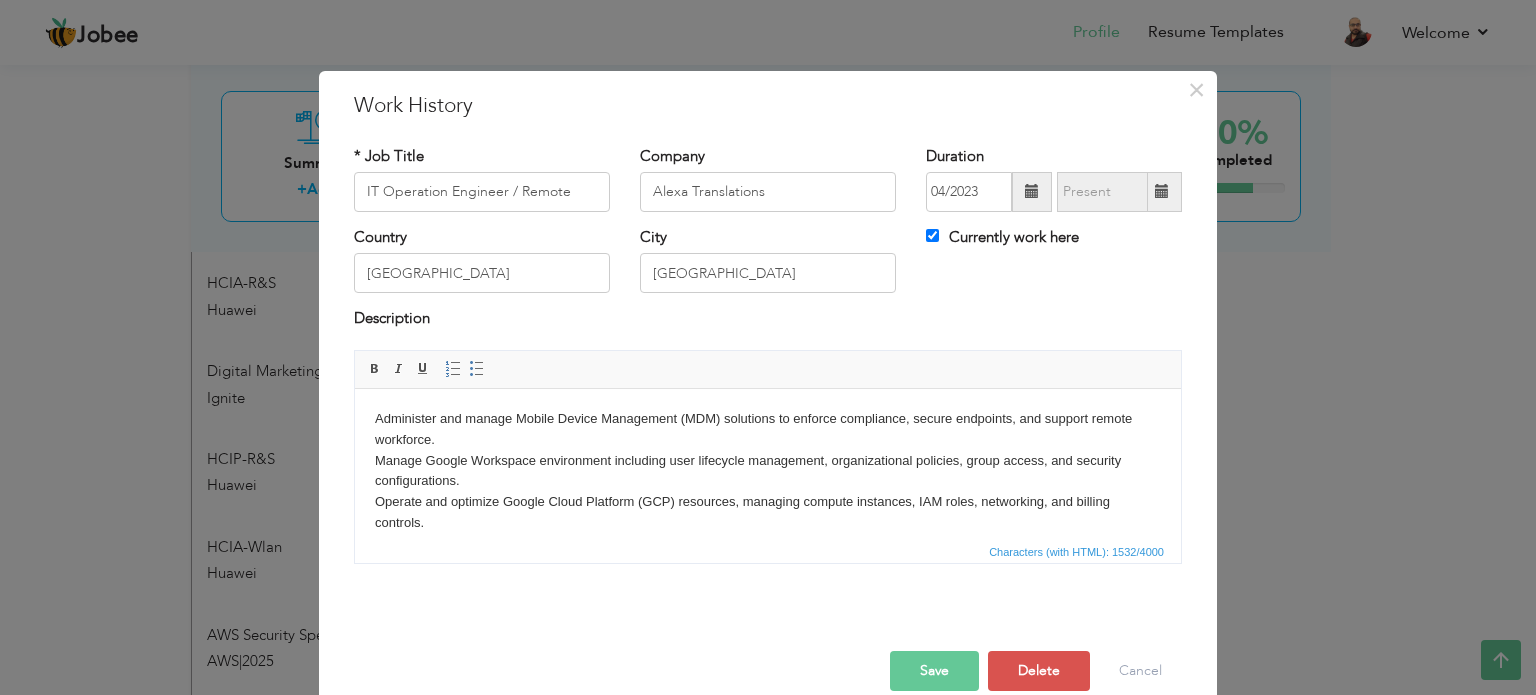 click on "Administer and manage Mobile Device Management (MDM) solutions to enforce compliance, secure endpoints, and support remote workforce. Manage Google Workspace environment including user lifecycle management, organizational policies, group access, and security configurations. Operate and optimize Google Cloud Platform (GCP) resources, managing compute instances, IAM roles, networking, and billing controls. Oversee on-premises server backups using Veeam Backup & Replication, ensuring data integrity, scheduling, and recovery testing. Manage and secure AWS cloud infrastructure in a Solution Architect capacity, including the design and deployment of scalable and secure architectures. Perform penetration testing and coordinate with external teams for vulnerability assessments, implementing remediation plans. Handle Windows & Linux system administration, including patch management, performance tuning, automation scripts, and server hardening." at bounding box center [768, 585] 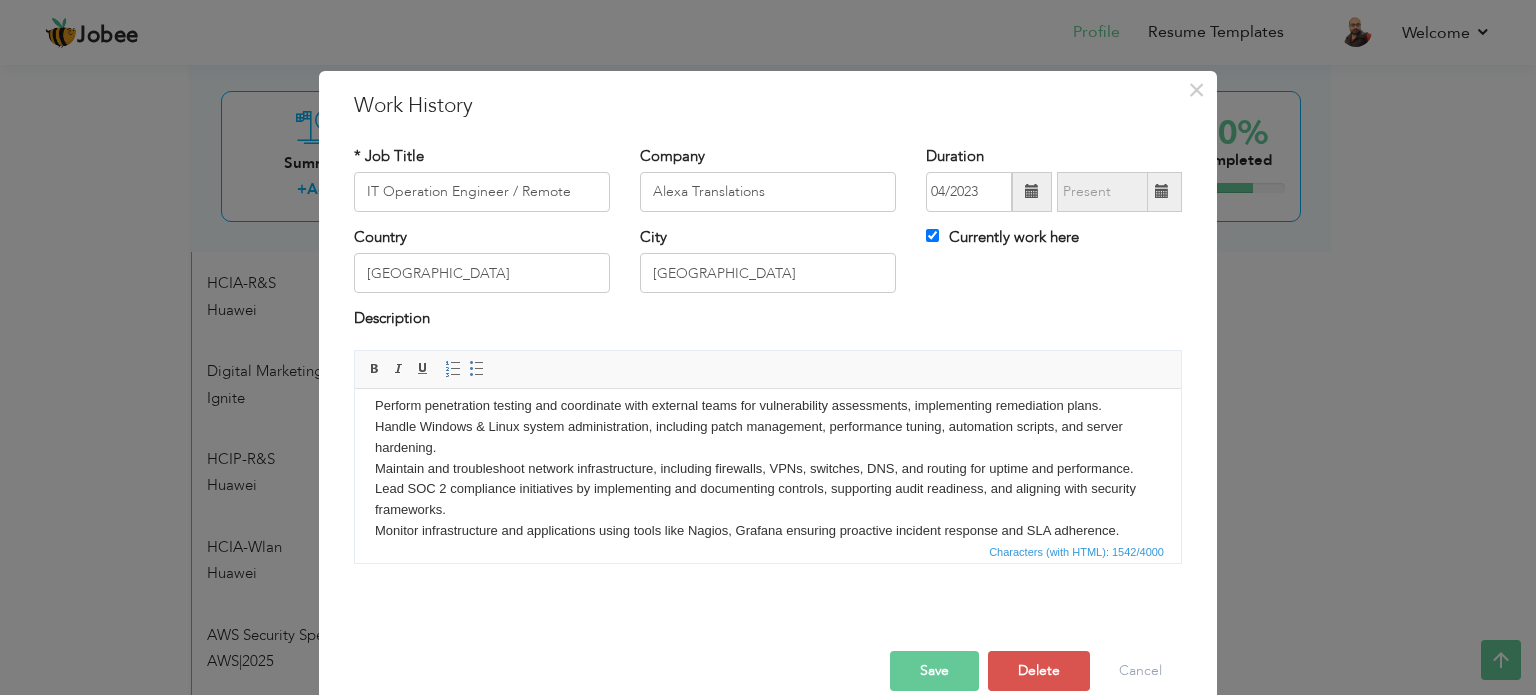 scroll, scrollTop: 243, scrollLeft: 0, axis: vertical 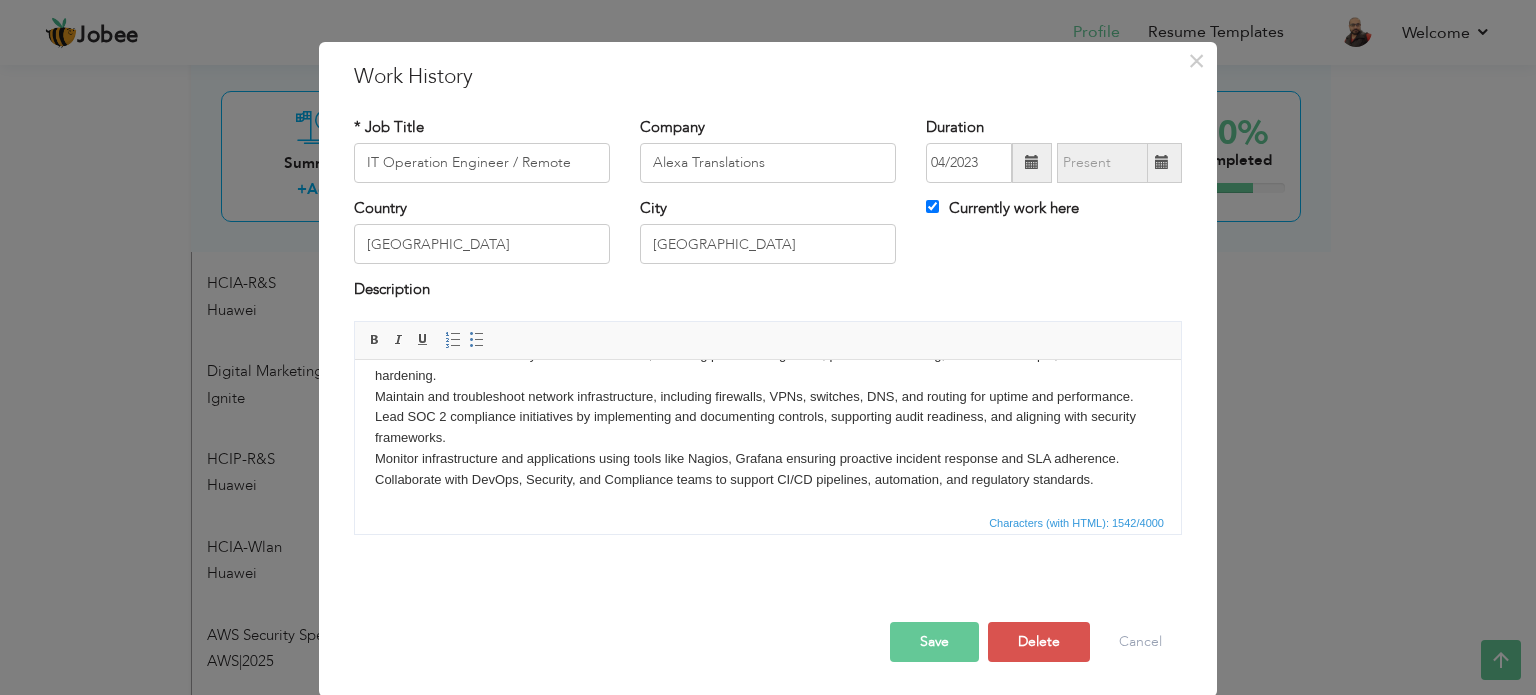 click on "Save" at bounding box center (934, 642) 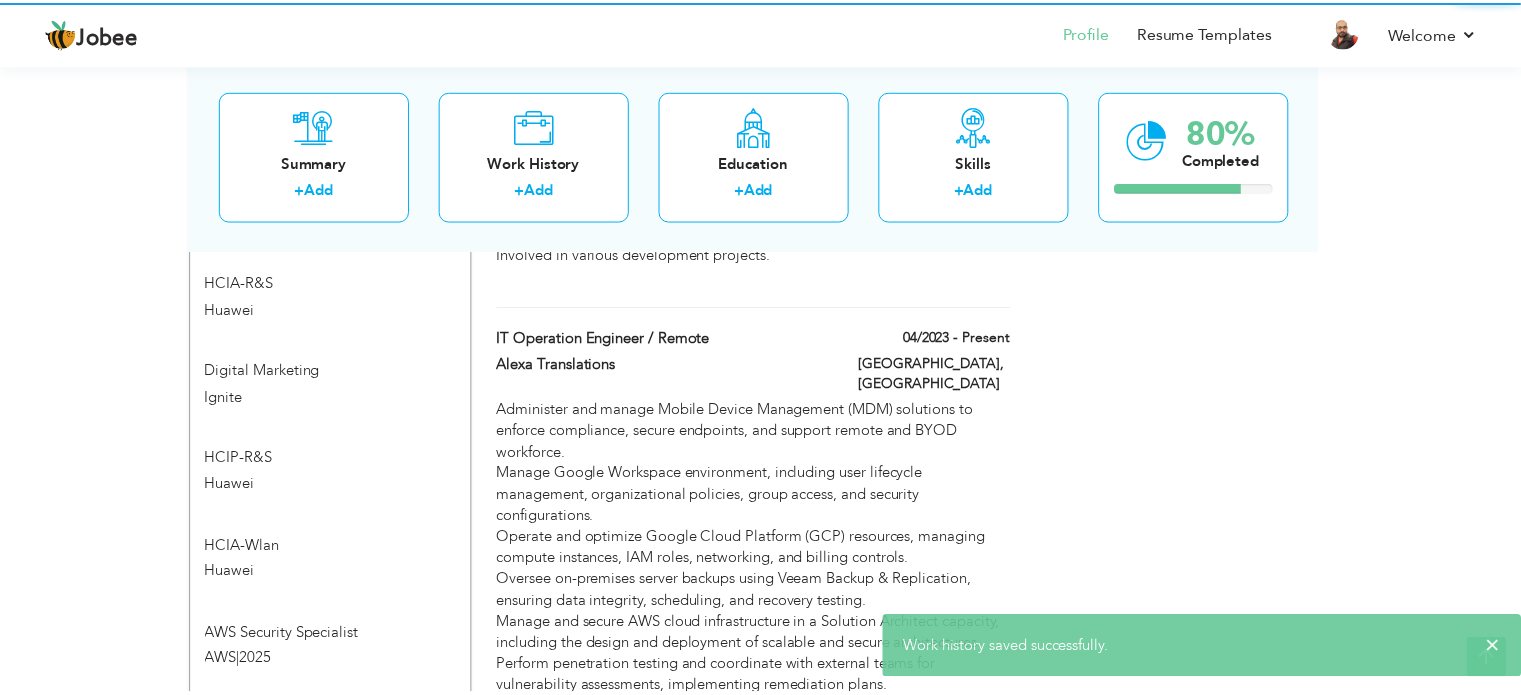 scroll, scrollTop: 0, scrollLeft: 0, axis: both 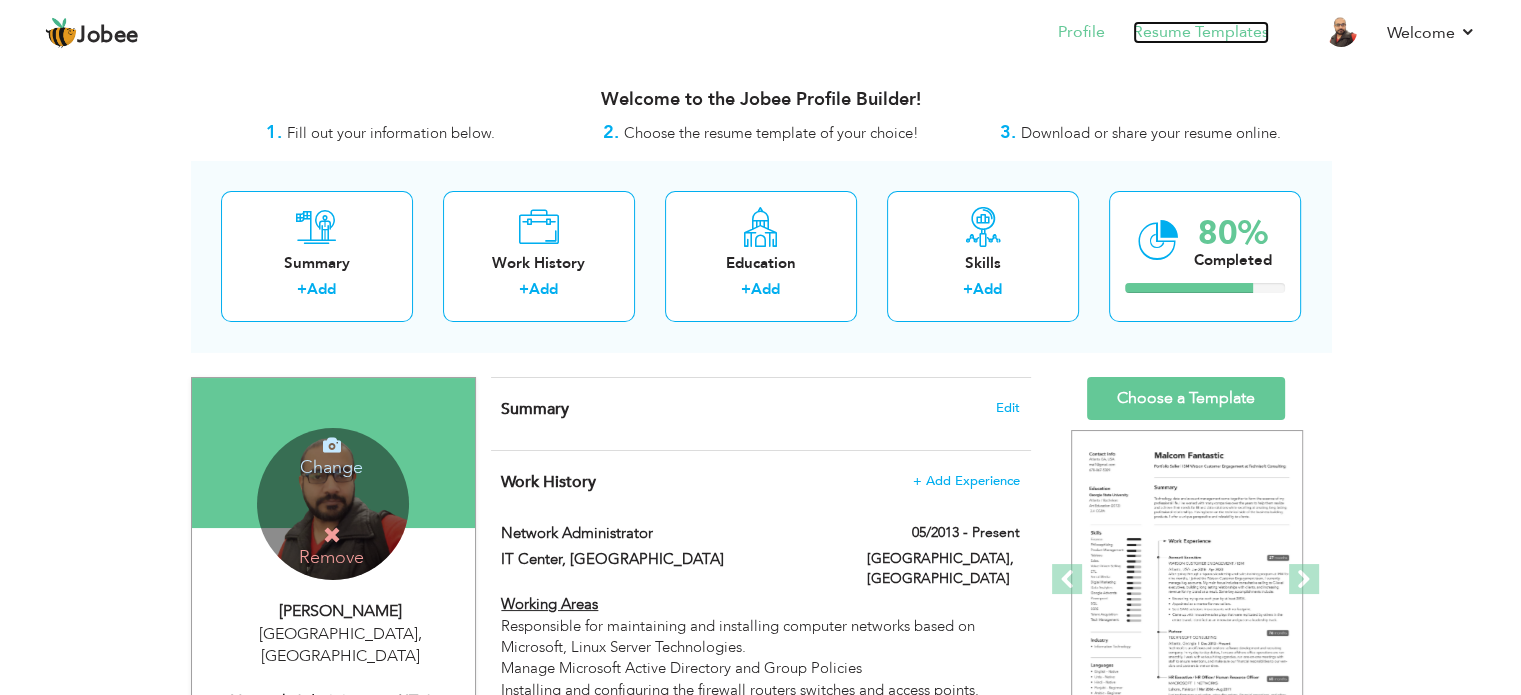 click on "Resume Templates" at bounding box center [1201, 32] 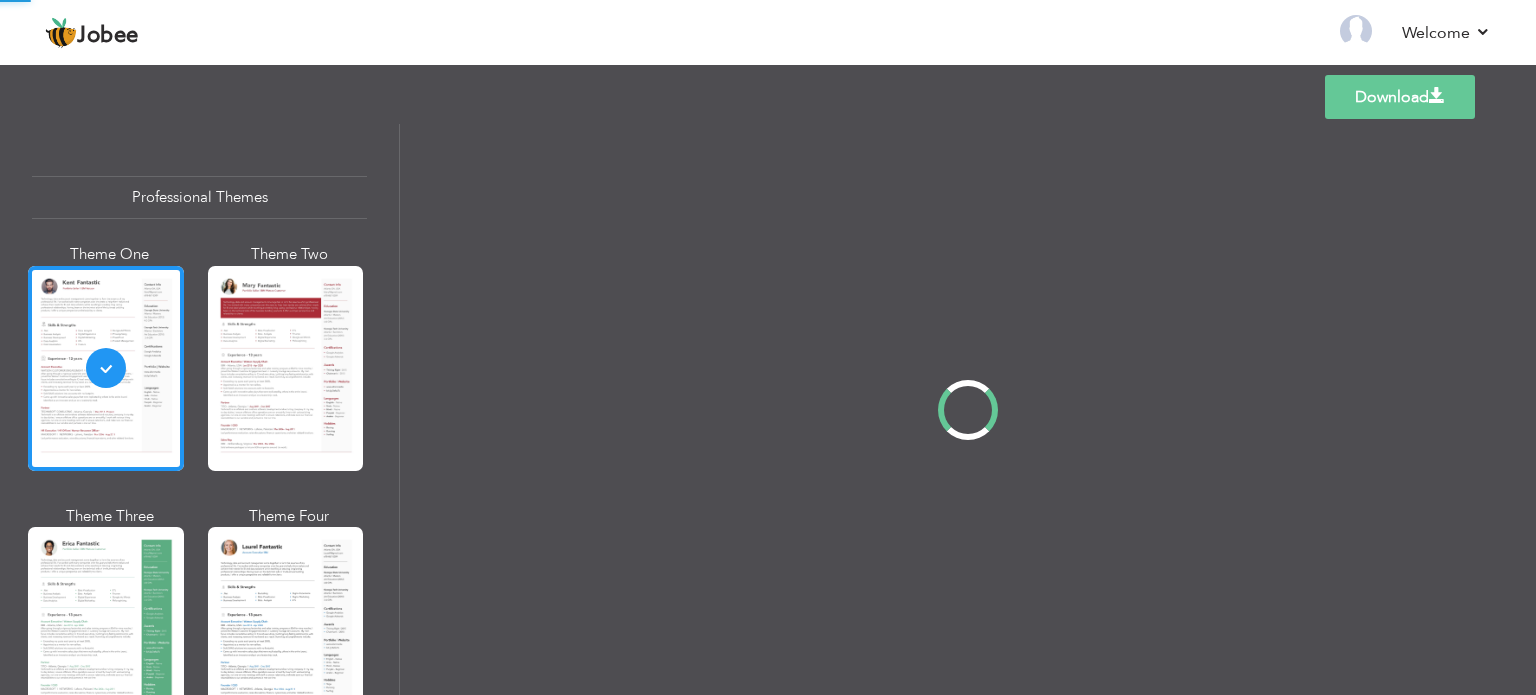 scroll, scrollTop: 0, scrollLeft: 0, axis: both 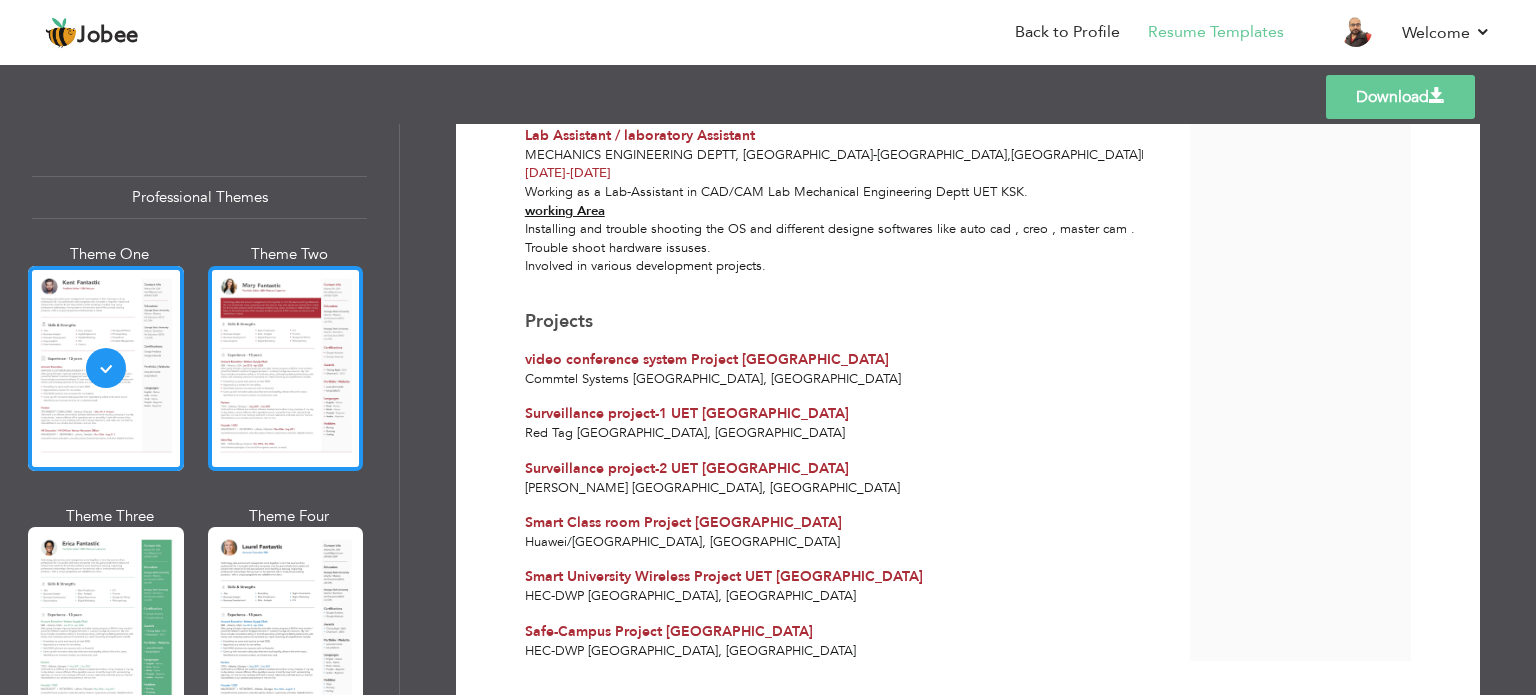 click at bounding box center (286, 368) 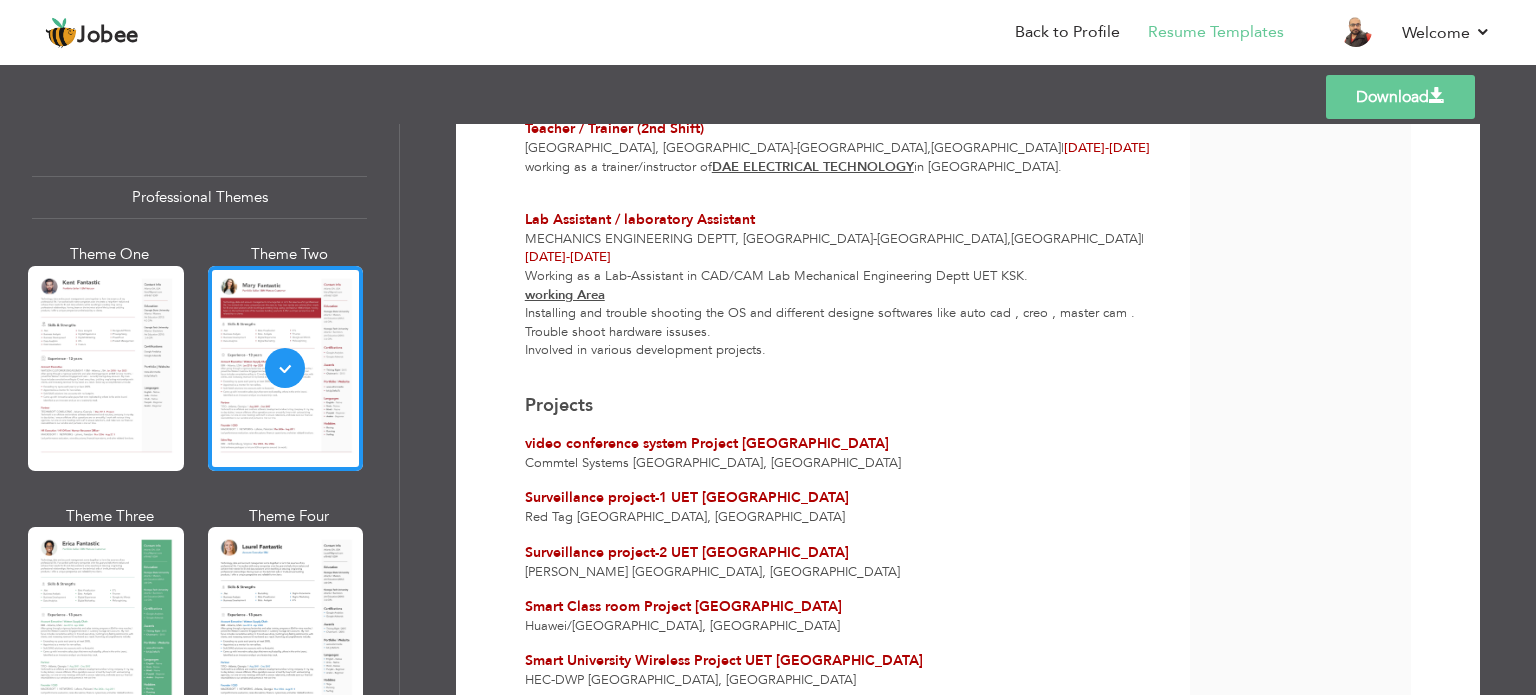 scroll, scrollTop: 1424, scrollLeft: 0, axis: vertical 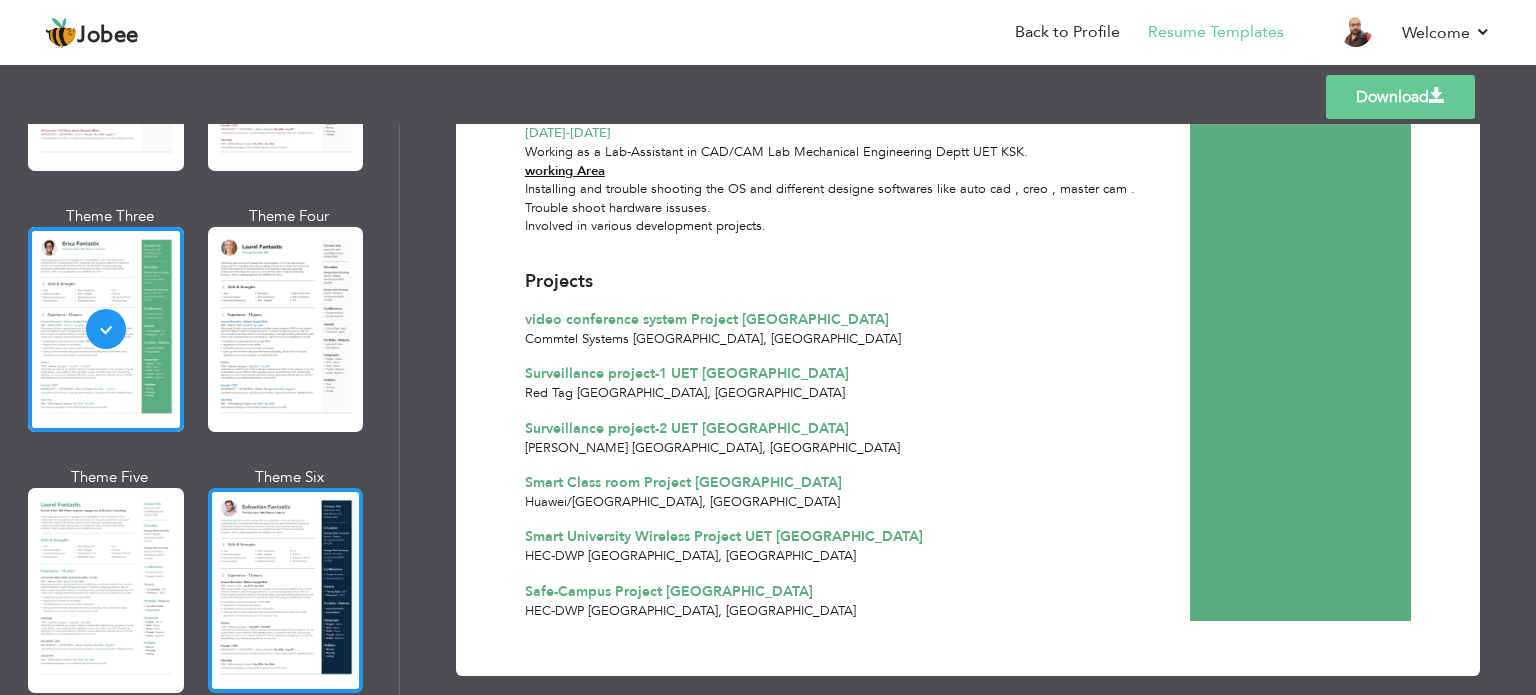 click at bounding box center [286, 590] 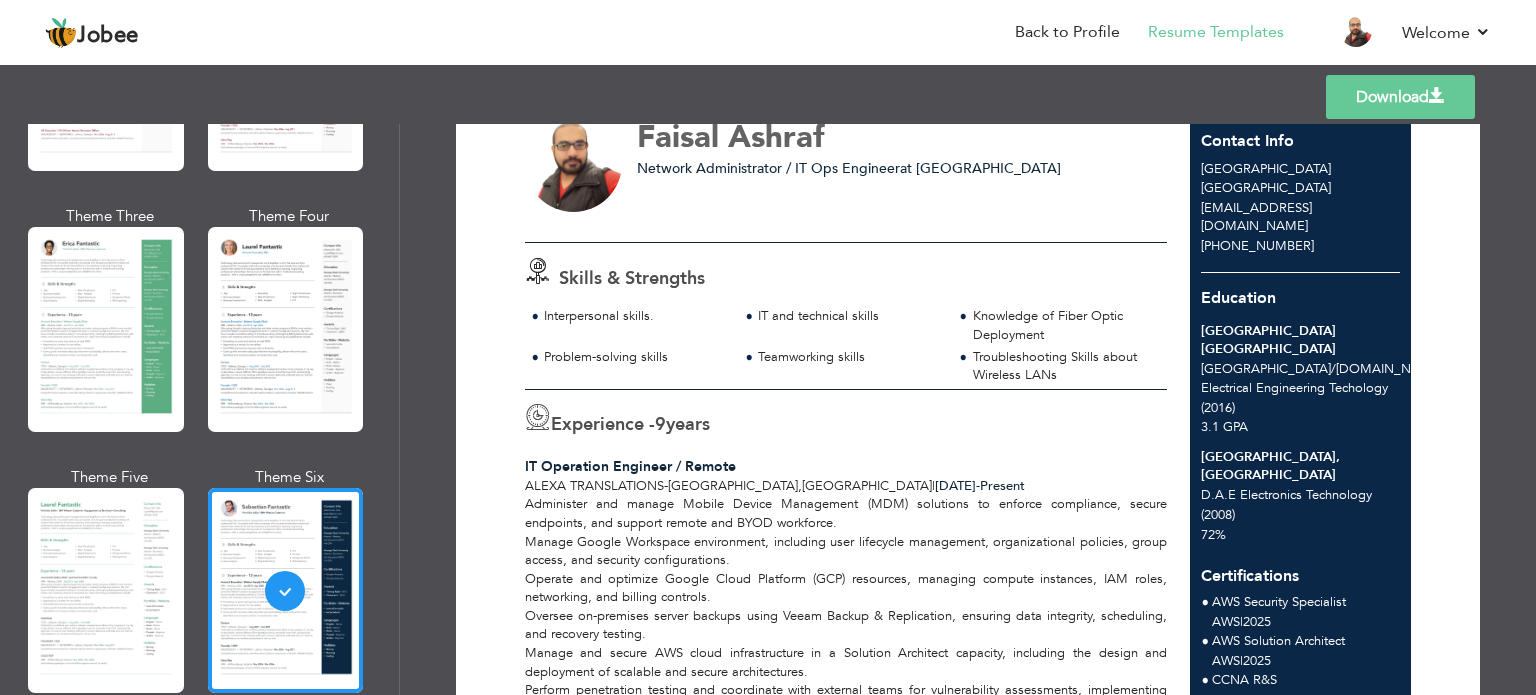 scroll, scrollTop: 0, scrollLeft: 0, axis: both 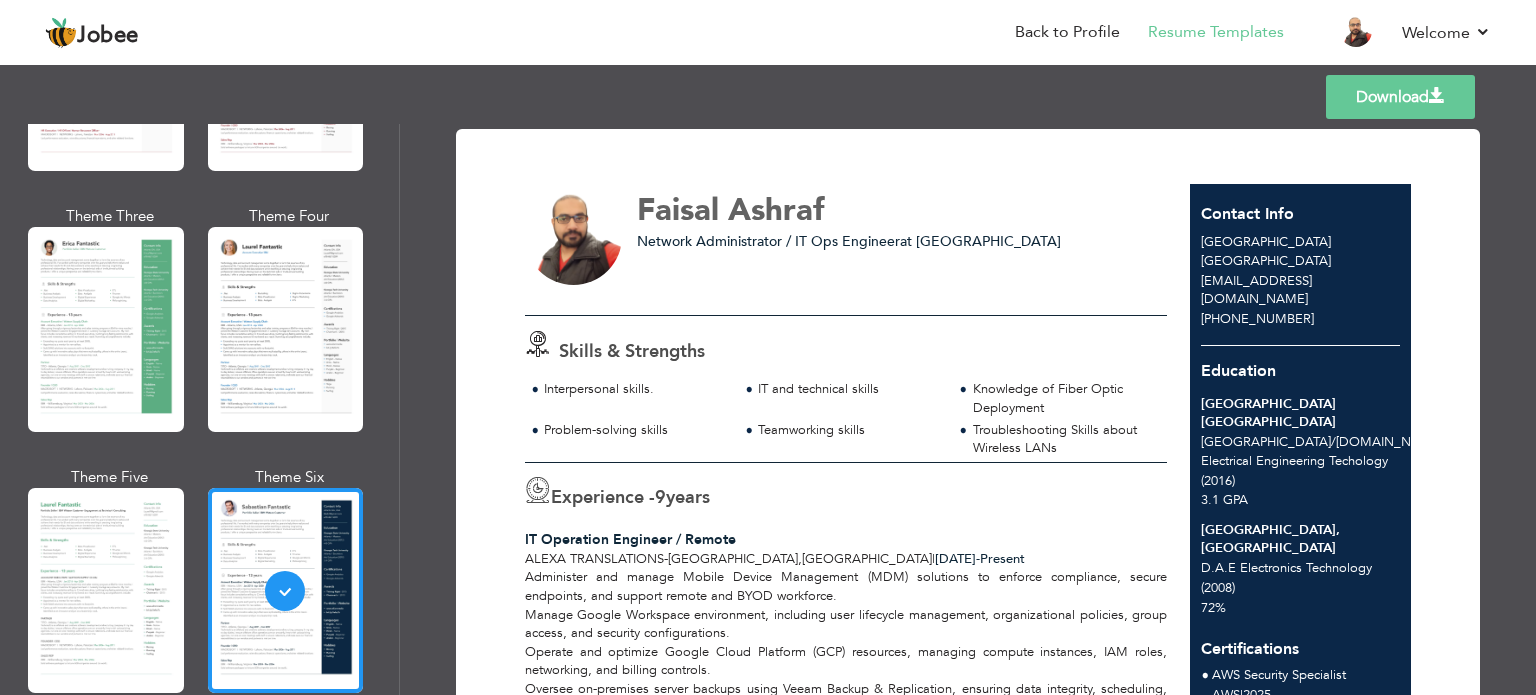 click on "Download" at bounding box center [1400, 97] 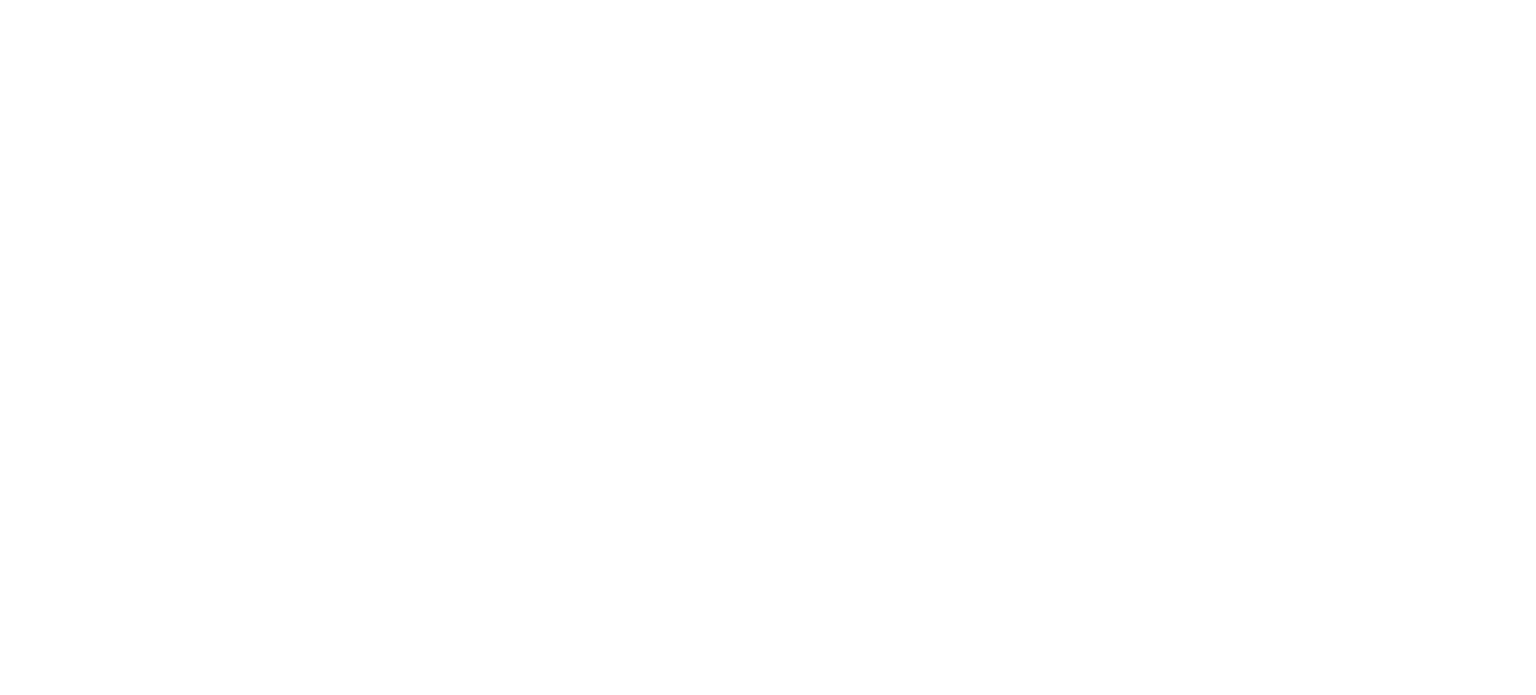 scroll, scrollTop: 0, scrollLeft: 0, axis: both 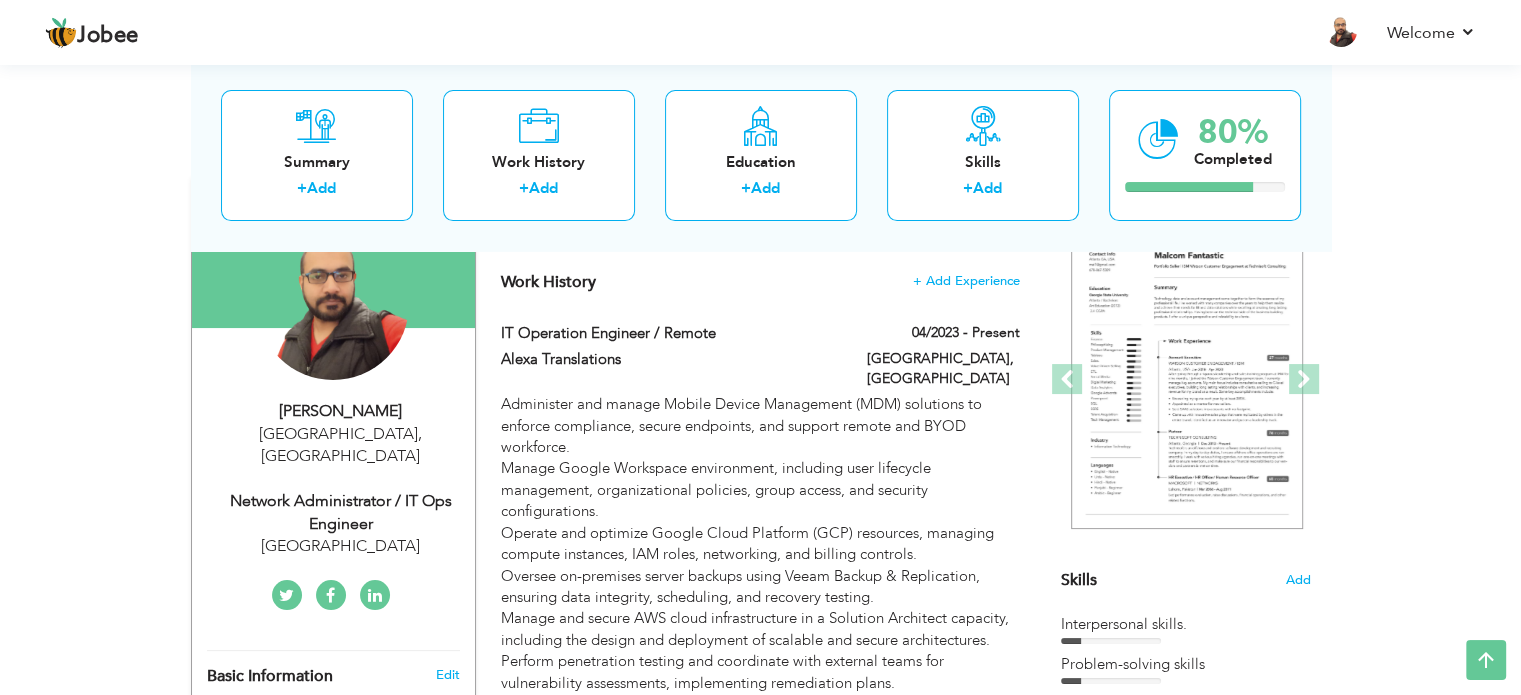 click on "Network Administrator / IT Ops Engineer" at bounding box center (341, 513) 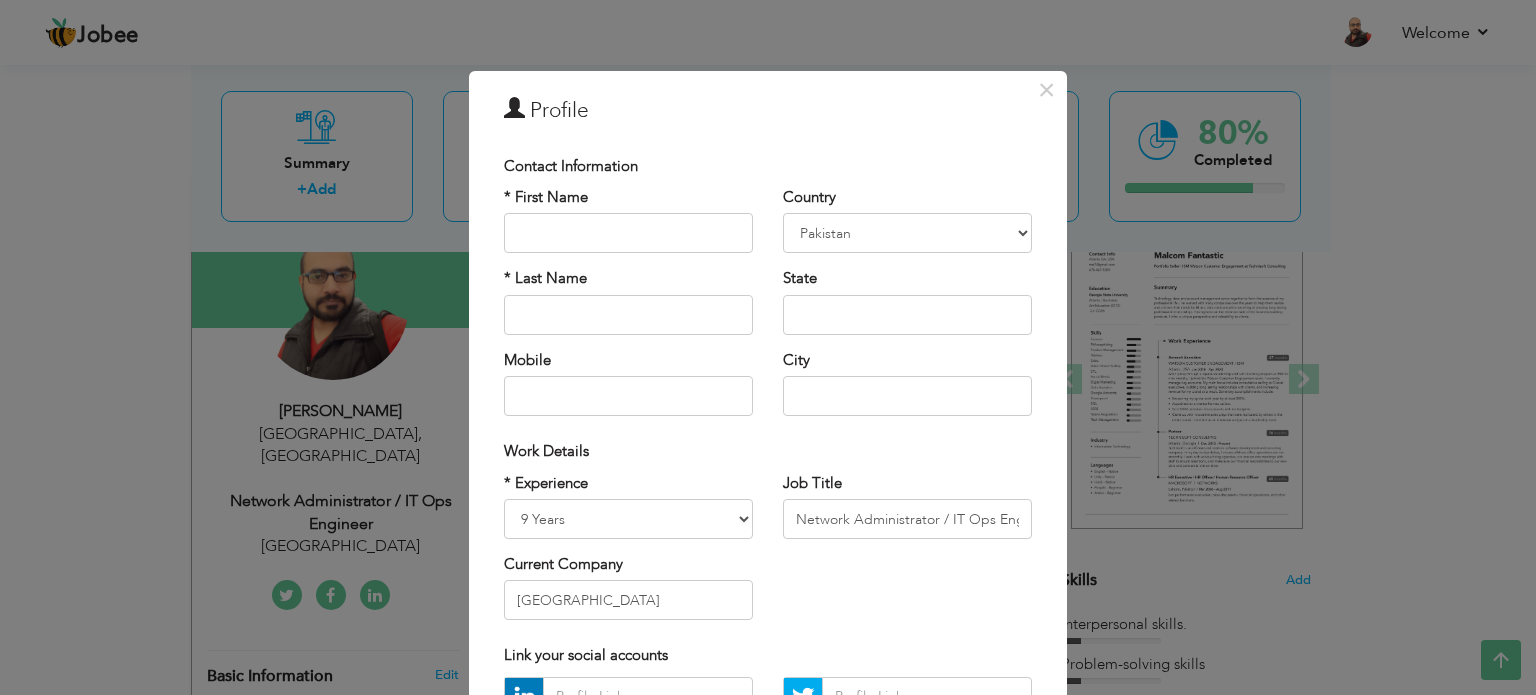 scroll, scrollTop: 0, scrollLeft: 0, axis: both 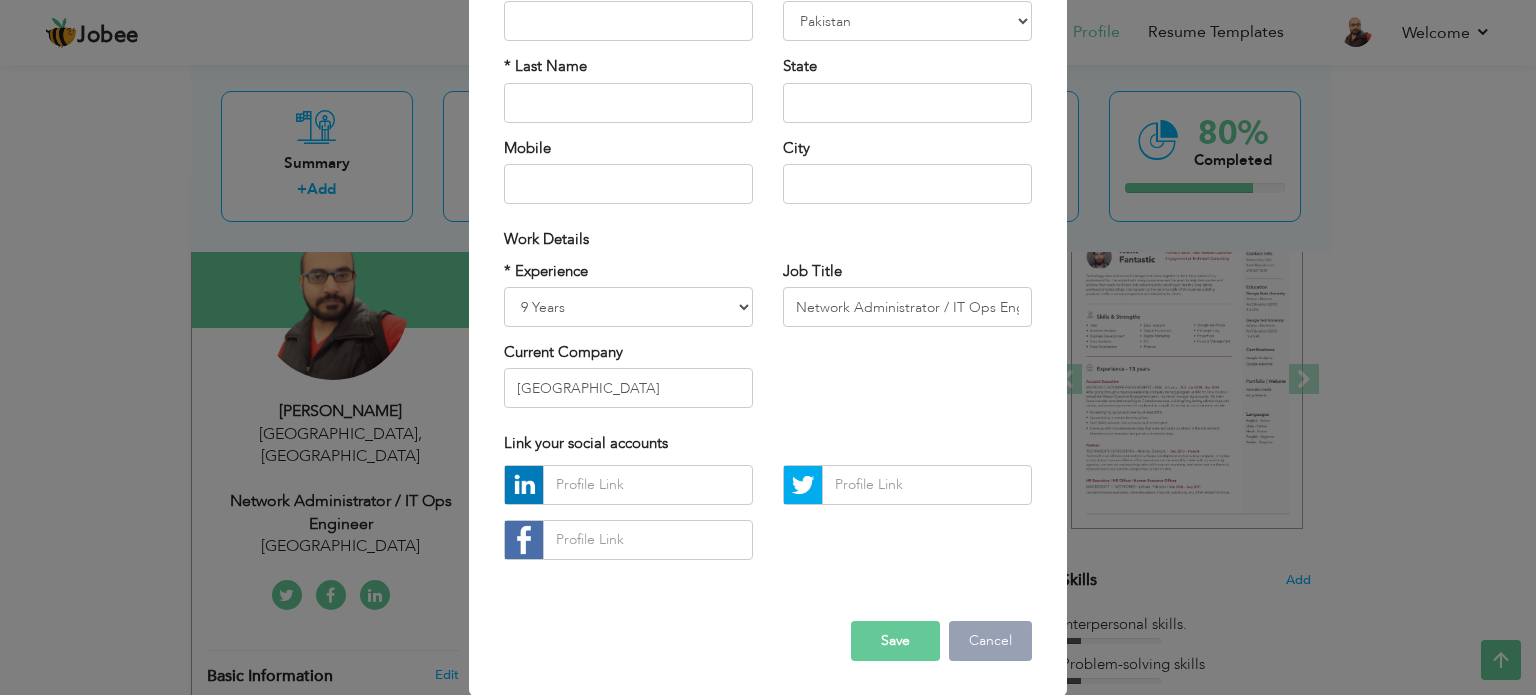 click on "Cancel" at bounding box center [990, 641] 